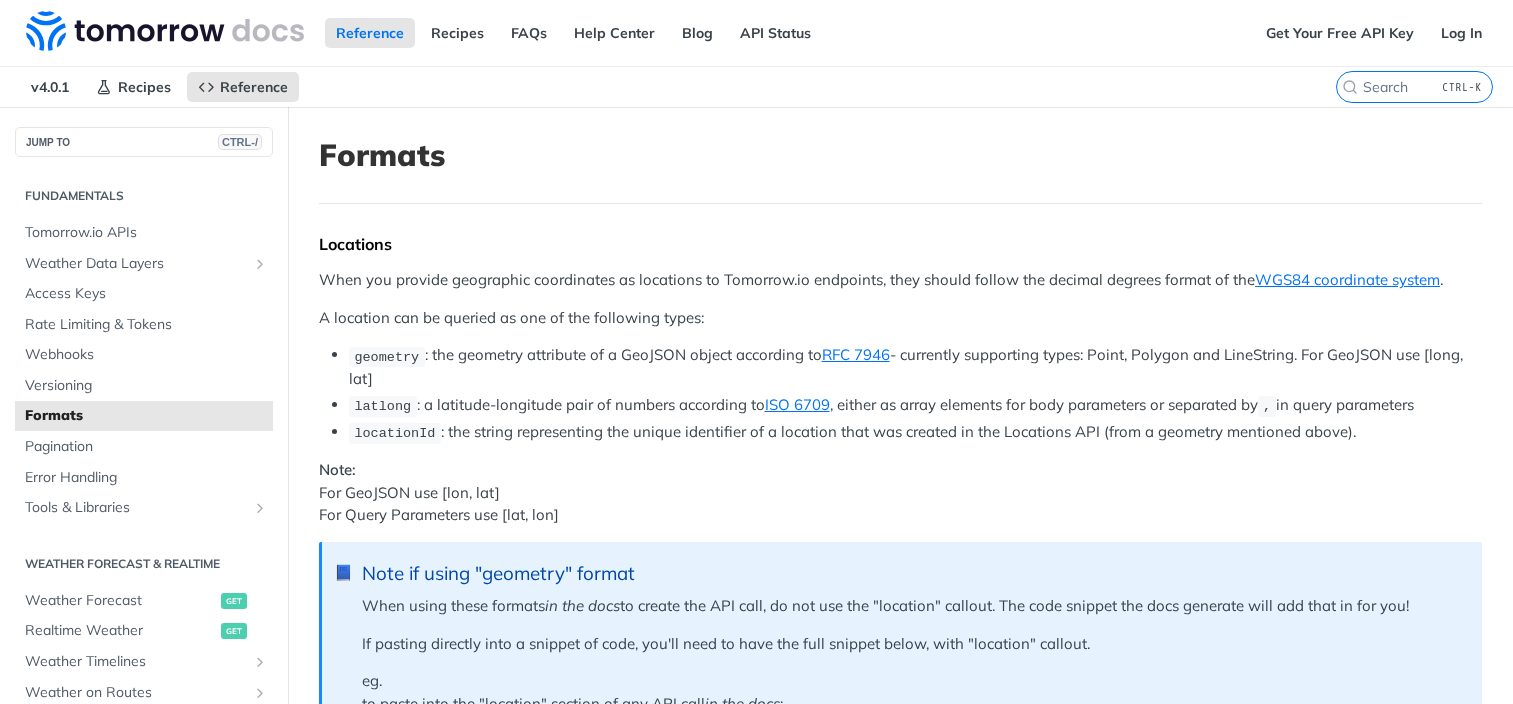 scroll, scrollTop: 1897, scrollLeft: 0, axis: vertical 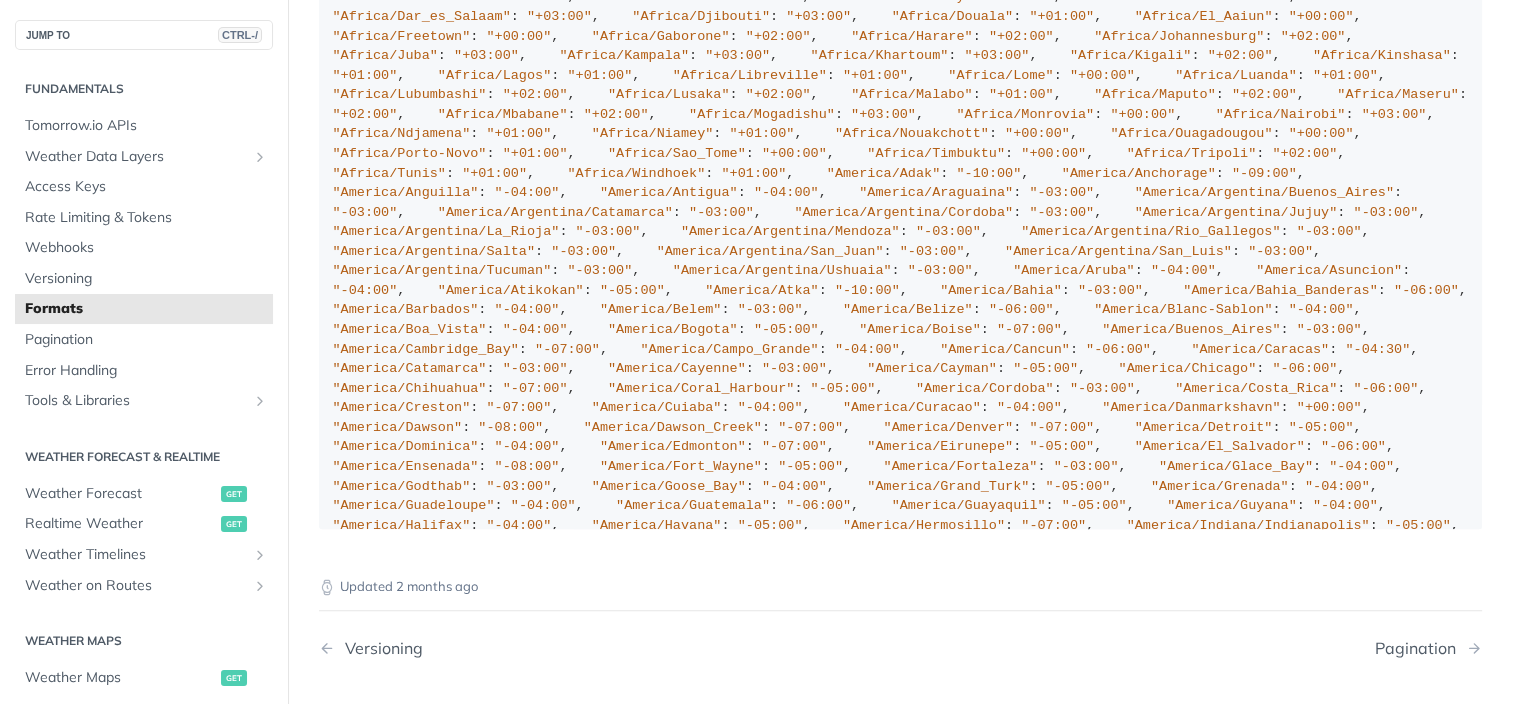 drag, startPoint x: 0, startPoint y: 0, endPoint x: 508, endPoint y: 399, distance: 645.9605 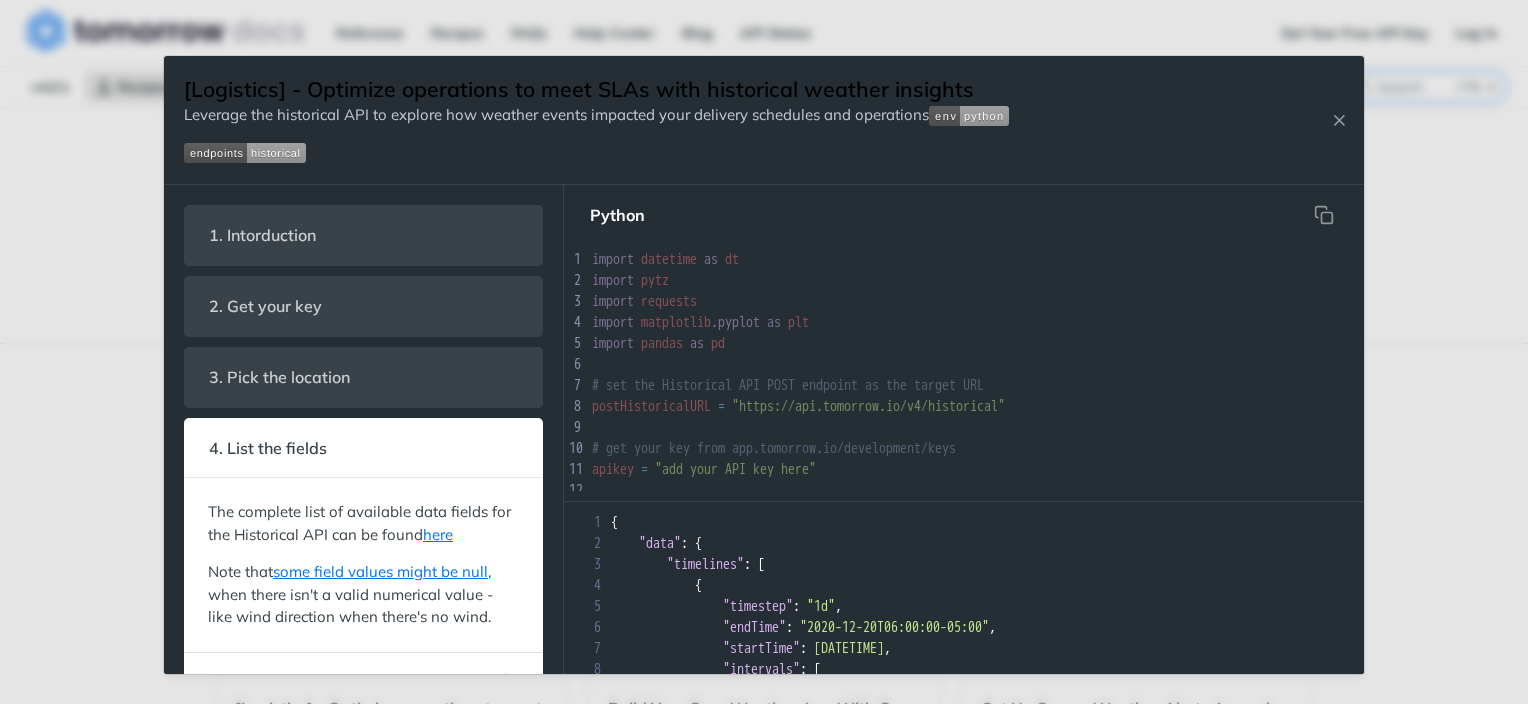 scroll, scrollTop: 0, scrollLeft: 0, axis: both 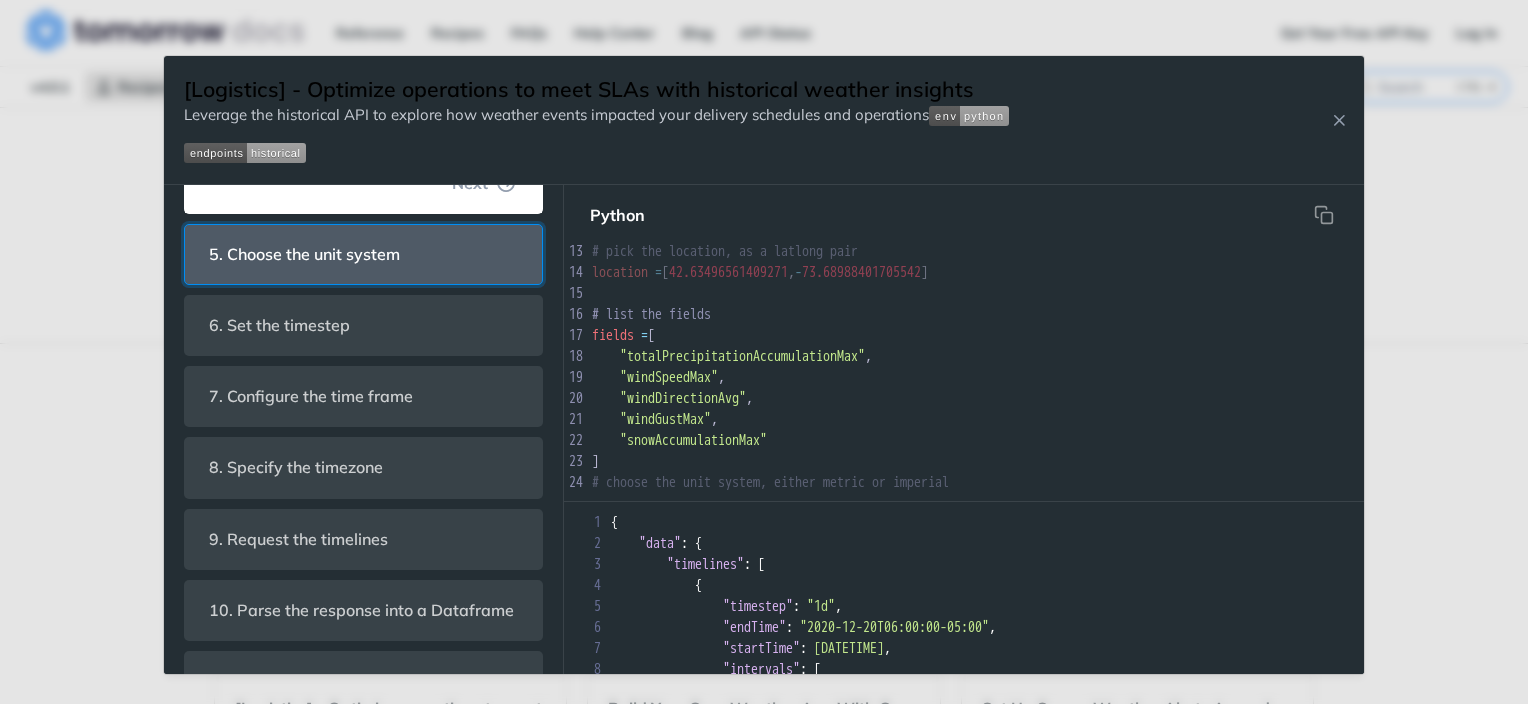 click on "5. Choose the unit system" at bounding box center [304, 254] 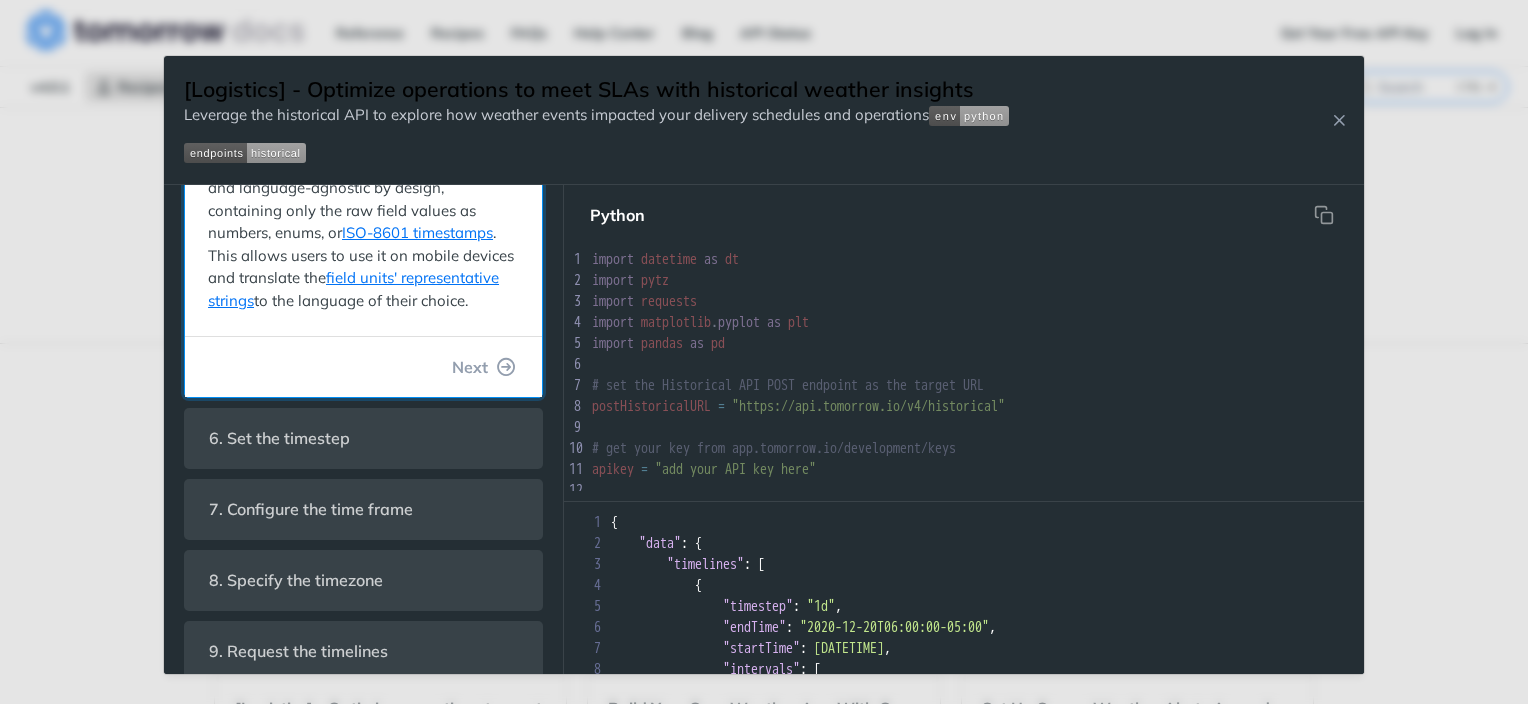 scroll, scrollTop: 365, scrollLeft: 0, axis: vertical 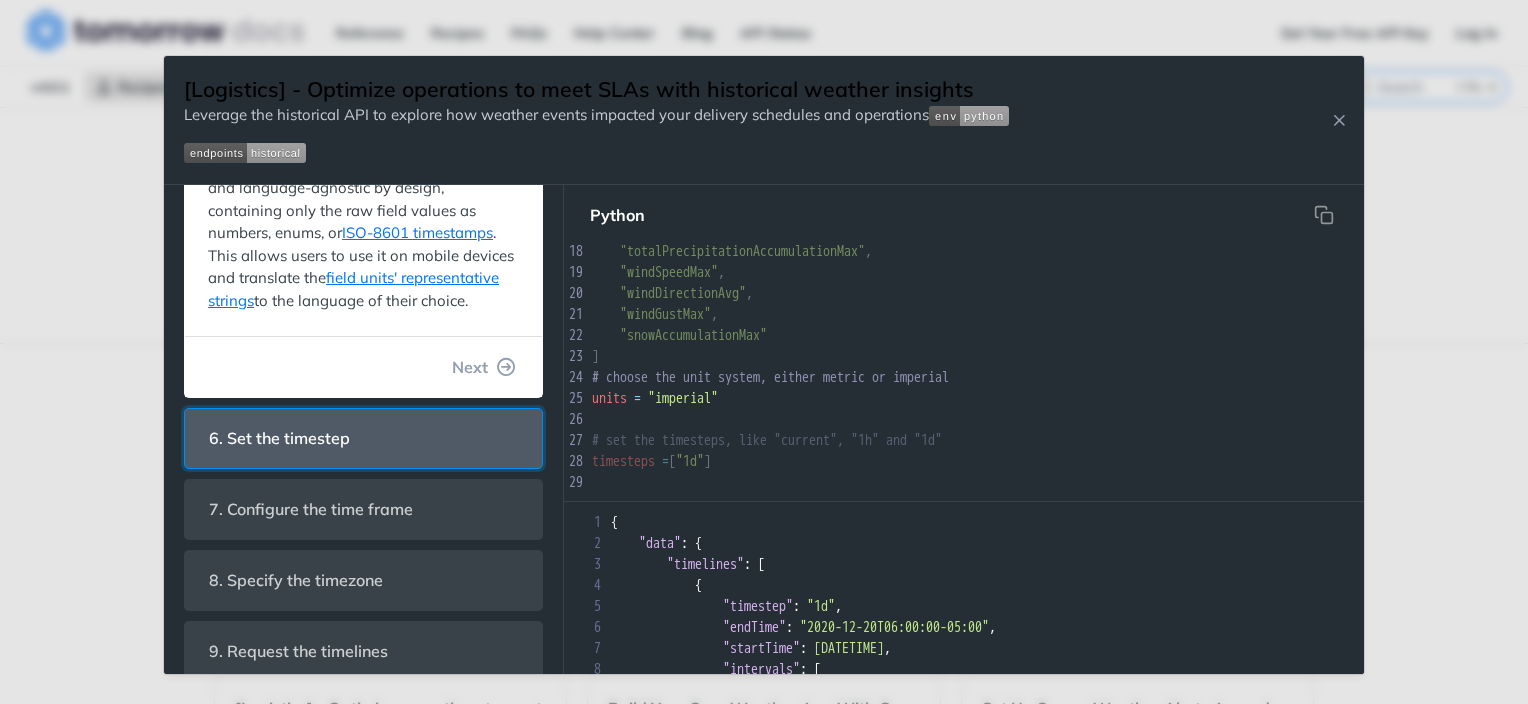 click on "6. Set the timestep" at bounding box center (363, 438) 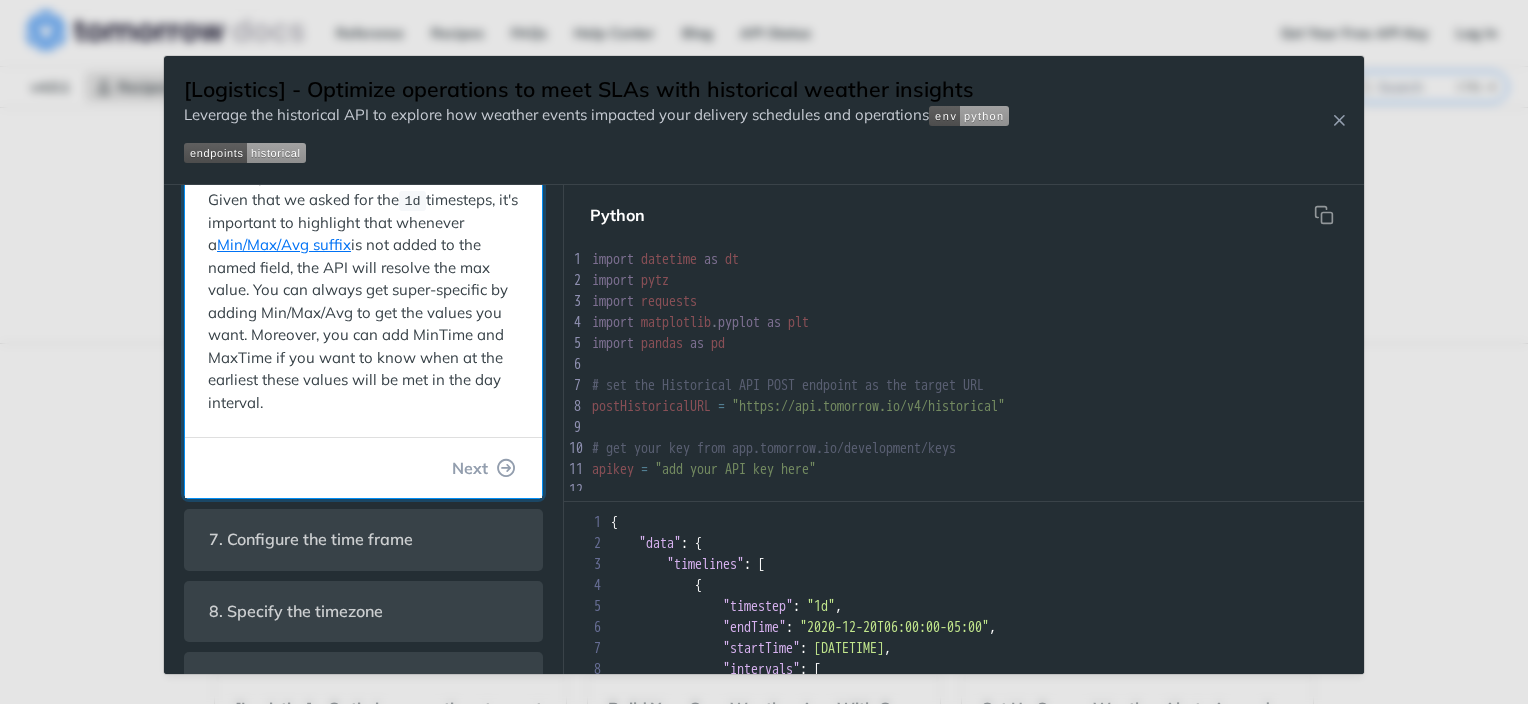 scroll, scrollTop: 428, scrollLeft: 0, axis: vertical 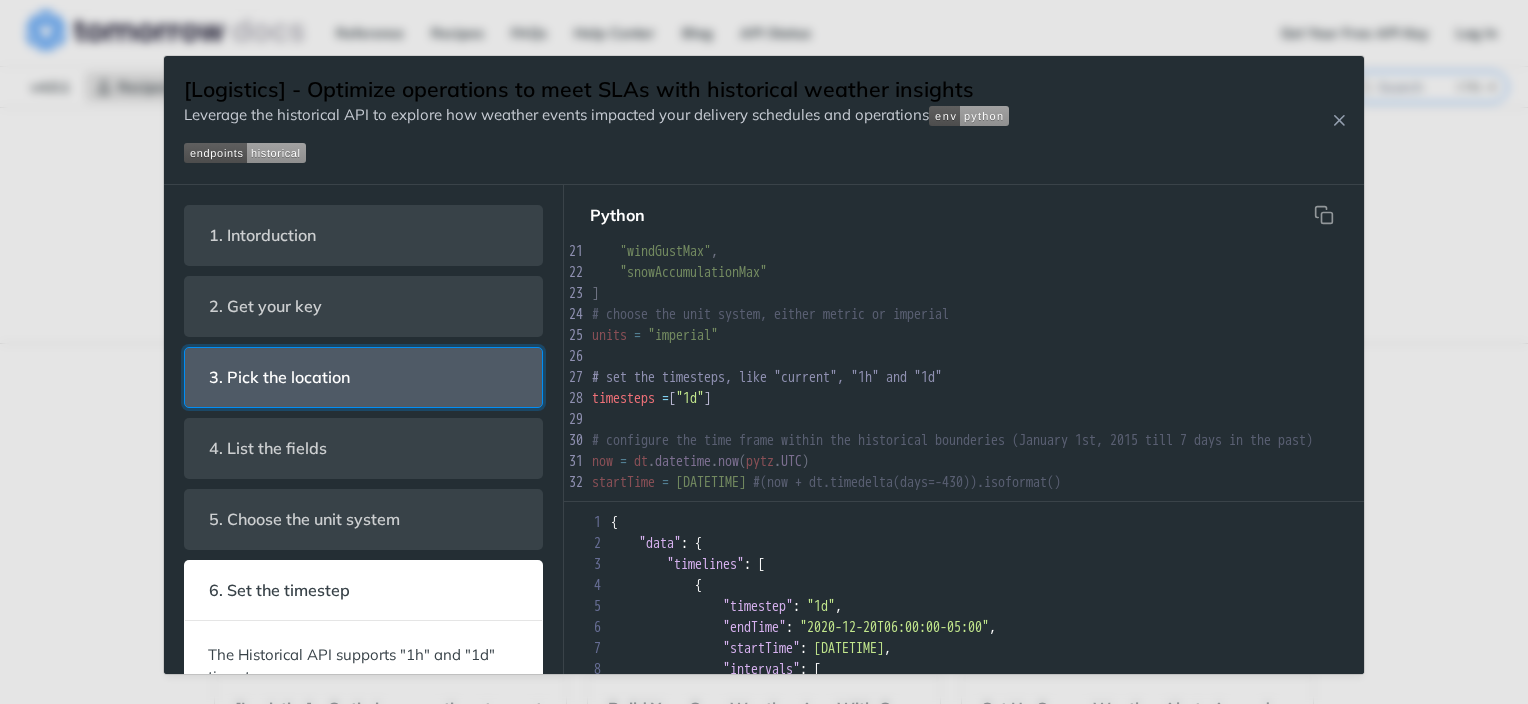 click on "3. Pick the location" at bounding box center (363, 377) 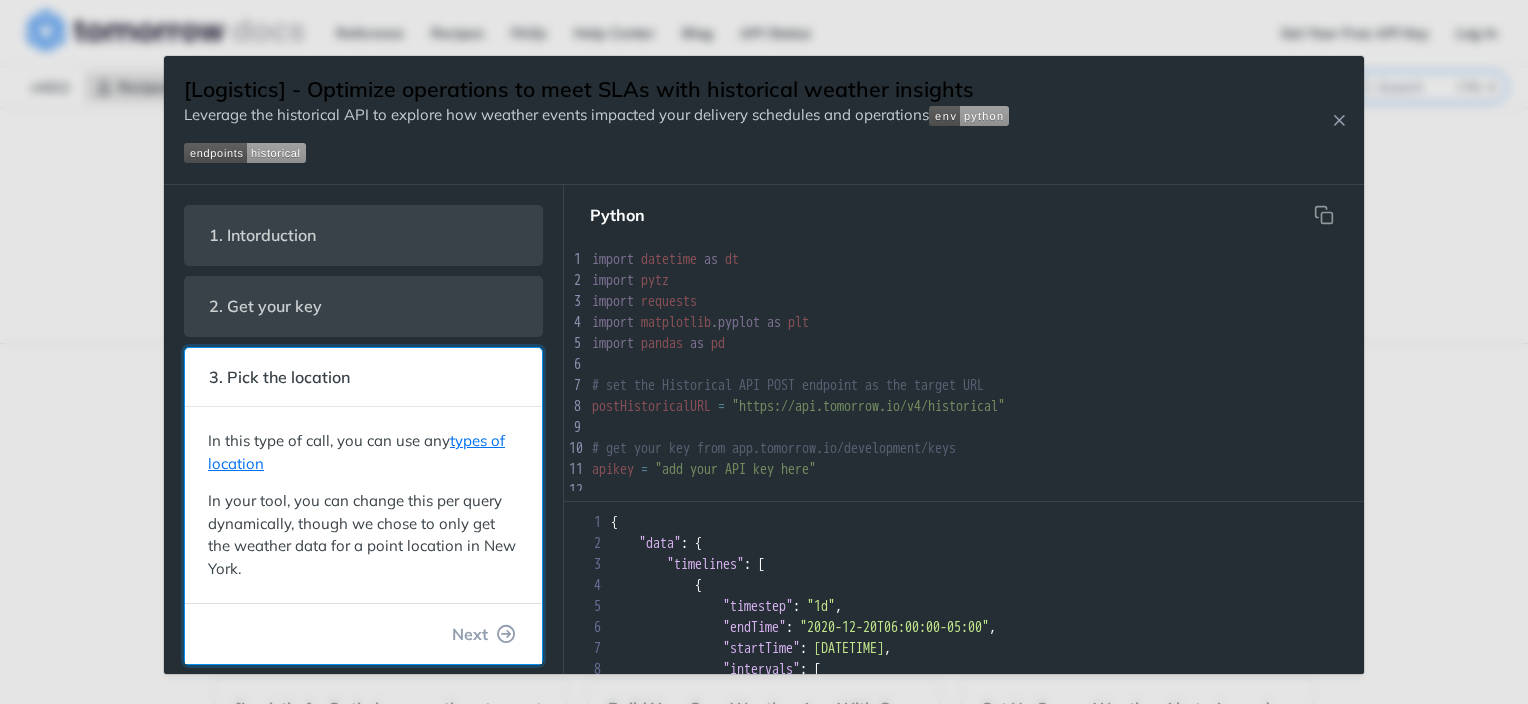 scroll, scrollTop: 134, scrollLeft: 0, axis: vertical 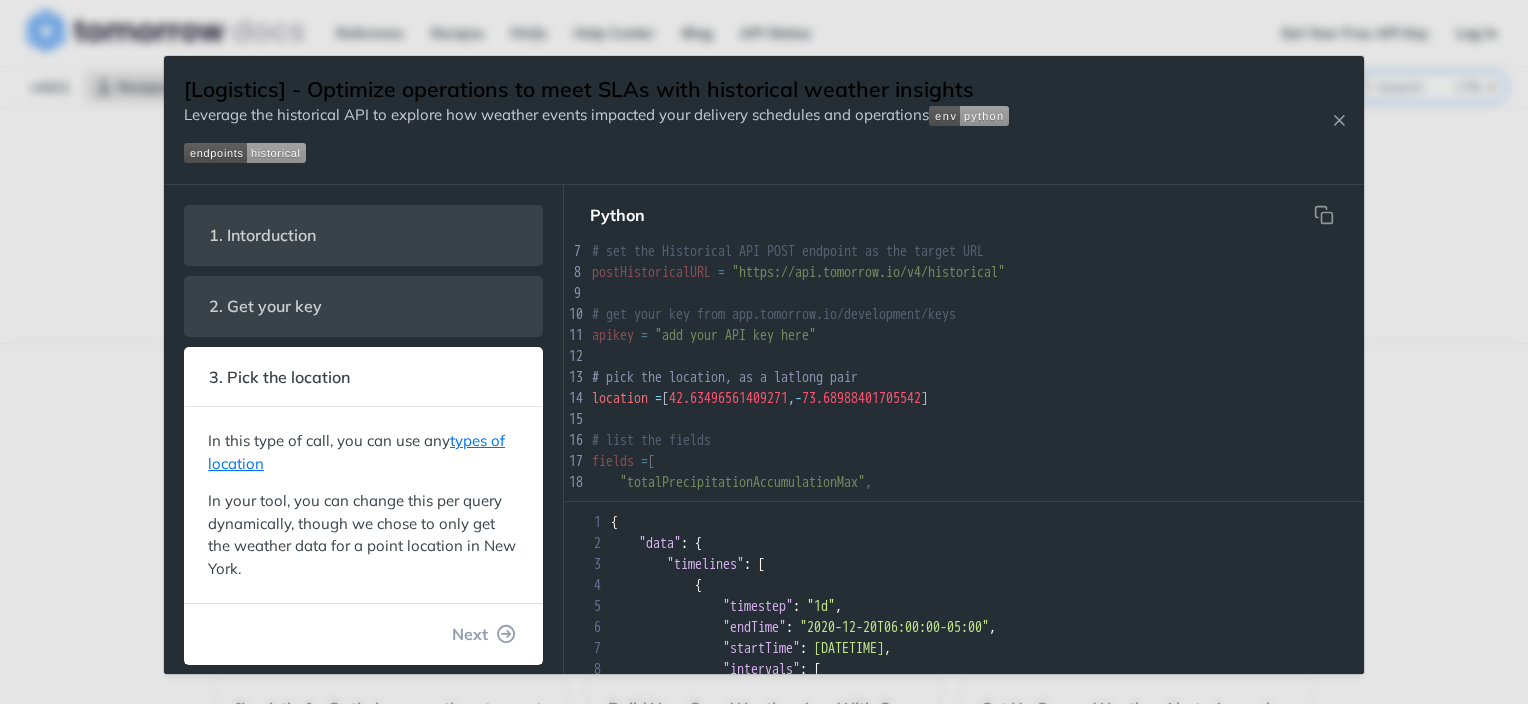 click on "Python" at bounding box center [964, 215] 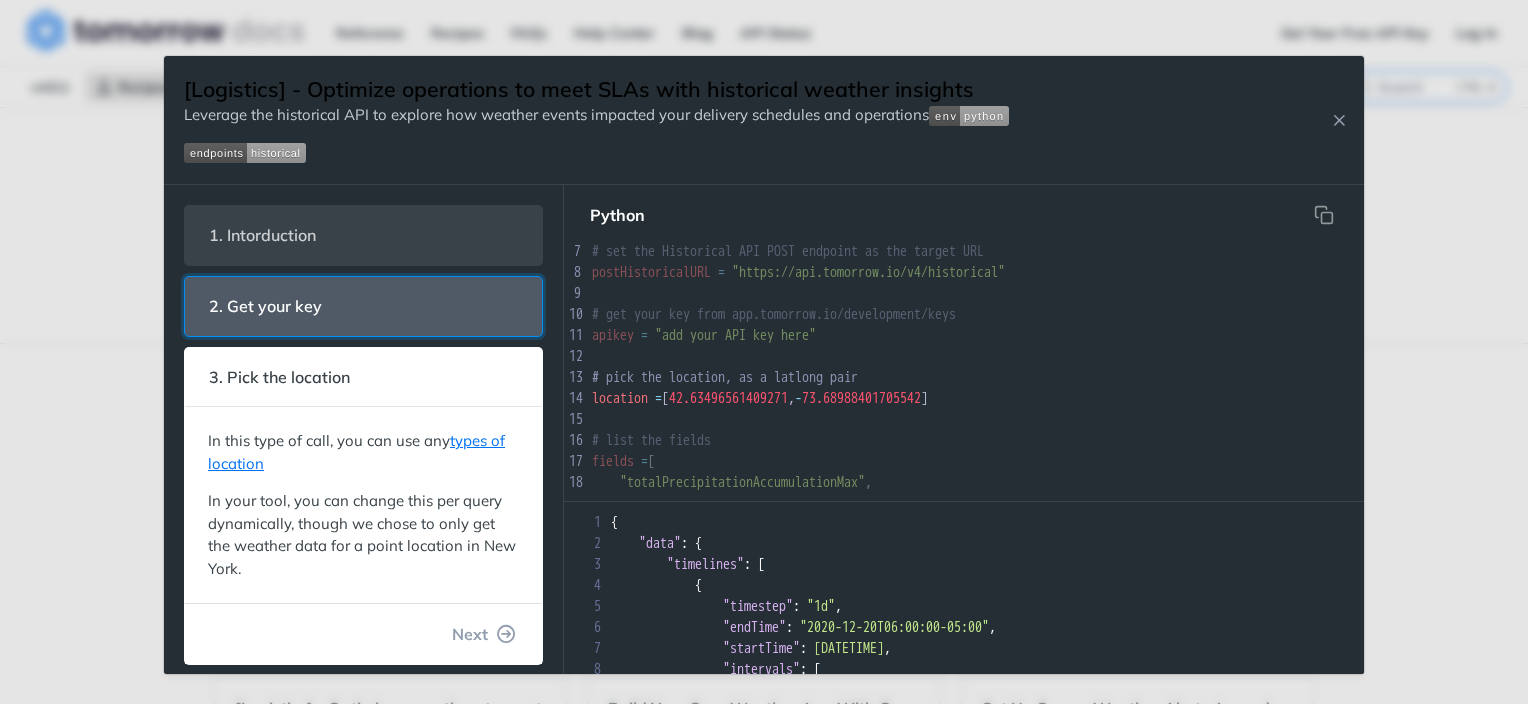 click on "2. Get your key" at bounding box center (363, 306) 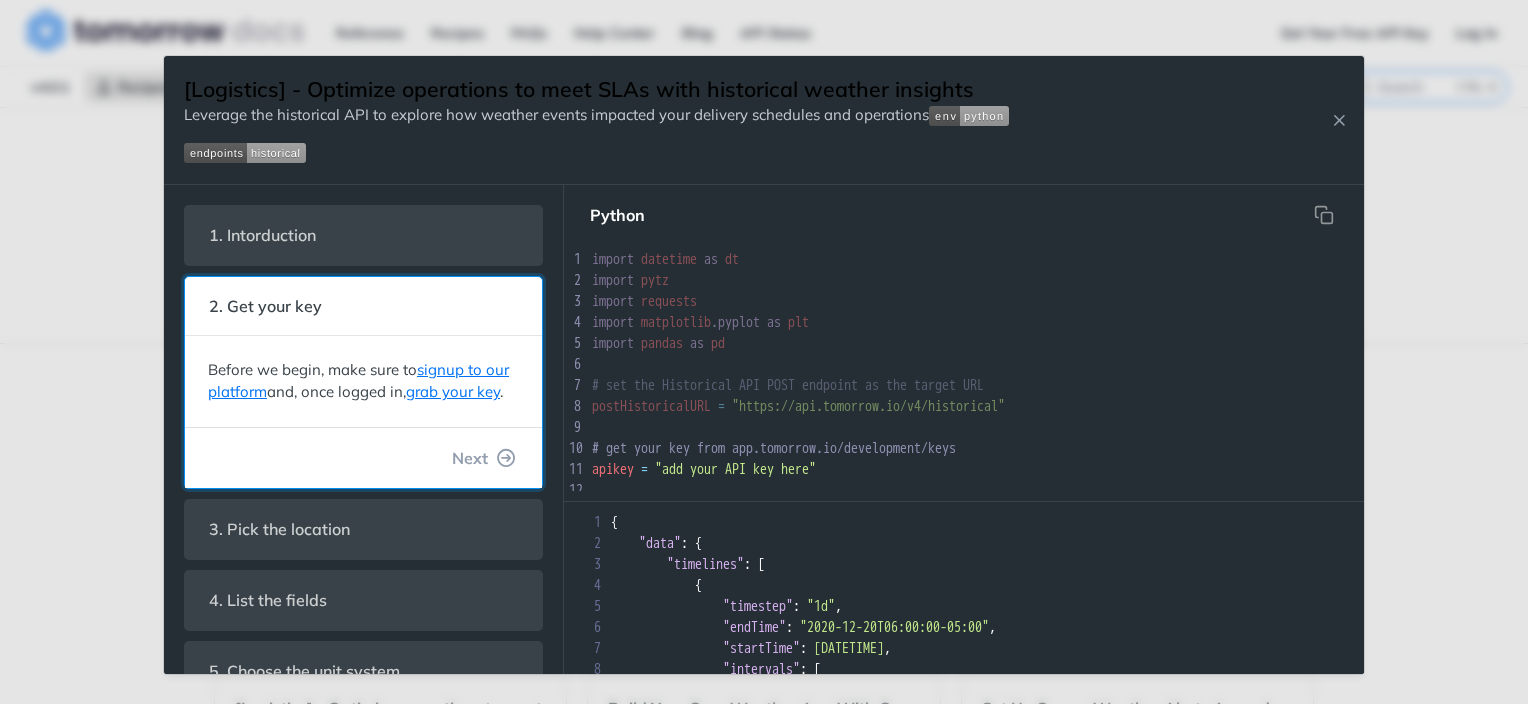 scroll, scrollTop: 71, scrollLeft: 0, axis: vertical 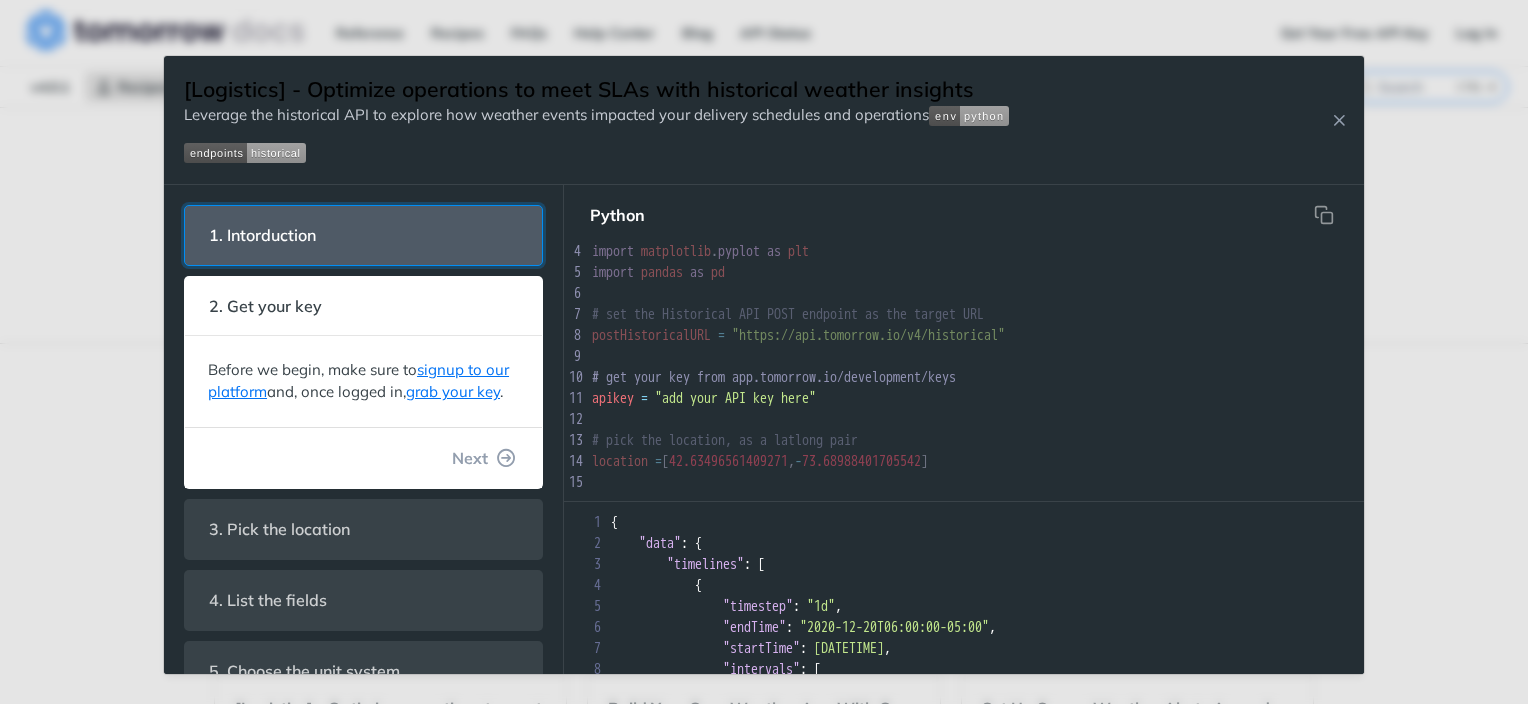 click on "1. Intorduction" at bounding box center (363, 235) 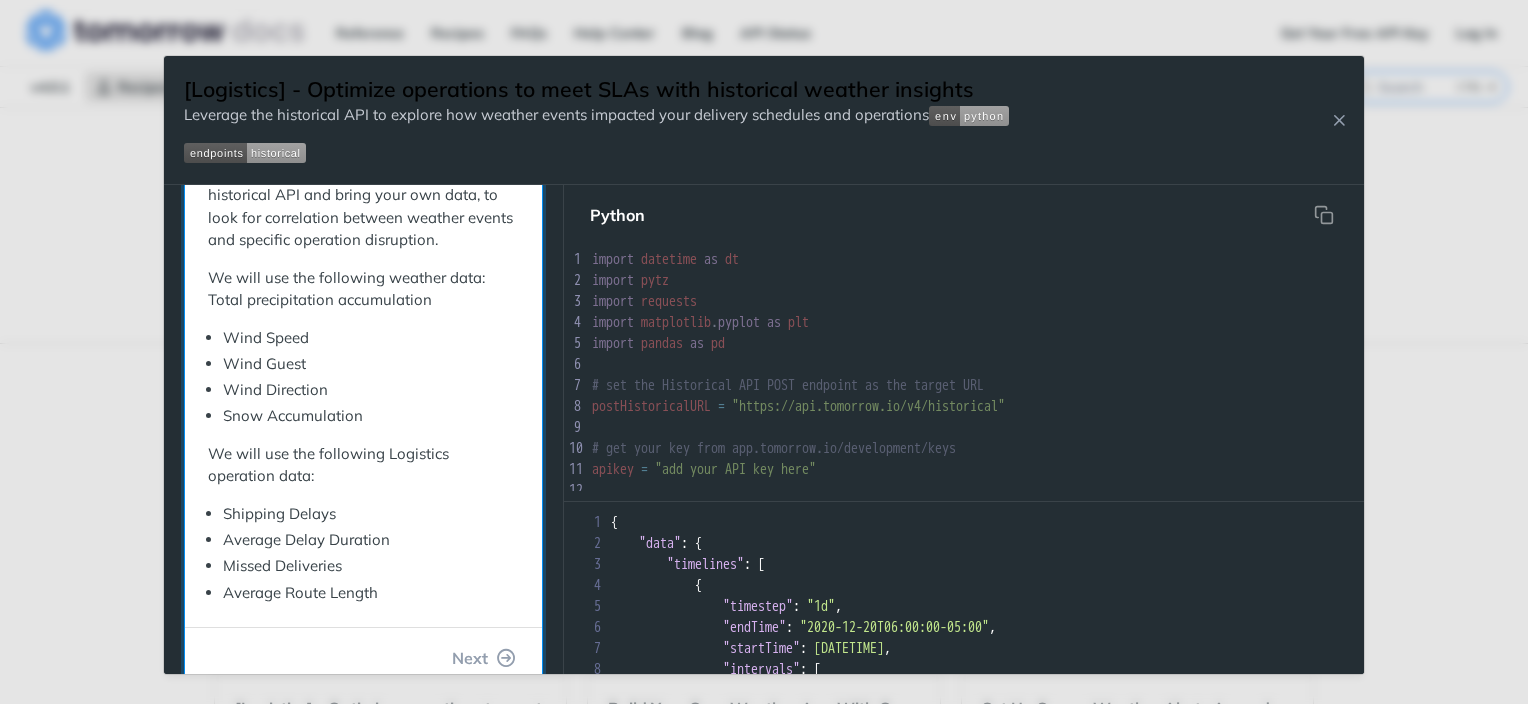 scroll, scrollTop: 400, scrollLeft: 0, axis: vertical 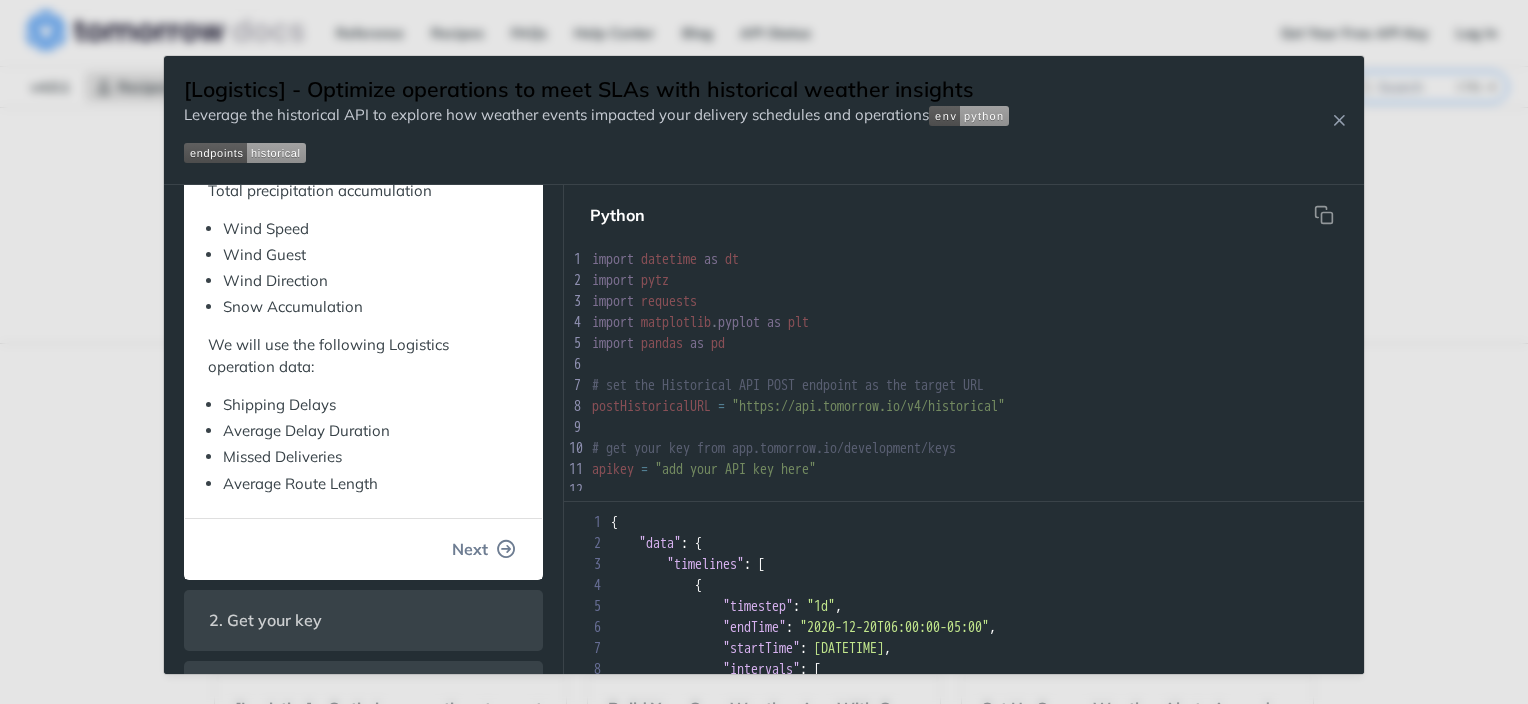click on "Next" at bounding box center (470, 549) 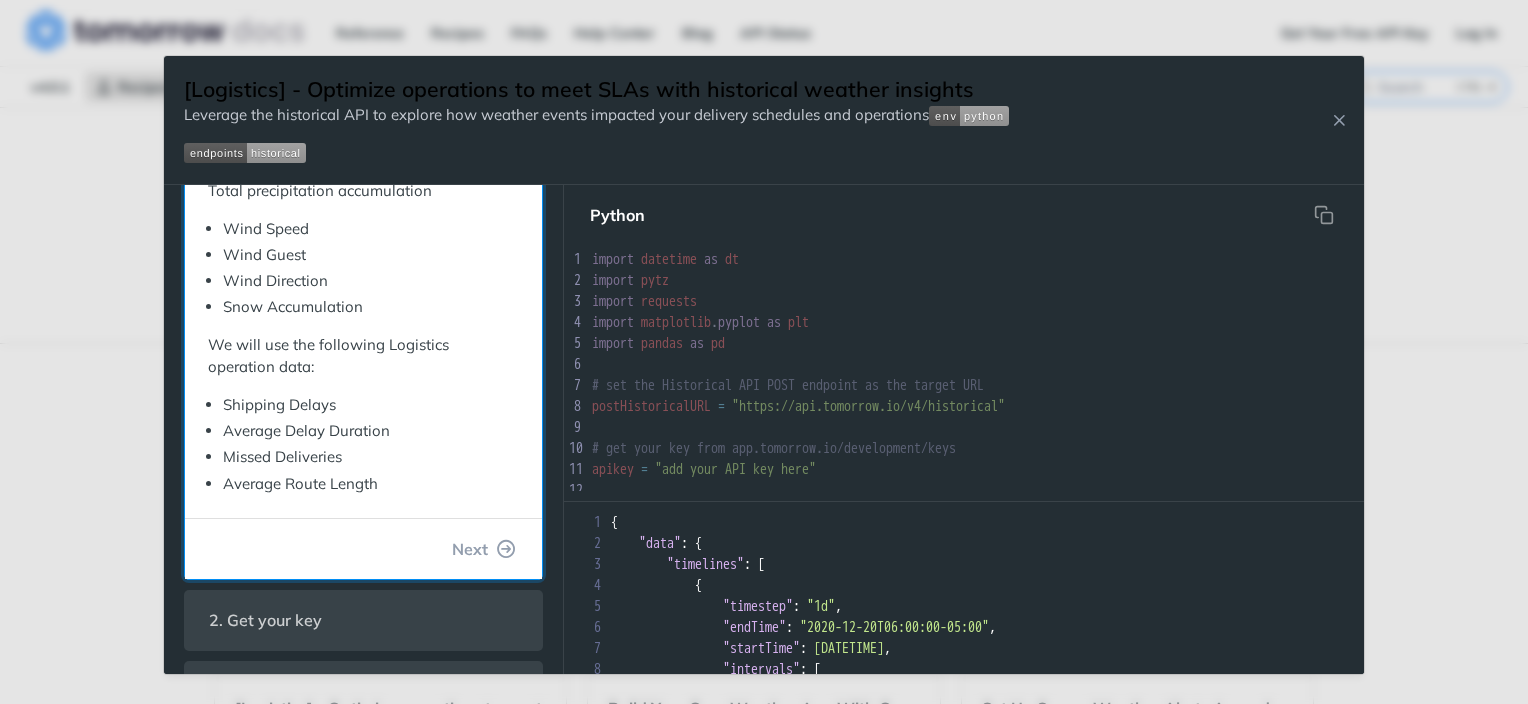 scroll, scrollTop: 0, scrollLeft: 0, axis: both 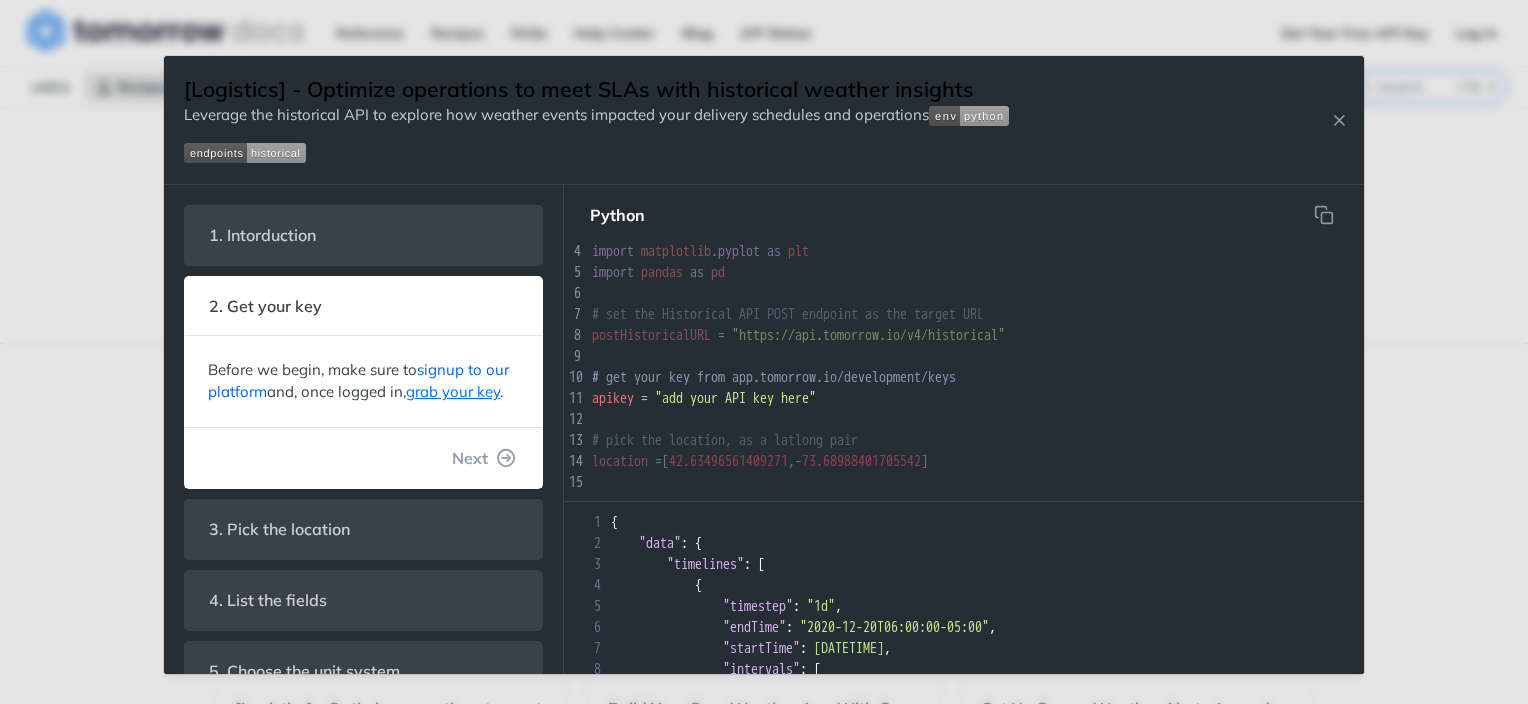 click on "signup to our platform" at bounding box center (358, 381) 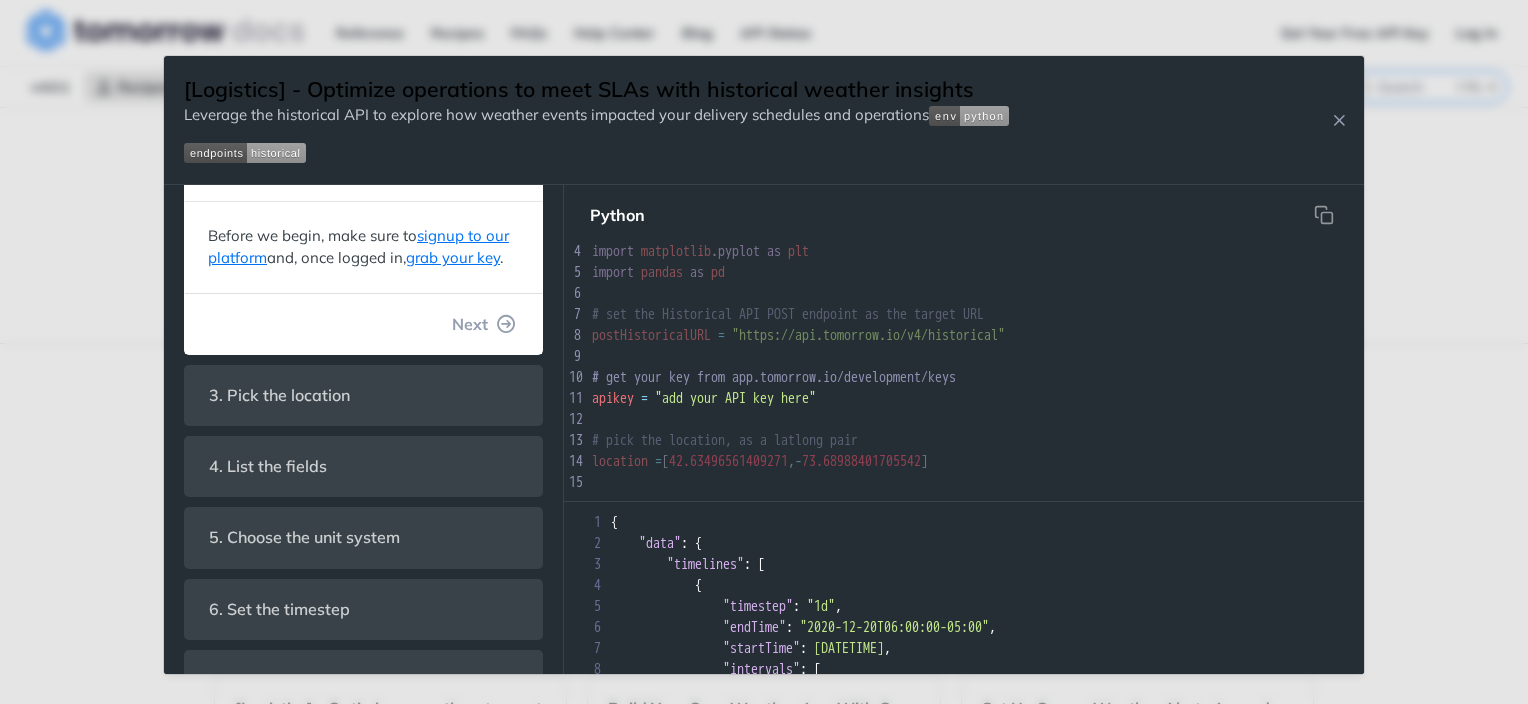 scroll, scrollTop: 100, scrollLeft: 0, axis: vertical 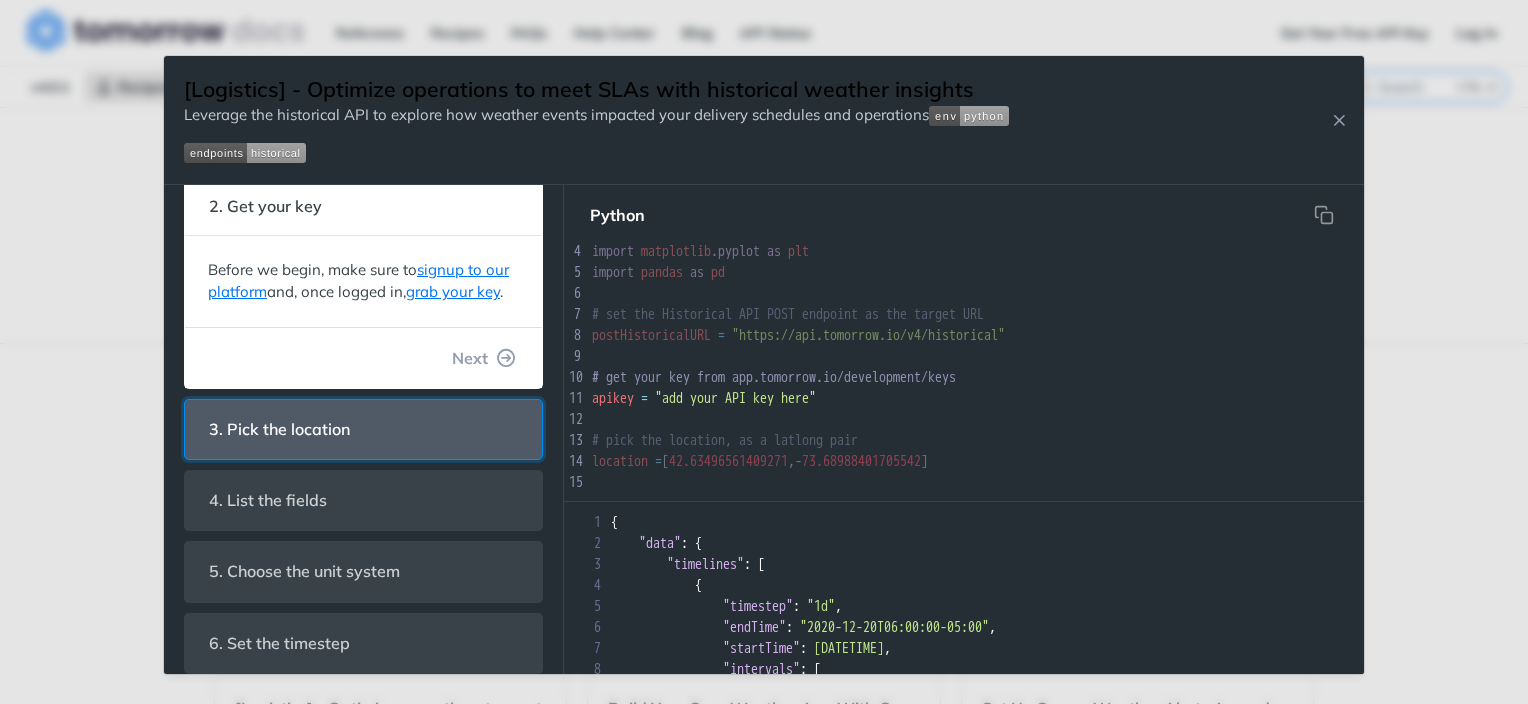 click on "3. Pick the location" at bounding box center [279, 429] 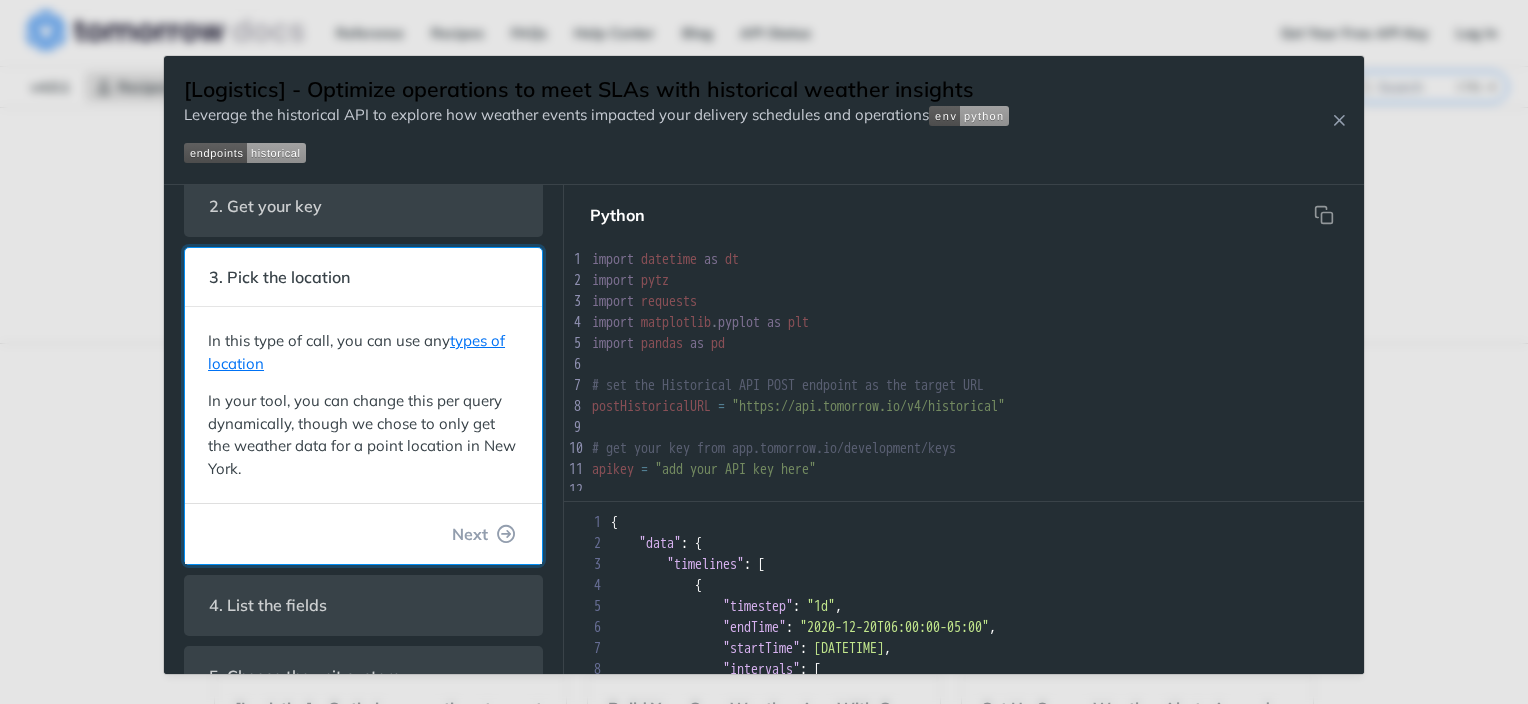 scroll, scrollTop: 134, scrollLeft: 0, axis: vertical 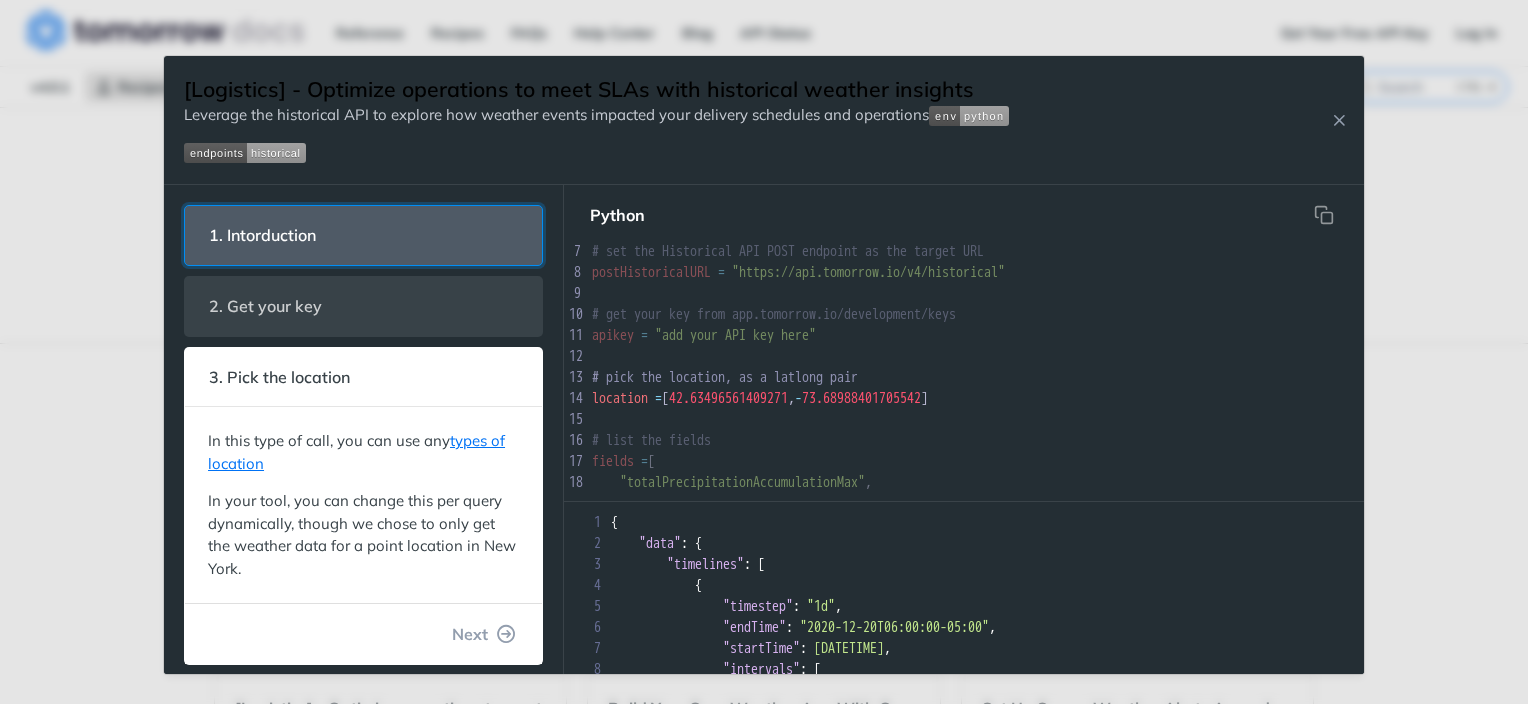 click on "1. Intorduction" at bounding box center (262, 235) 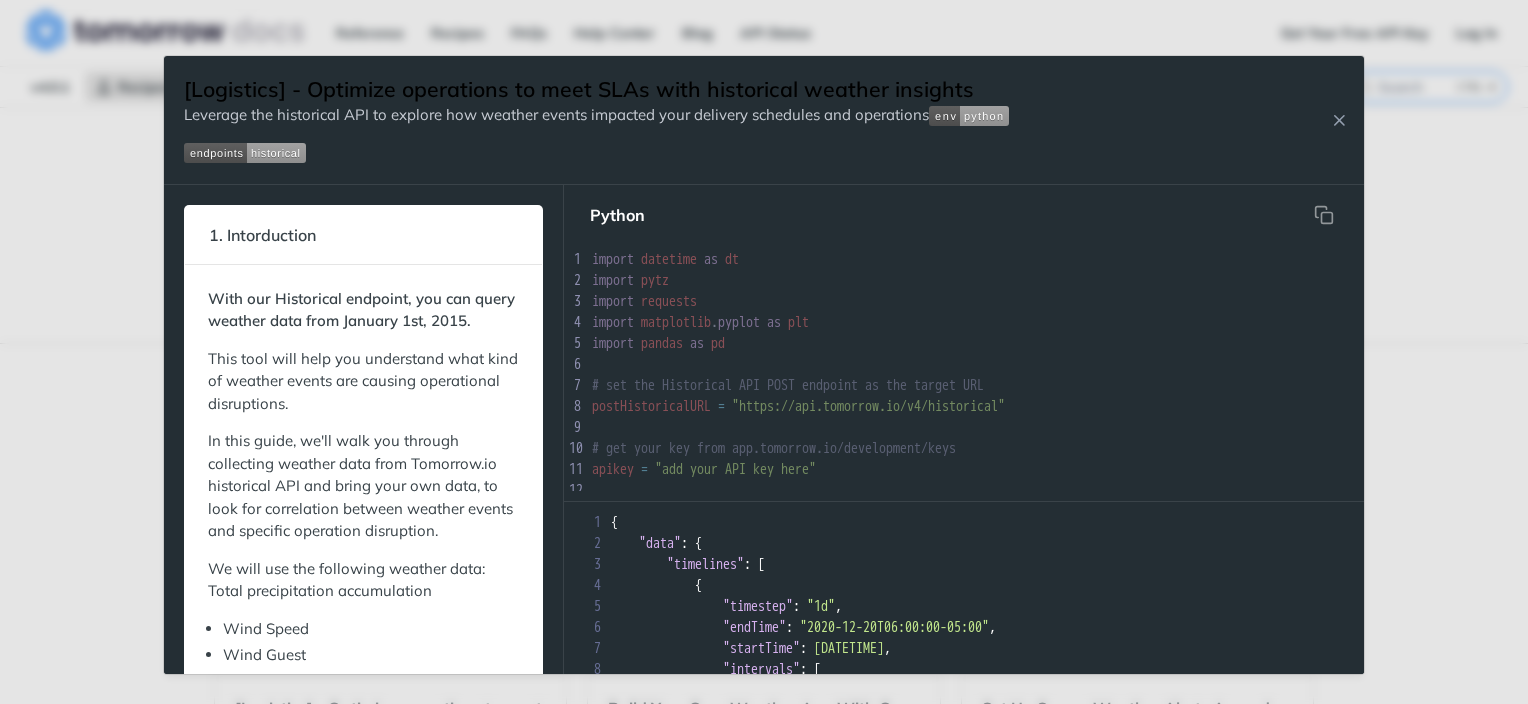 click on ""https://api.tomorrow.io/v4/historical"" at bounding box center (868, 406) 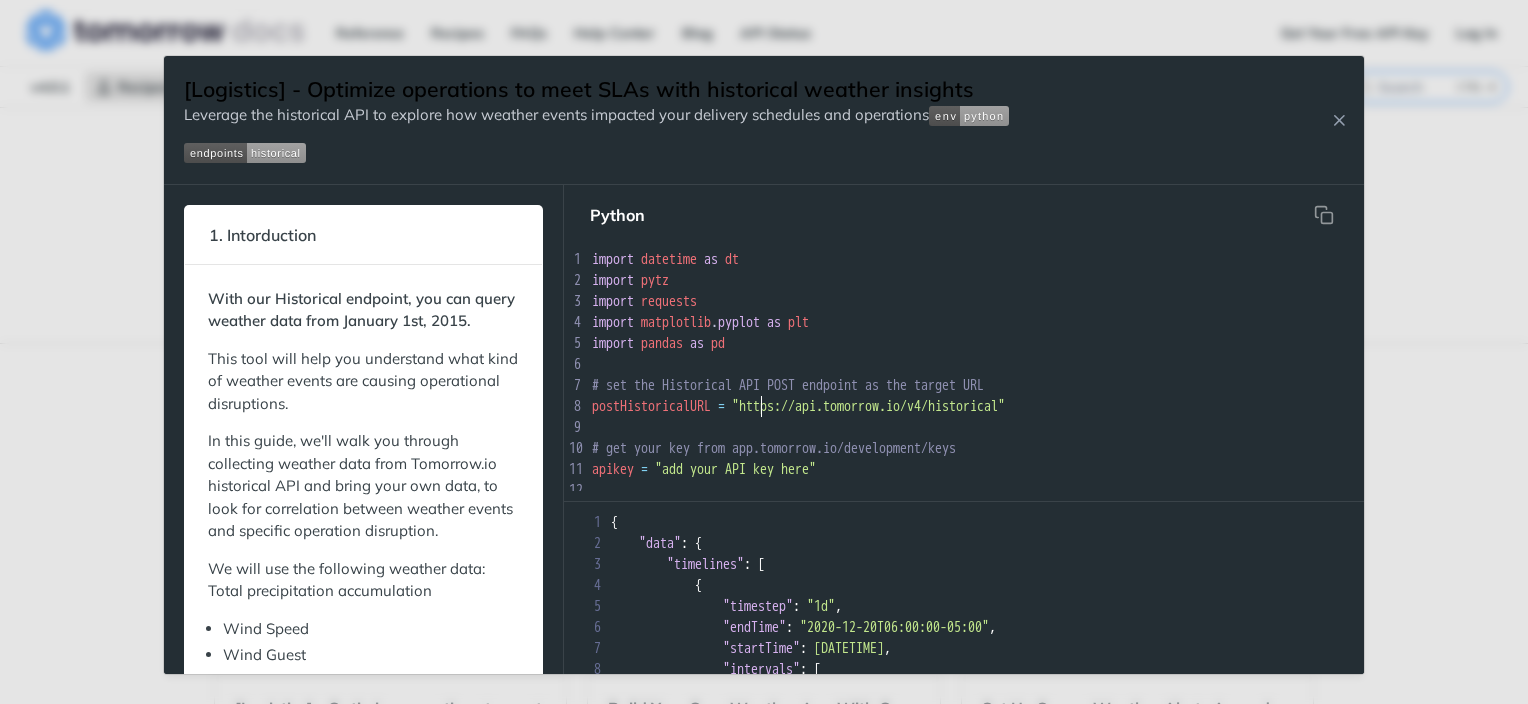 click on "66 print ( 'done' )   1 import   datetime   as   dt 2 import   pytz 3 import   requests 4 import   matplotlib . pyplot   as   plt 5 import   pandas   as   pd 6 ​ 7 # set the Historical API POST endpoint as the target URL 8 postHistoricalURL   =   "https://api.tomorrow.io/v4/historical" 9 ​ 10 # get your key from app.tomorrow.io/development/keys 11 apikey   =   "add your API key here" 12 ​ 13 # pick the location, as a latlong pair 14 location   =  [ 42.63496561409271 ,  - 73.68988401705542 ] 15 ​ 16 # list the fields 17 fields   =  [ 18      "totalPrecipitationAccumulationMax" , 19      "windSpeedMax" , 20       "windDirectionAvg" , 21       "windGustMax" , 22      "snowAccumulationMax"" at bounding box center (1151, 480) 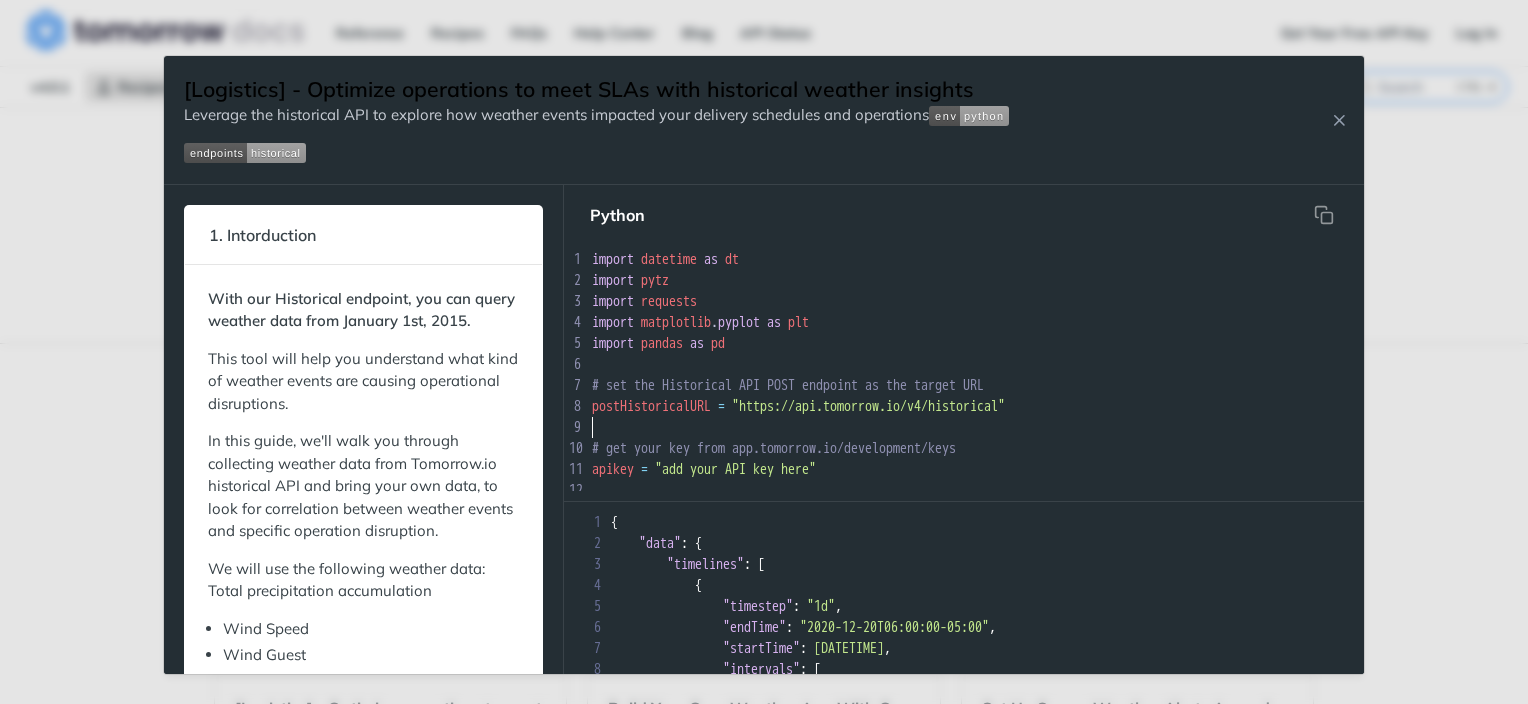 drag, startPoint x: 895, startPoint y: 426, endPoint x: 984, endPoint y: 416, distance: 89.560036 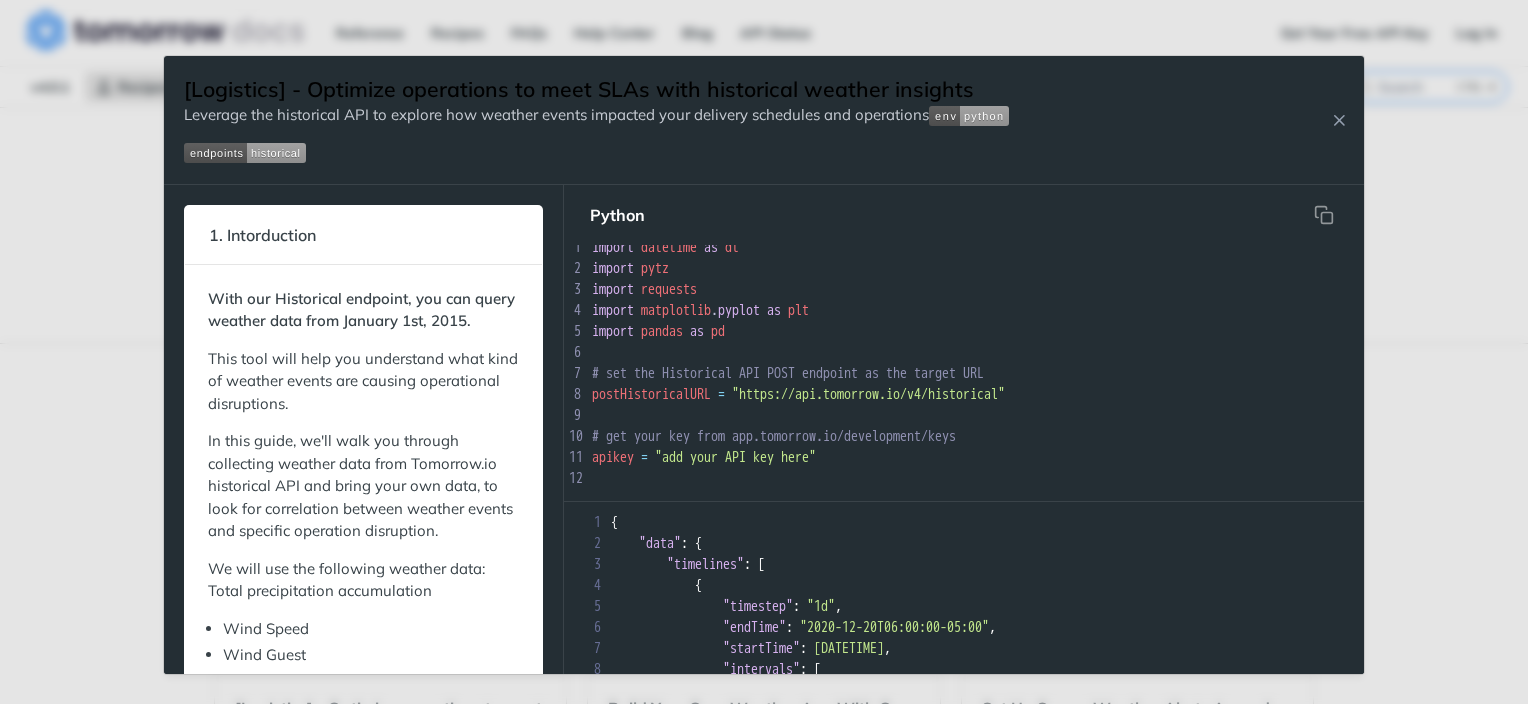 click on ""https://api.tomorrow.io/v4/historical"" at bounding box center (868, 394) 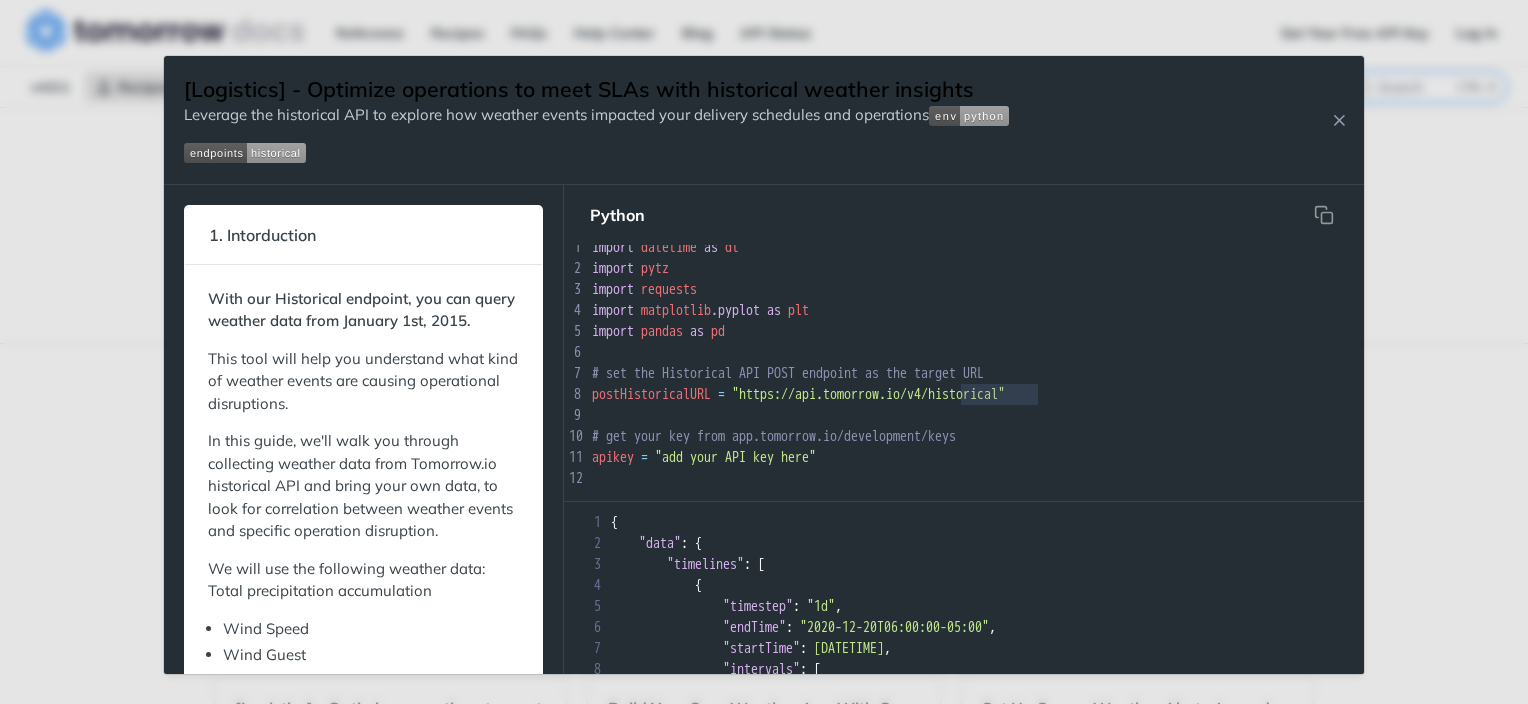 click on "x print ( 'done' ) 1 import   datetime   as   dt 2 import   pytz 3 import   requests 4 import   matplotlib . pyplot   as   plt 5 import   pandas   as   pd 6 ​ 7 # set the Historical API POST endpoint as the target URL 8 postHistoricalURL   =   "https://api.tomorrow.io/v4/historical" 9 ​ 10 # get your key from app.tomorrow.io/development/keys 11 apikey   =   "add your API key here" 12 ​ 13 # pick the location, as a latlong pair 14 location   =  [ 42.63496561409271 ,  - 73.68988401705542 ] 15 ​ 16 # list the fields 17 fields   =  [ 18      "totalPrecipitationAccumulationMax" , 19      "windSpeedMax" , 20       "windDirectionAvg" , 21       "windGustMax" , 22      "snowAccumulationMax"" at bounding box center (1151, 468) 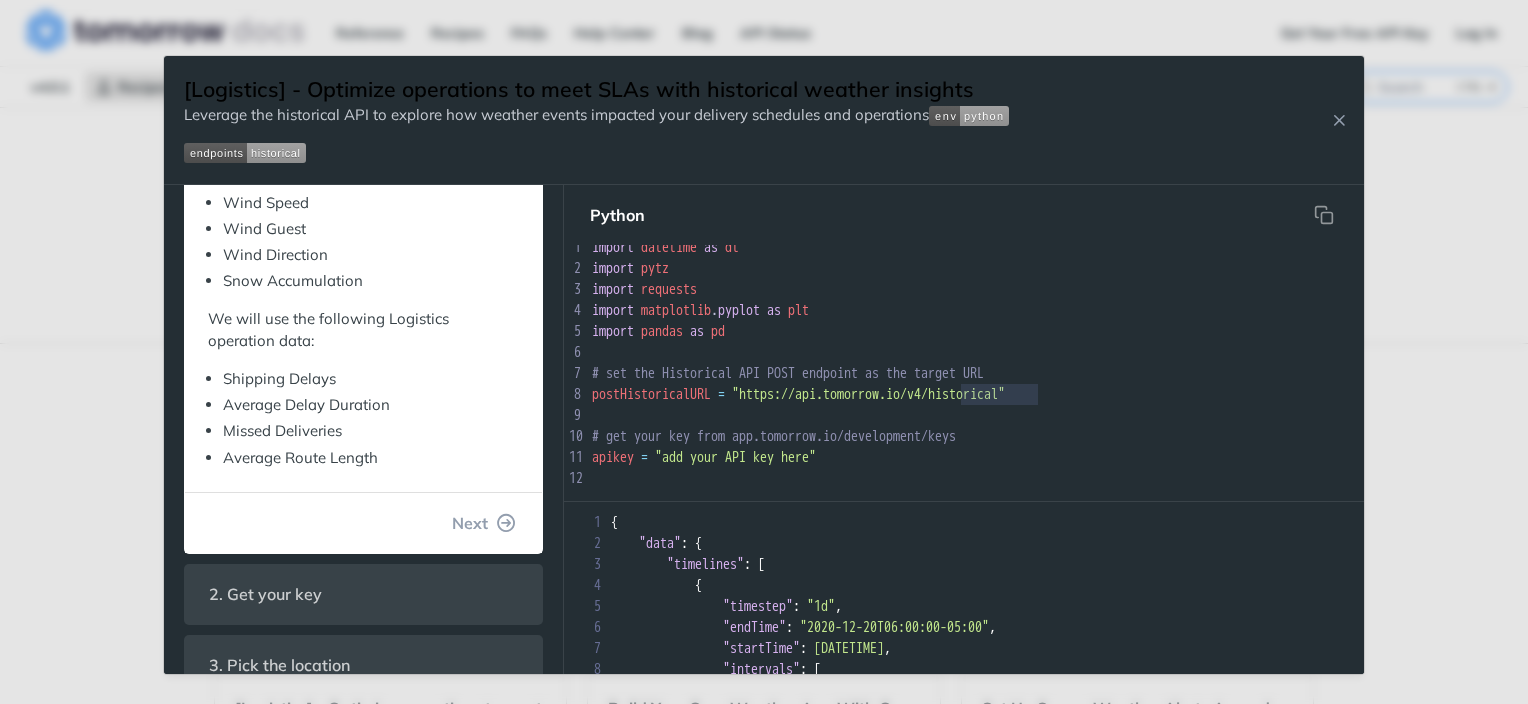 scroll, scrollTop: 700, scrollLeft: 0, axis: vertical 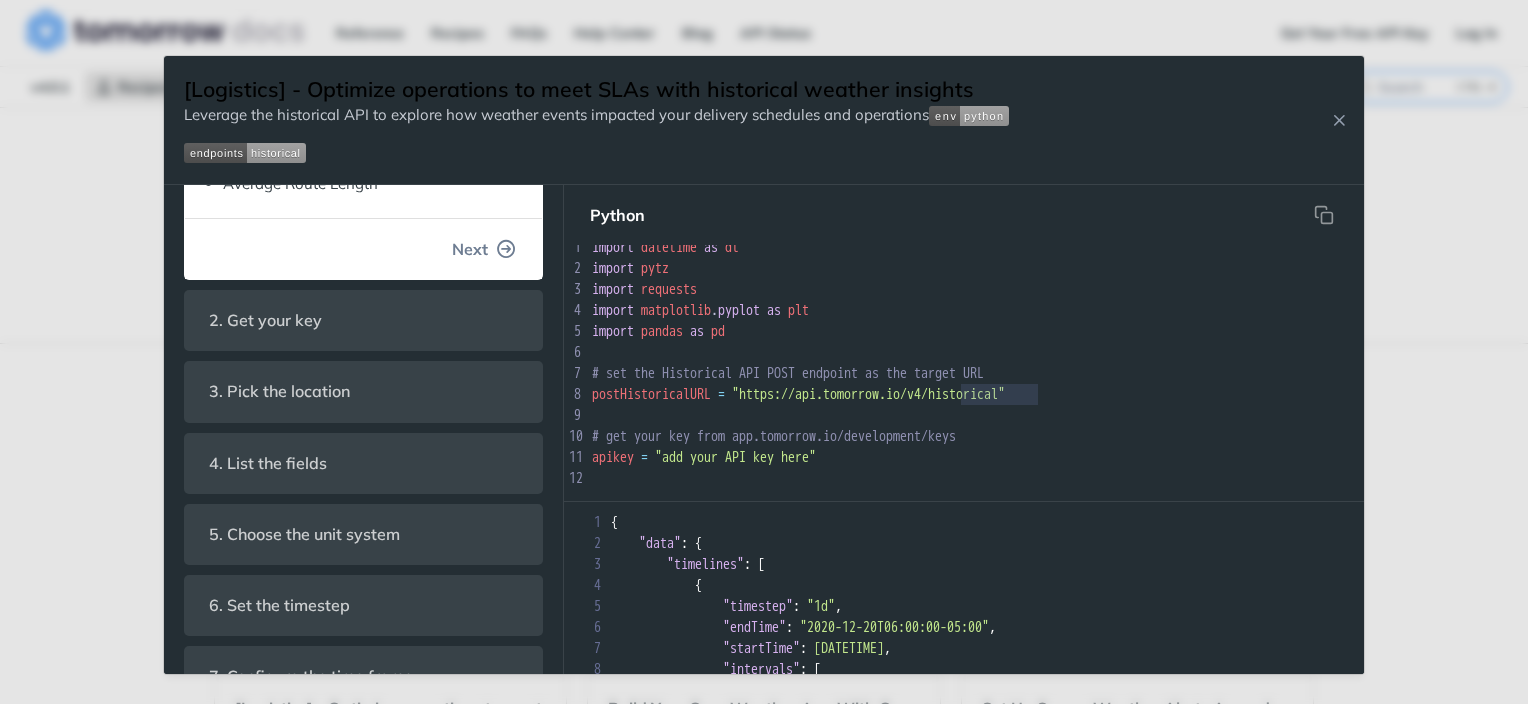 click on "Next" at bounding box center [470, 249] 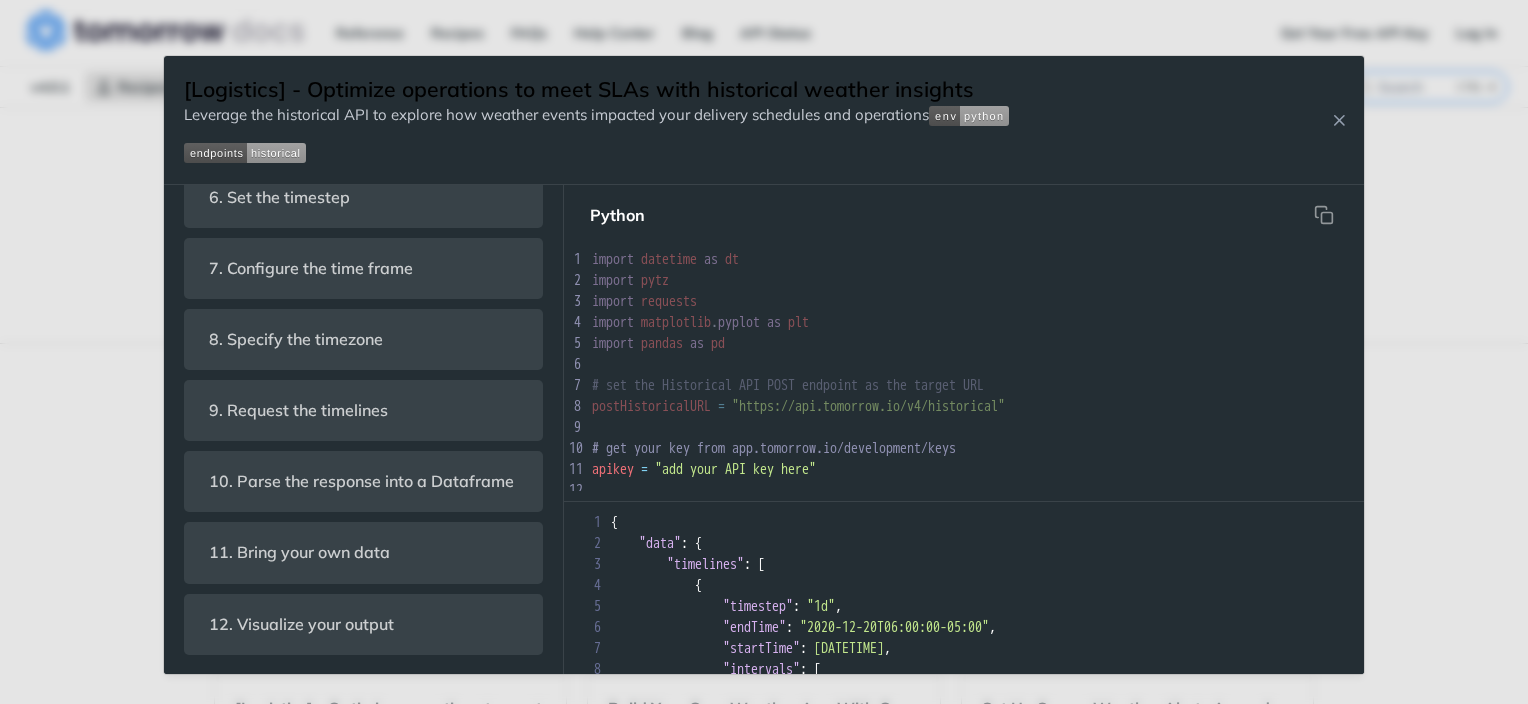 scroll, scrollTop: 0, scrollLeft: 0, axis: both 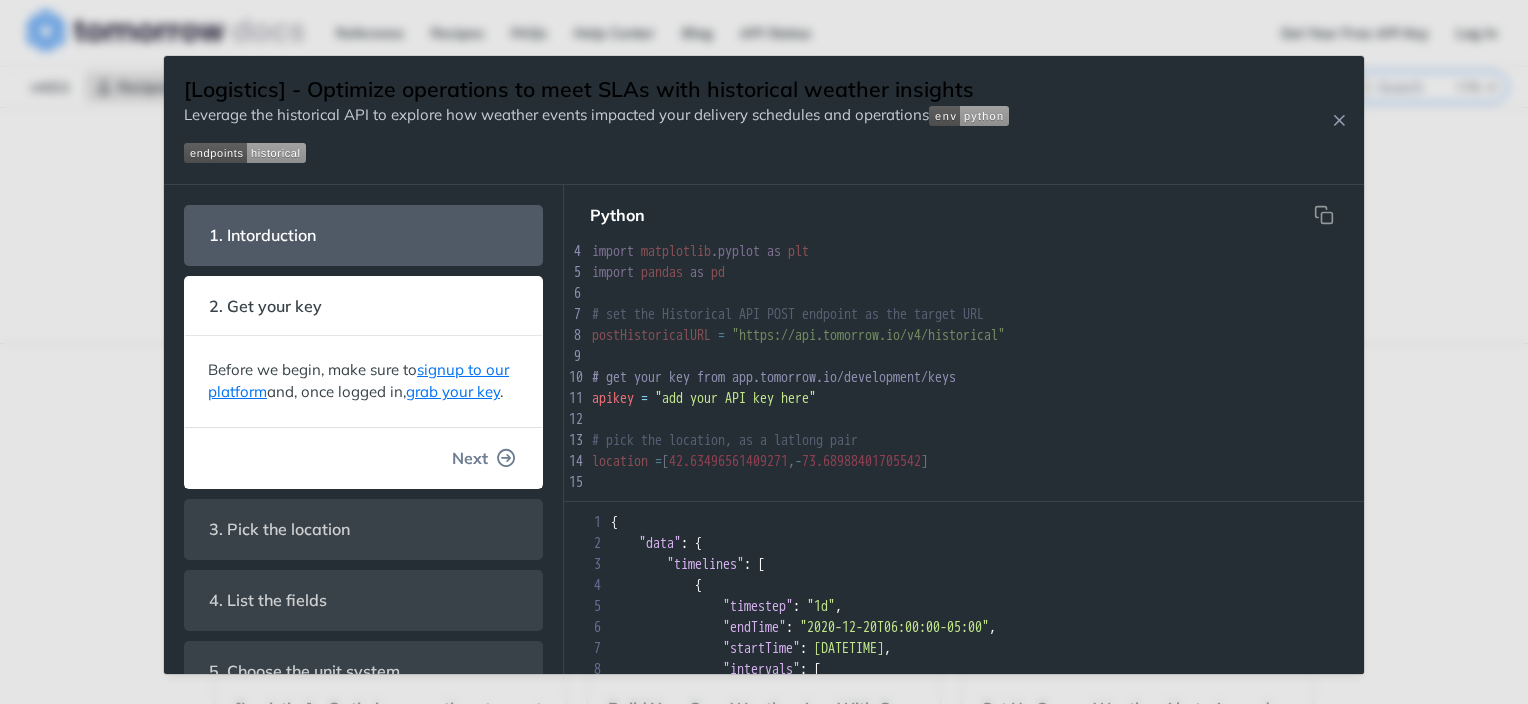 click at bounding box center (507, 458) 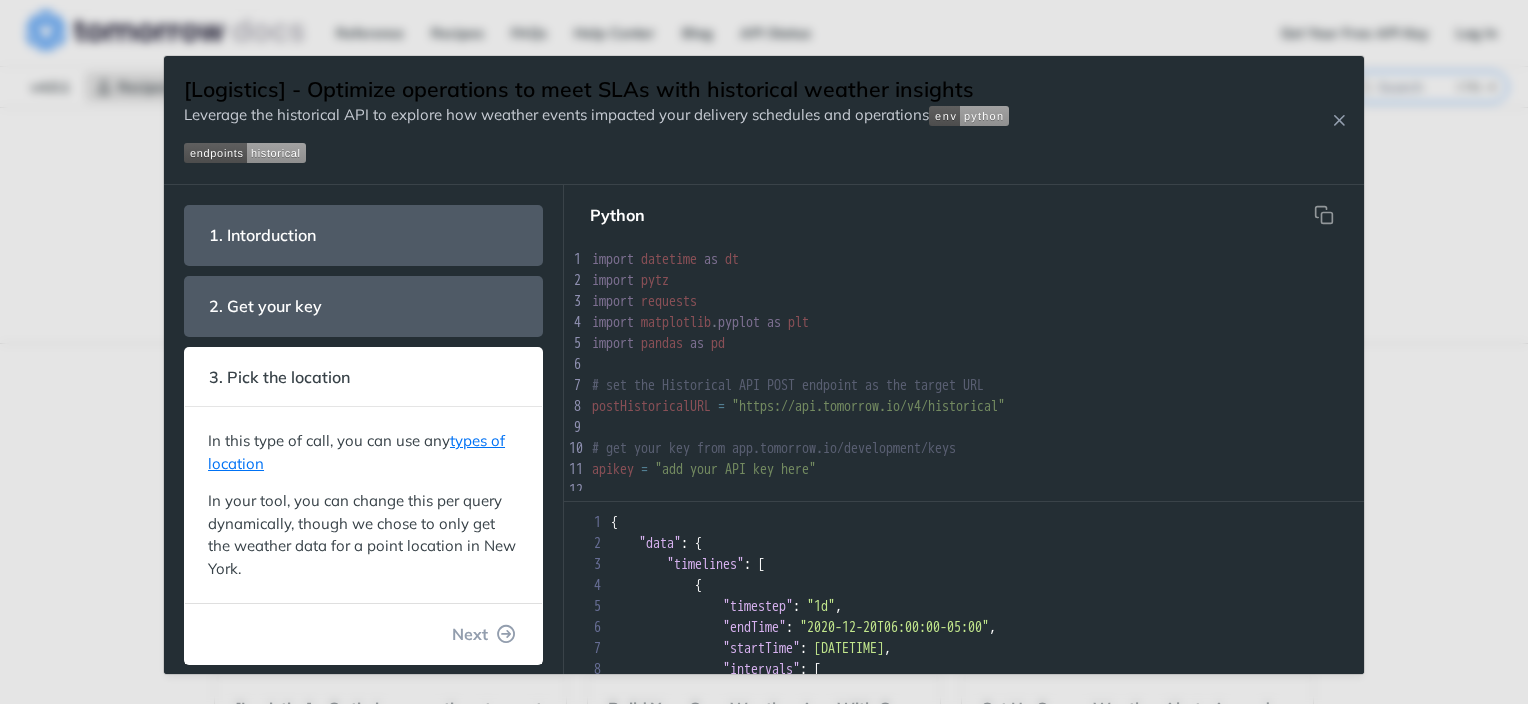 scroll, scrollTop: 134, scrollLeft: 0, axis: vertical 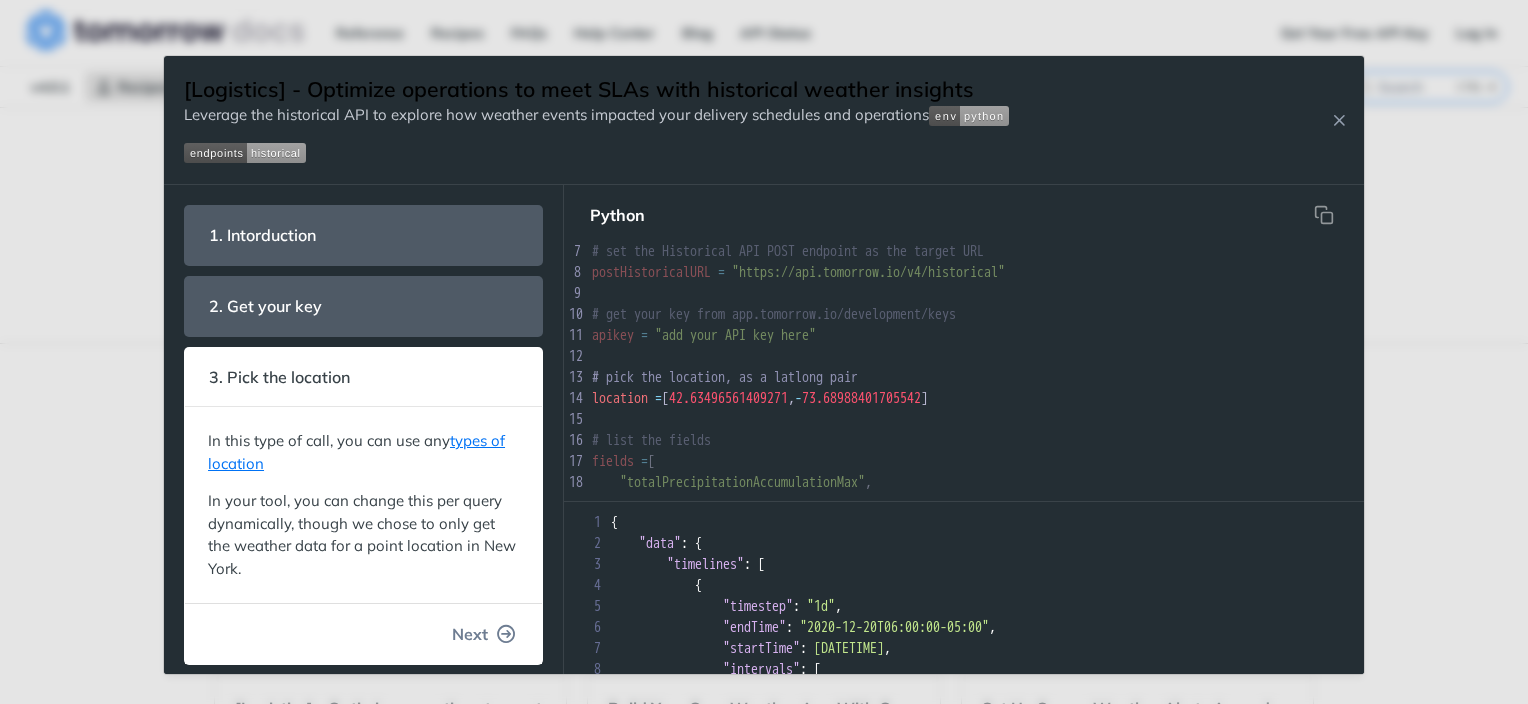 click at bounding box center (507, 634) 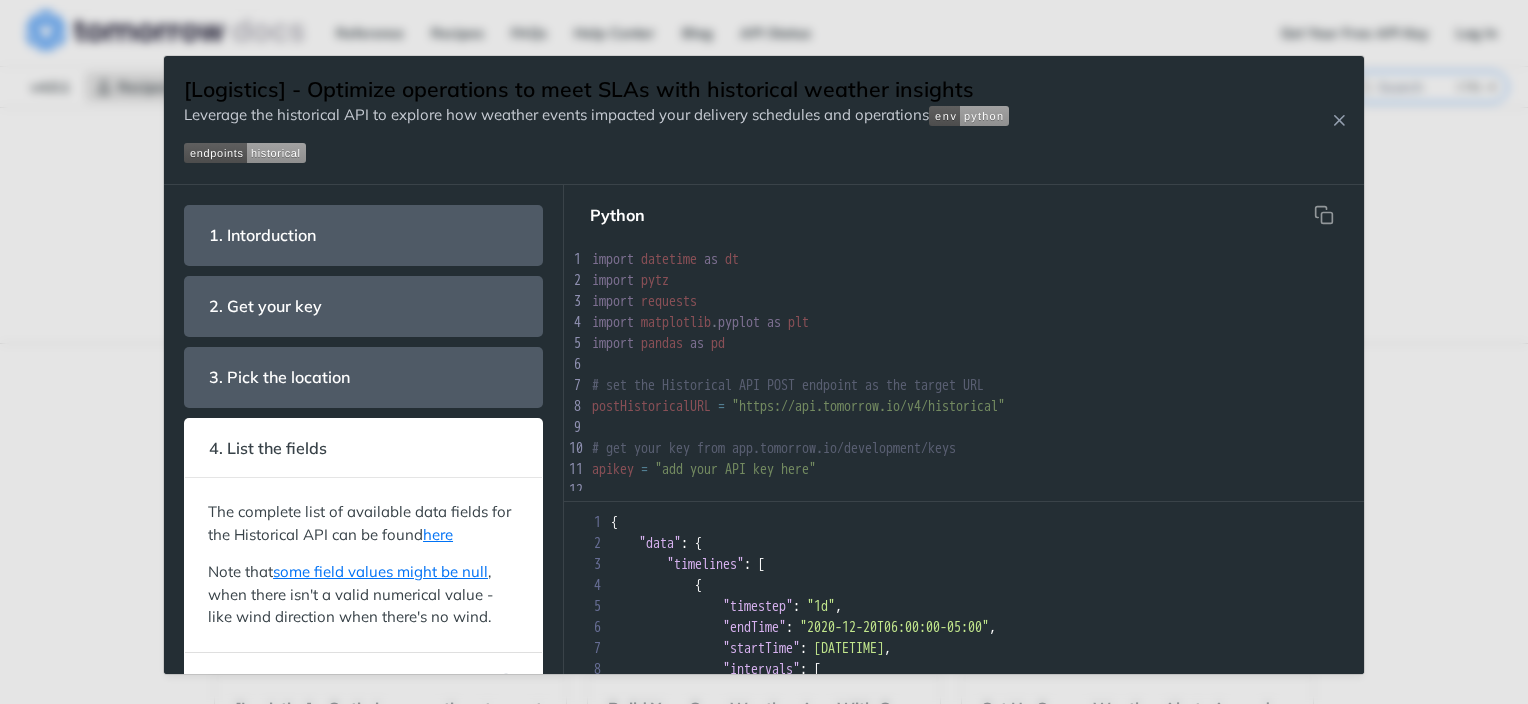 scroll, scrollTop: 35, scrollLeft: 0, axis: vertical 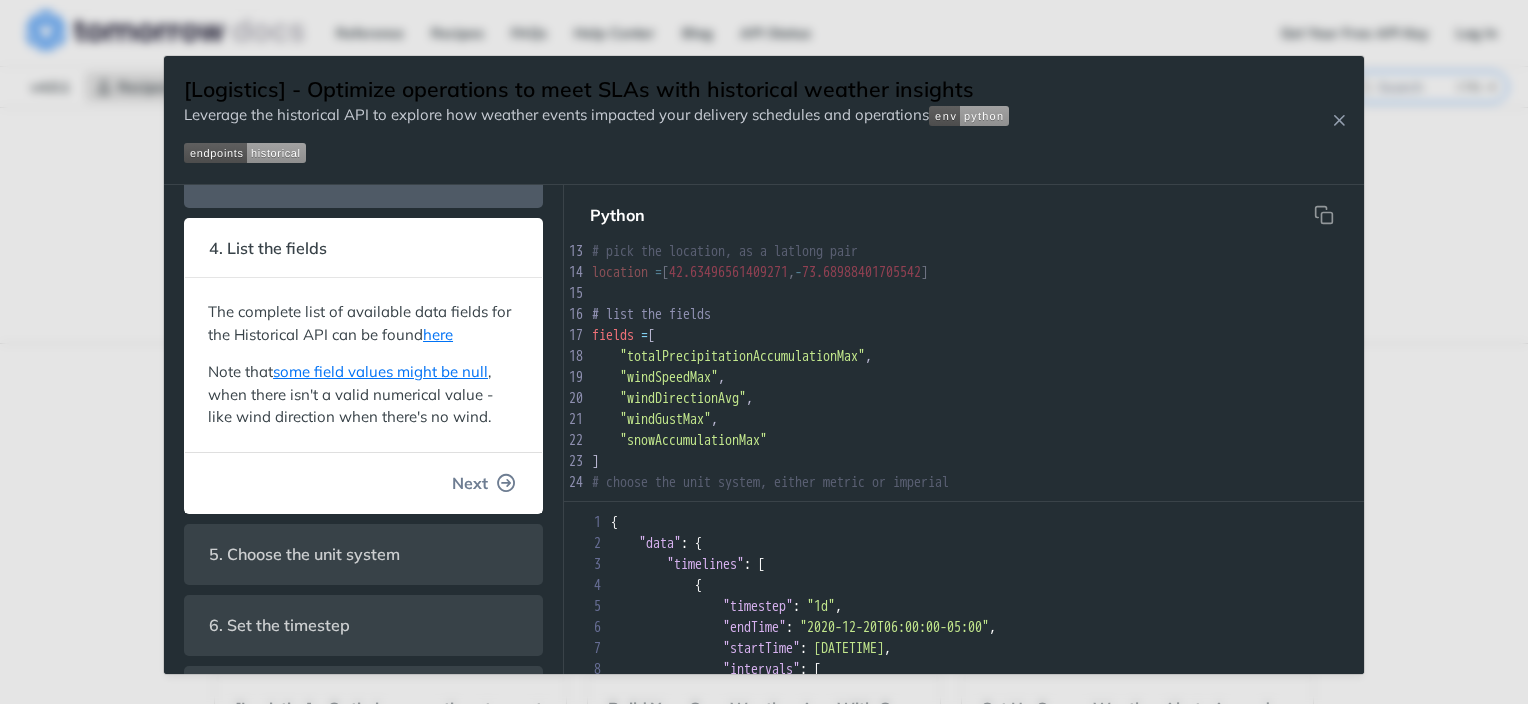 click at bounding box center (507, 483) 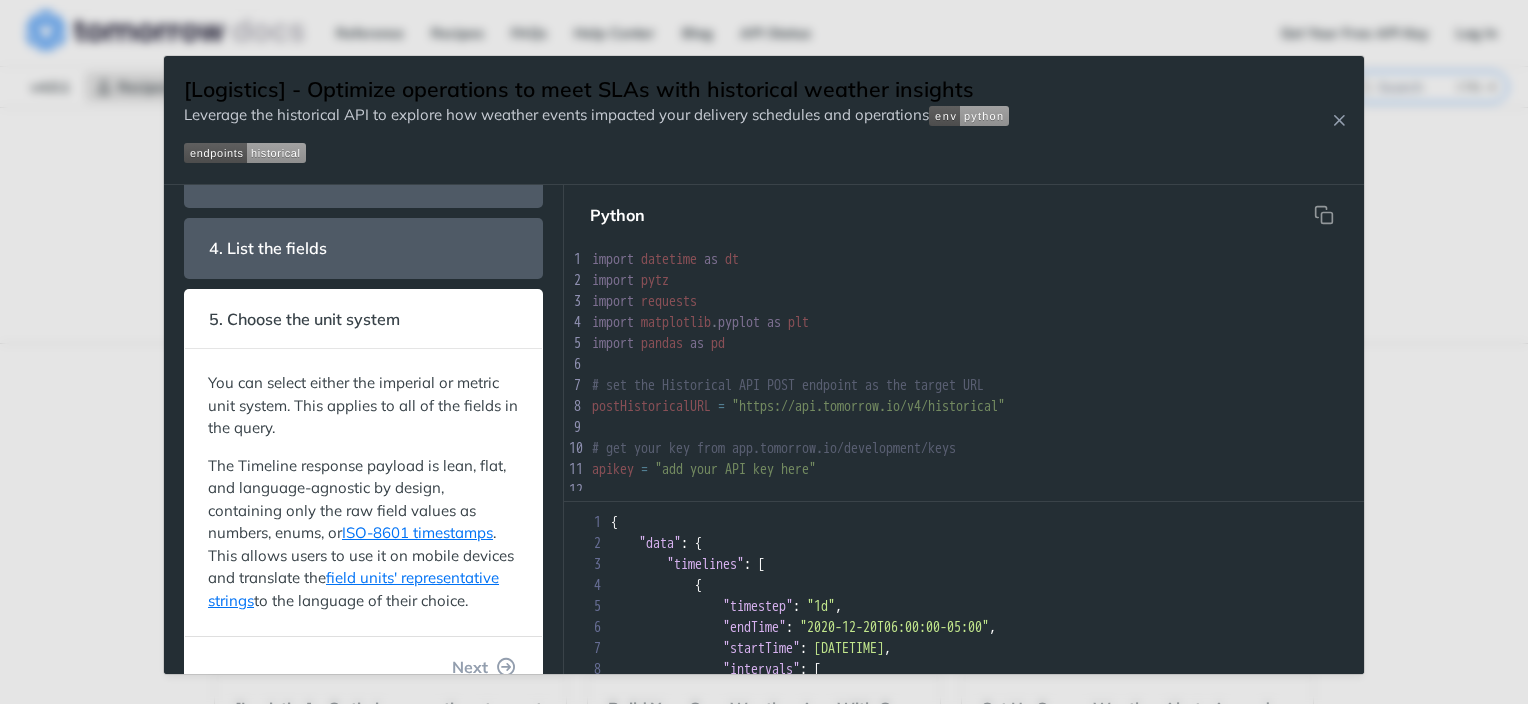 scroll, scrollTop: 46, scrollLeft: 0, axis: vertical 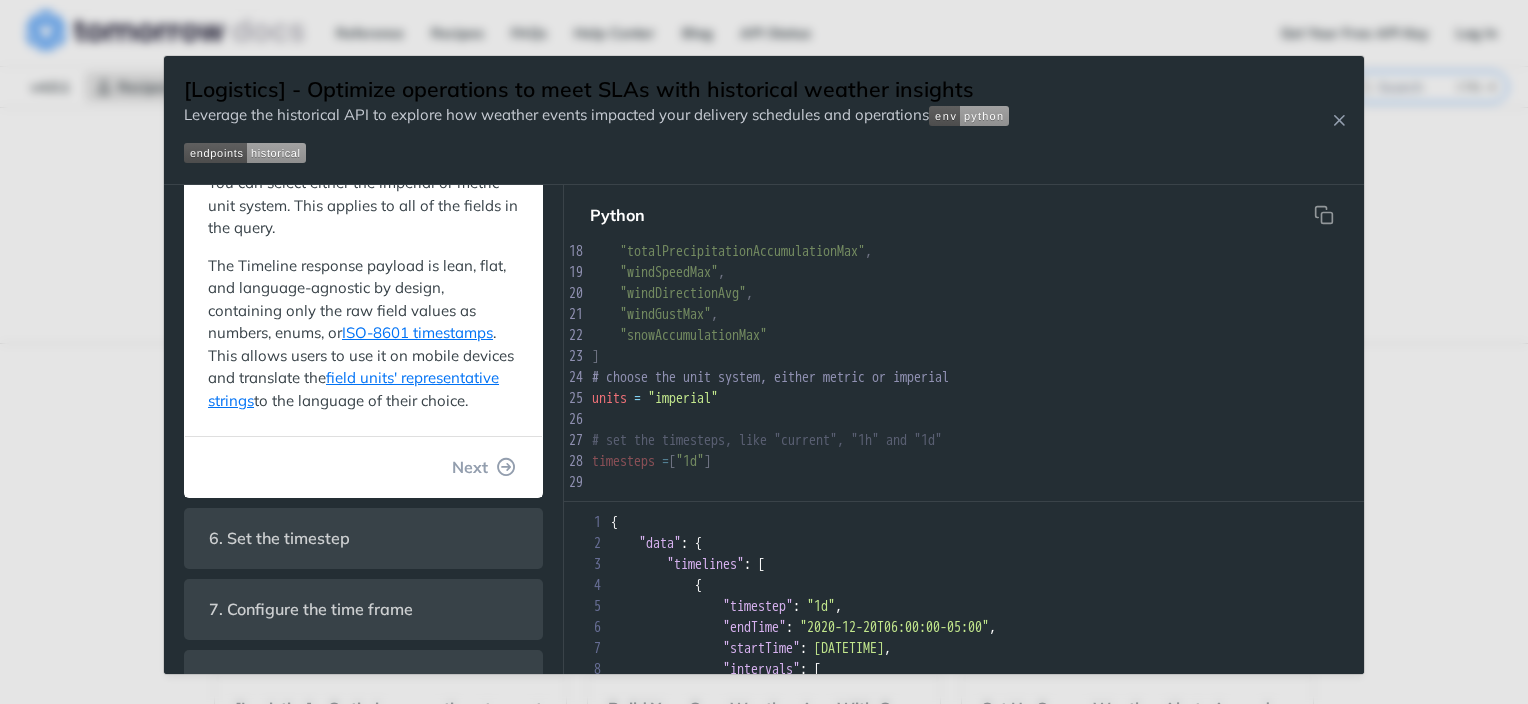 click at bounding box center [507, 467] 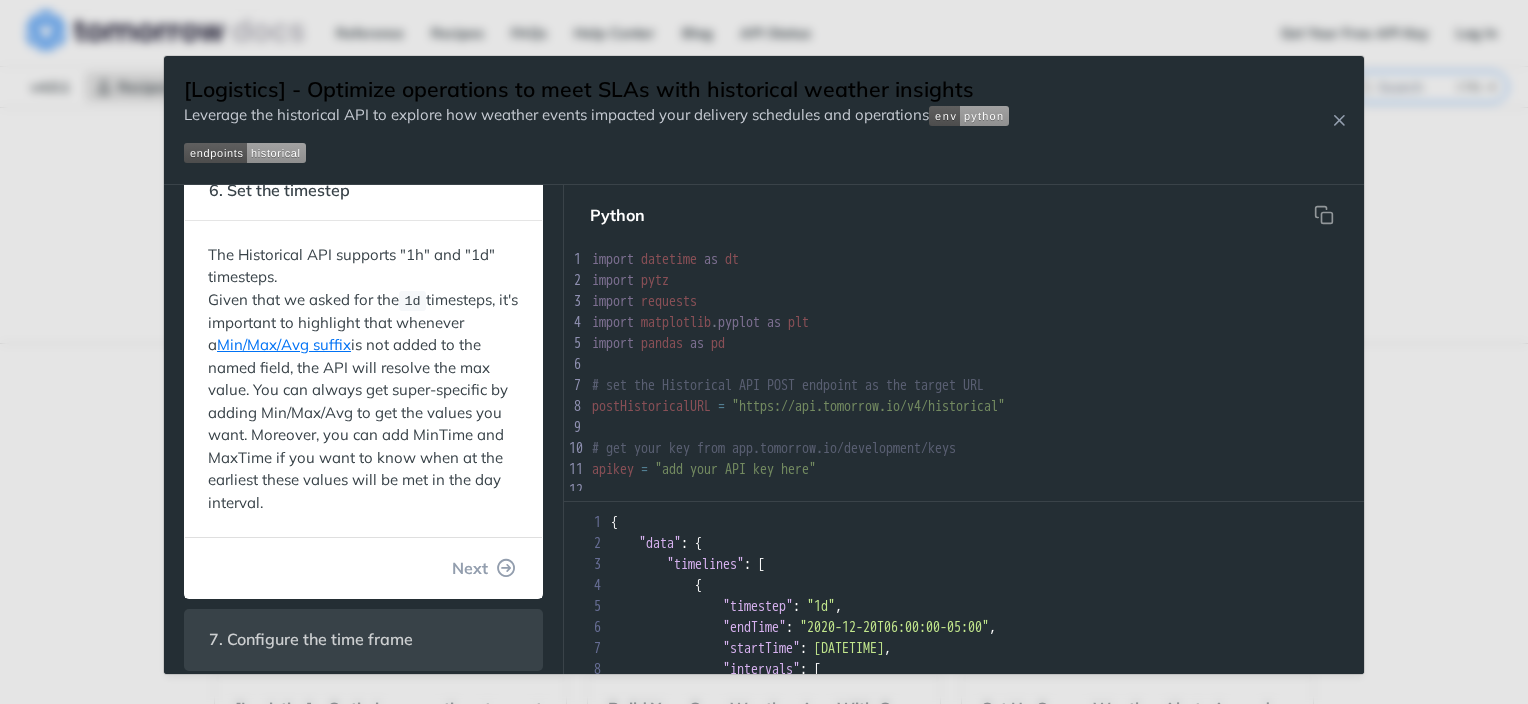 scroll, scrollTop: 174, scrollLeft: 0, axis: vertical 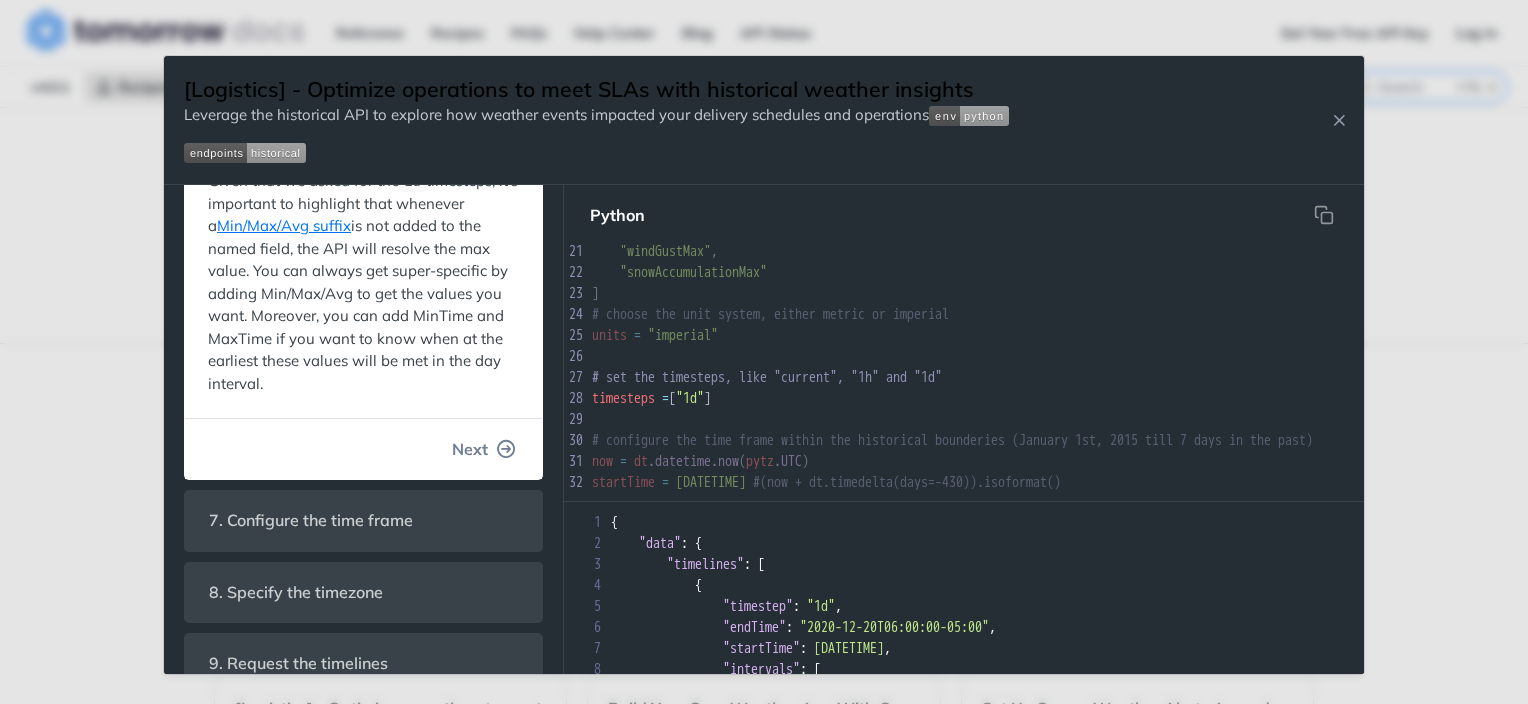 click at bounding box center (507, 449) 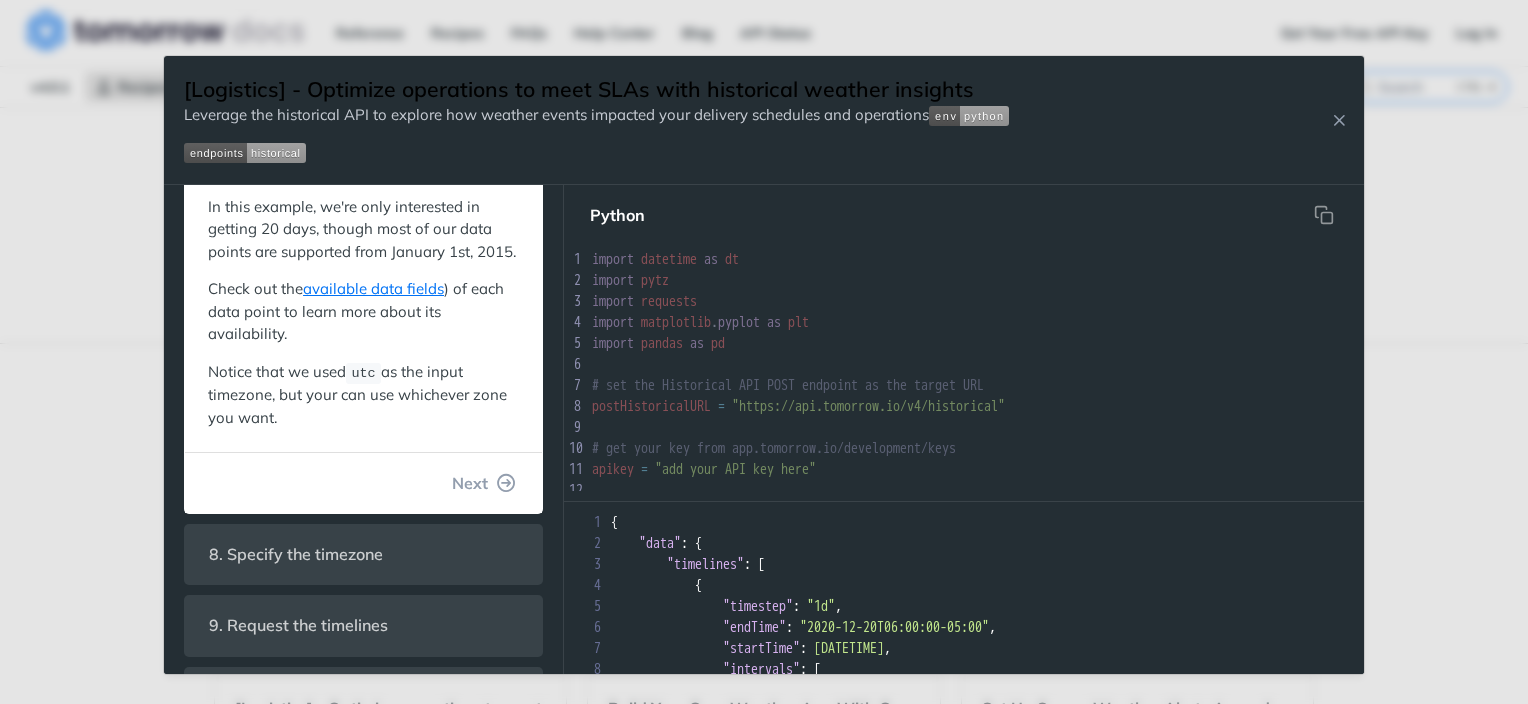 scroll, scrollTop: 114, scrollLeft: 0, axis: vertical 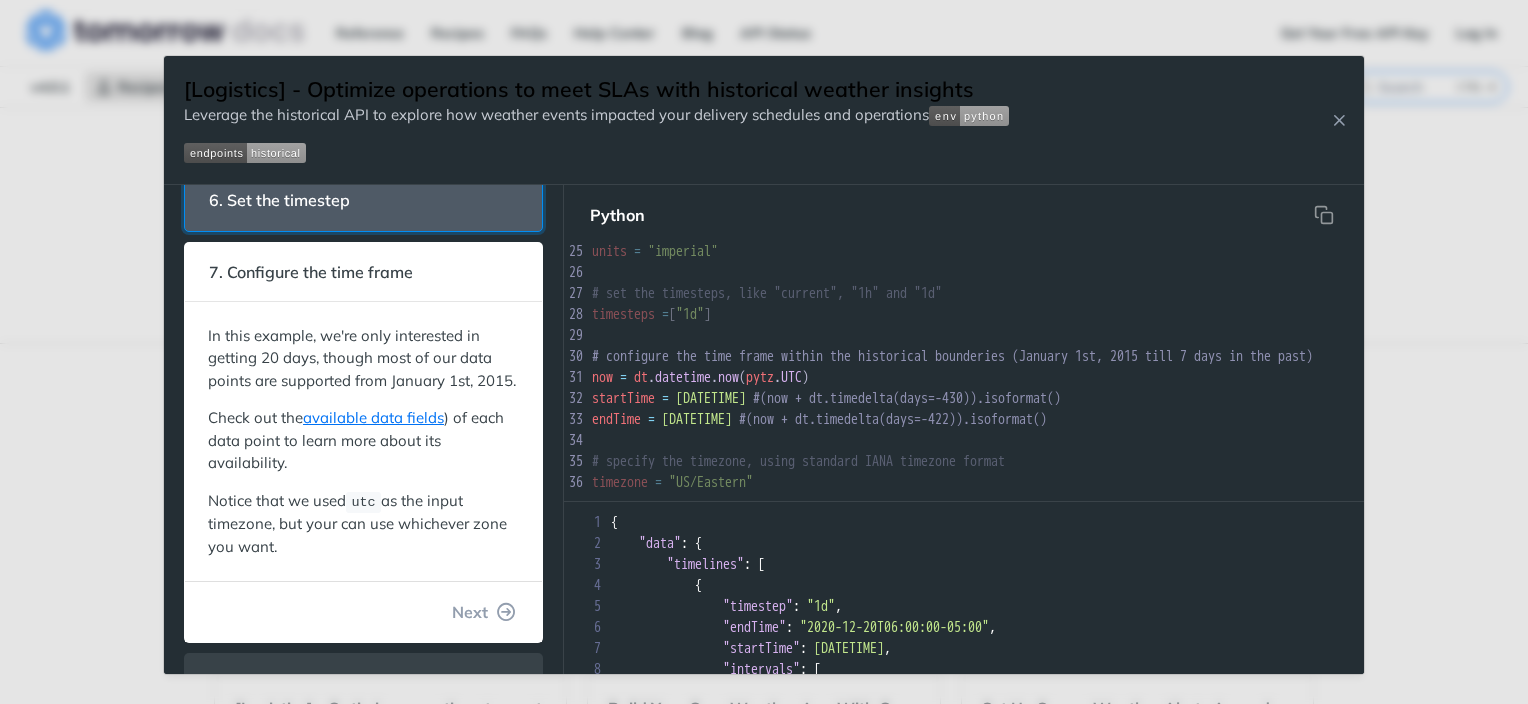 click on "The Historical API supports "1h" and "1d" timesteps.
Given that we asked for the  1d  timesteps, it's important to highlight that whenever a  Min/Max/Avg suffix  is not added to the named field, the API will resolve the max value. You can always get super-specific by adding Min/Max/Avg to get the values you want. Moreover, you can add MinTime and MaxTime if you want to know when at the earliest these values will be met in the day interval." at bounding box center [363, 265] 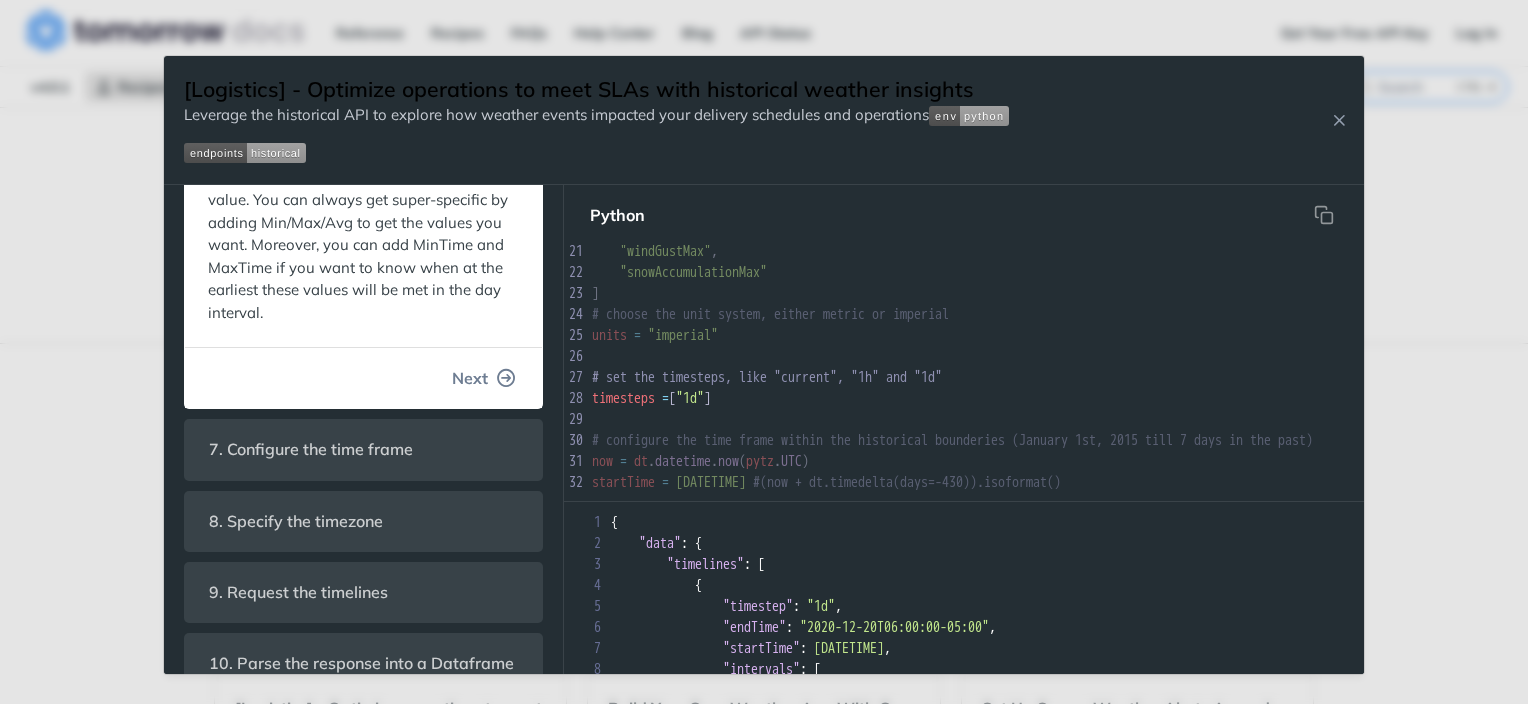 click on "Next" at bounding box center [484, 378] 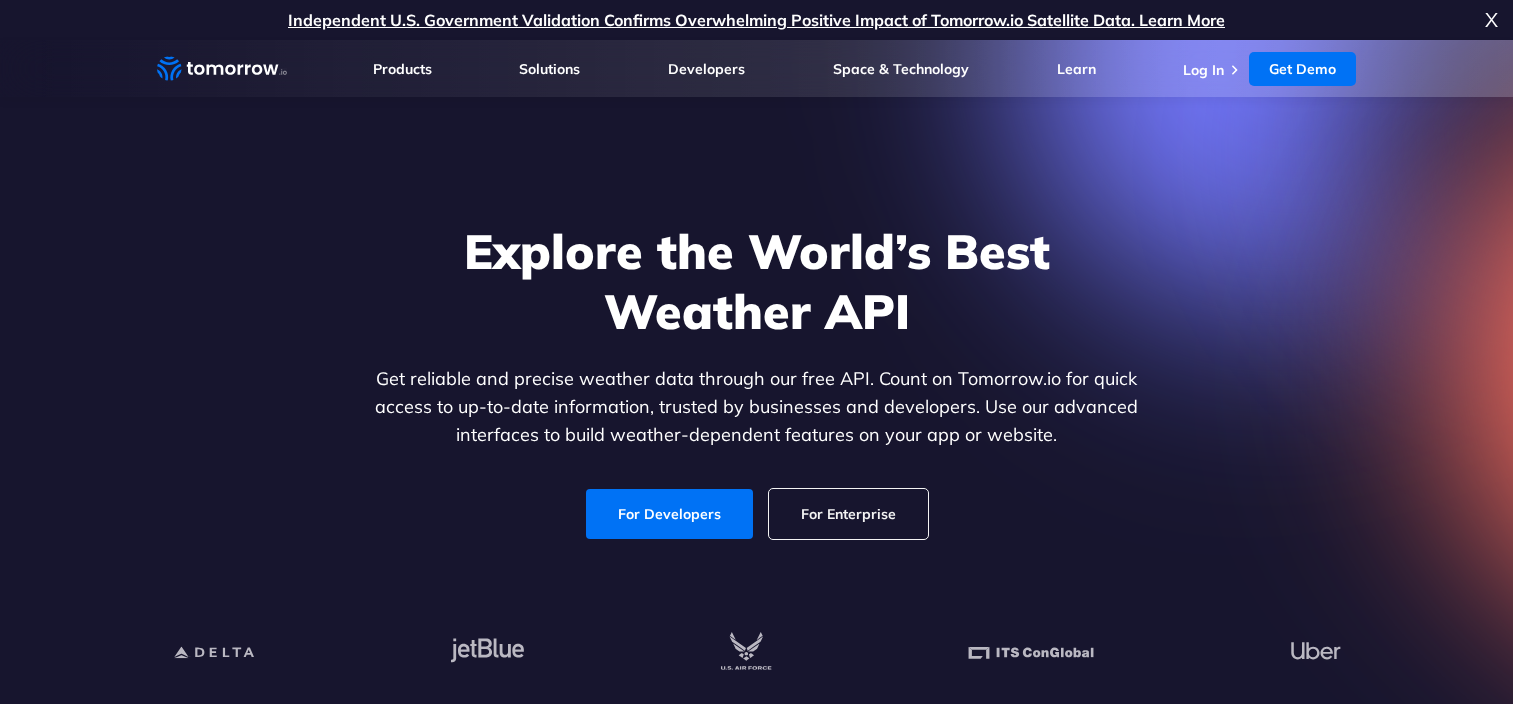 scroll, scrollTop: 300, scrollLeft: 0, axis: vertical 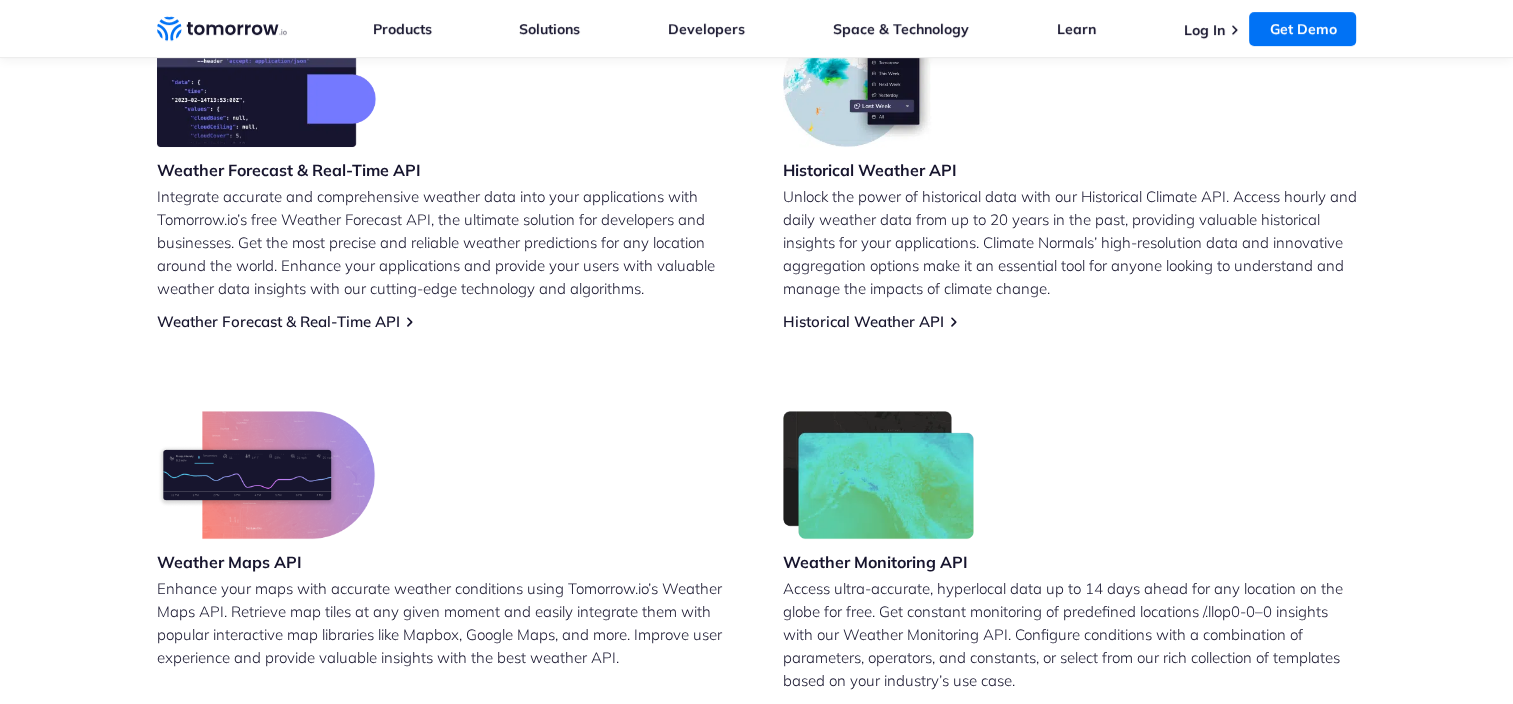 click at bounding box center (879, 475) 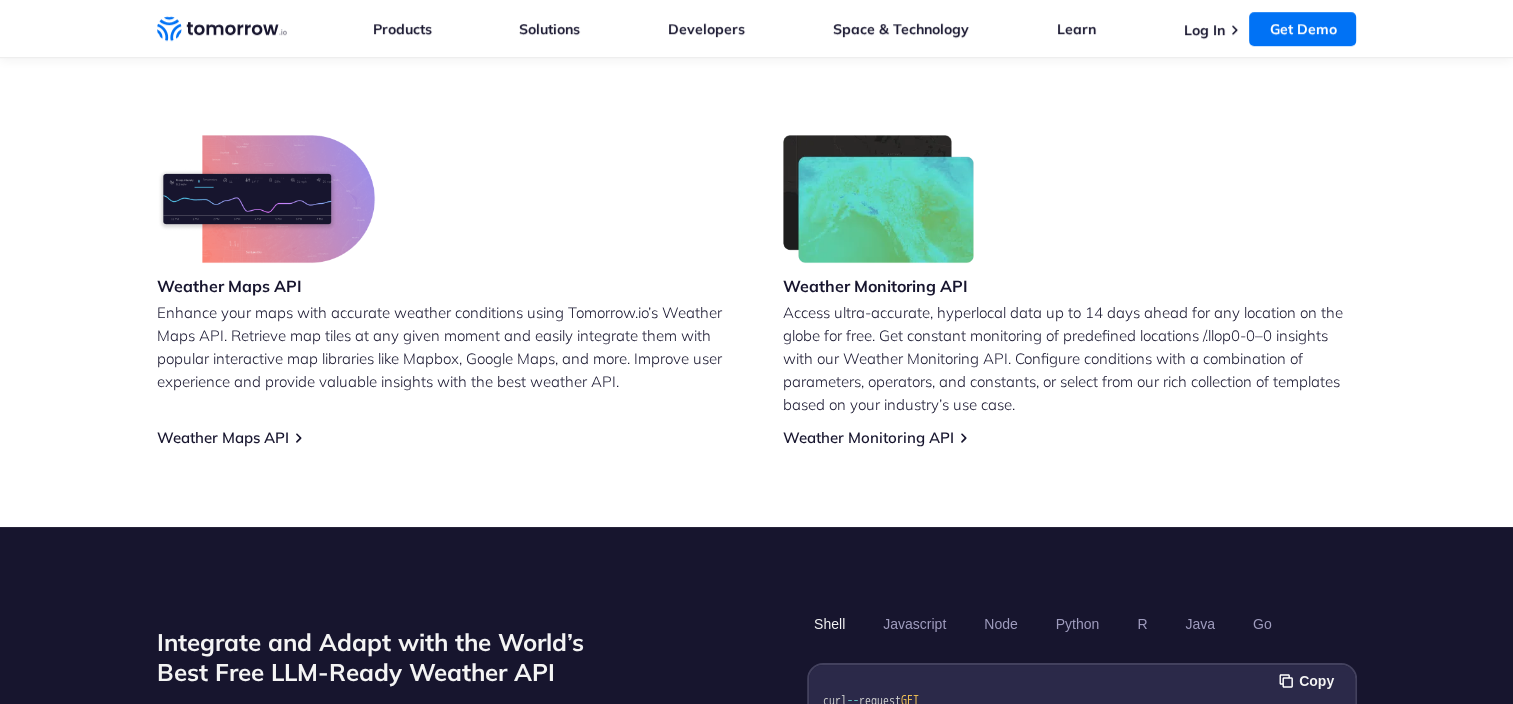 scroll, scrollTop: 1400, scrollLeft: 0, axis: vertical 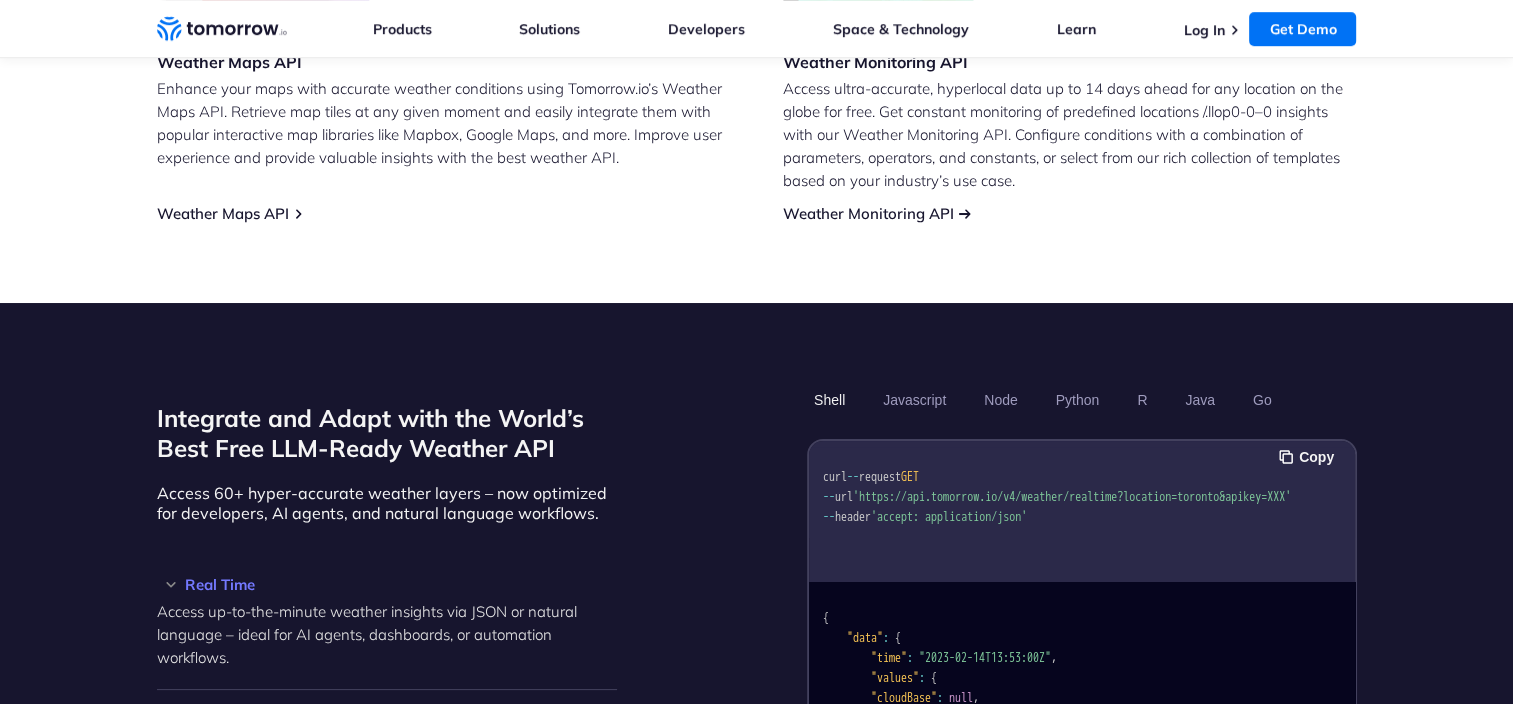 click on "Weather Monitoring API" at bounding box center [868, 213] 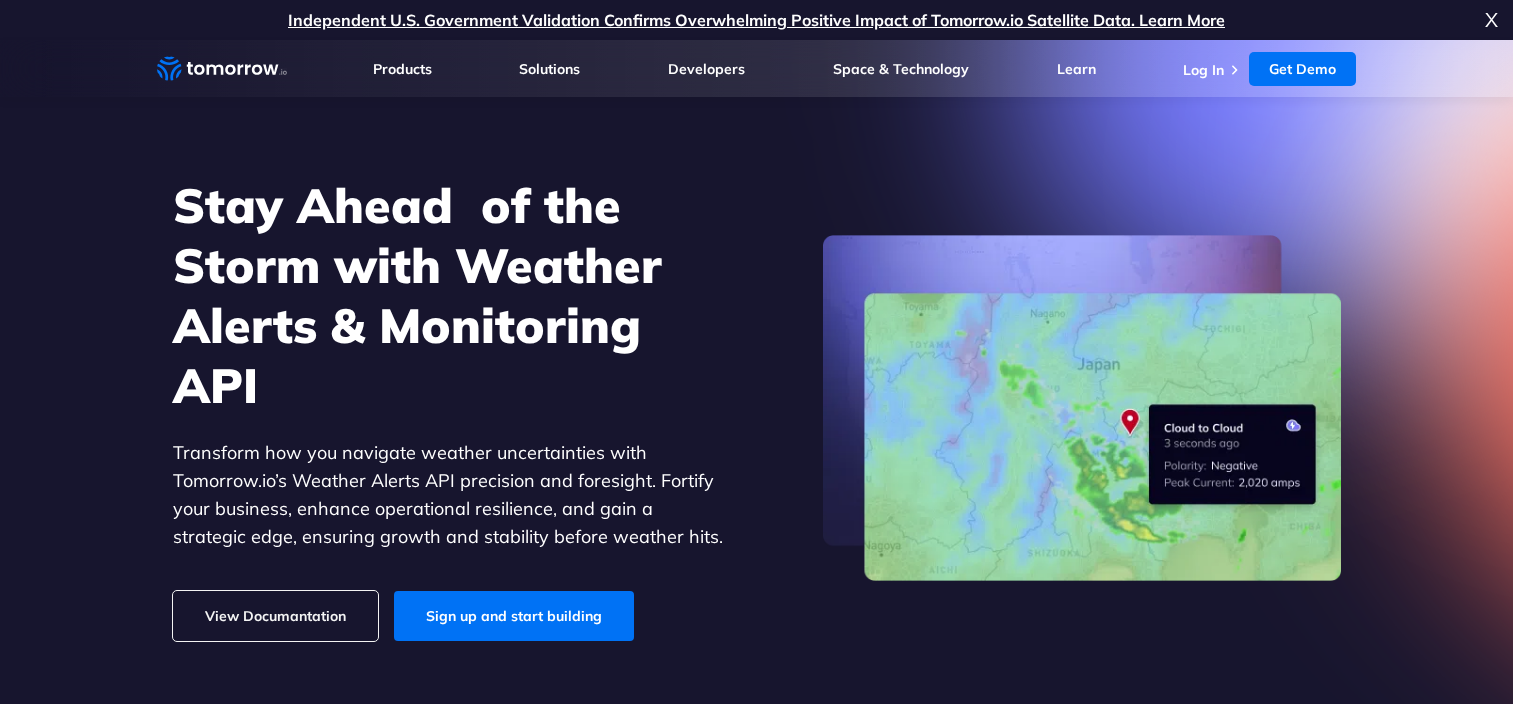 scroll, scrollTop: 0, scrollLeft: 0, axis: both 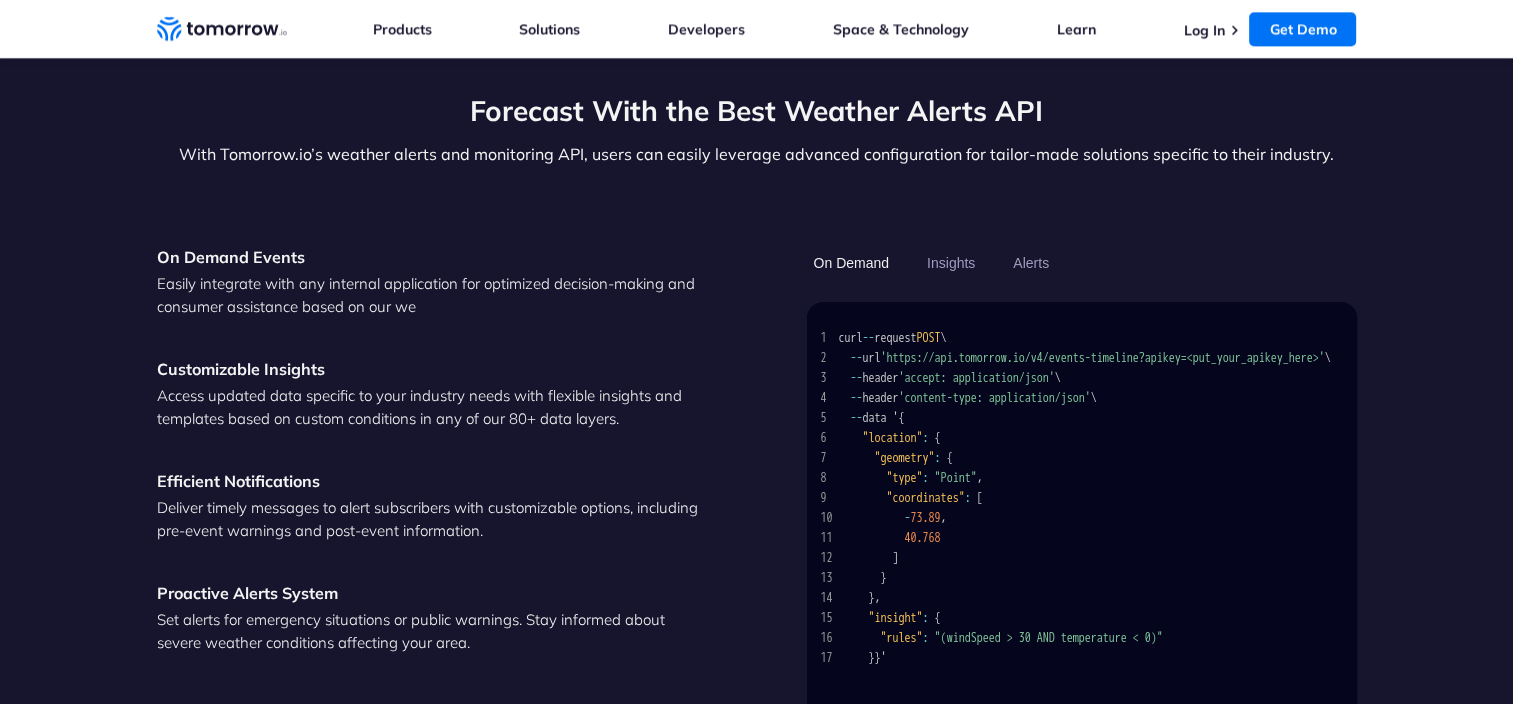 drag, startPoint x: 837, startPoint y: 336, endPoint x: 927, endPoint y: 395, distance: 107.61505 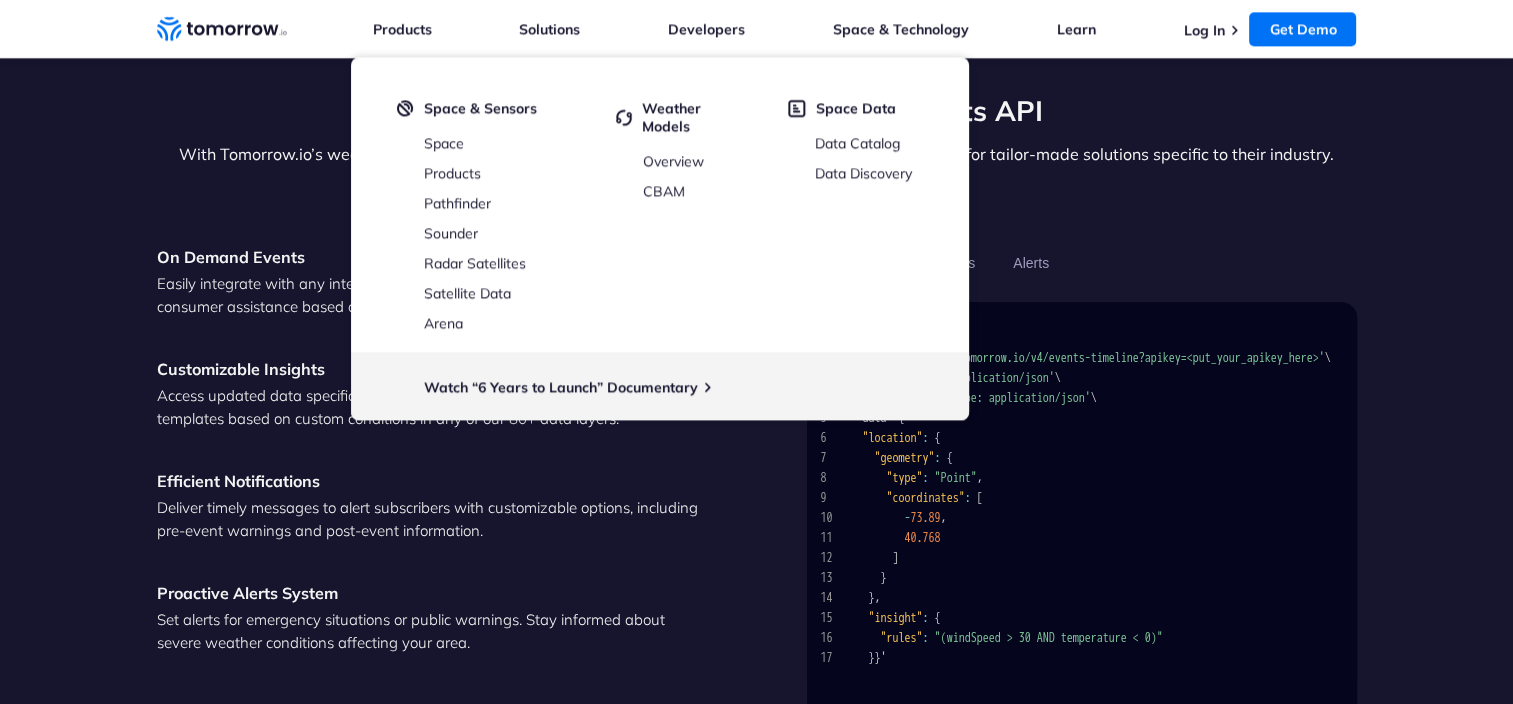 click on "On Demand Insights Alerts 1 curl  -- request  POST  \
2    -- url  'https://api.tomorrow.io/v4/events-timeline?apikey=<put_your_apikey_here>'  \
3    -- header  'accept: application/json'  \
4    -- header  'content-type: application/json'  \
5    -- data ' {
6      "location" :   {
7        "geometry" :   {
8          "type" :   "Point" ,
9          "coordinates" :   [
10            - 73.89 ,
11            40.768
12          ]
13        }
14      } ,
15      "insight" :   {
16        "rules" :   "(windSpeed > 30 AND temperature < 0)"
17      } } ' 1   curl  -- request  POST  \
2    -- url  'https://api.tomorrow.io/v4/insights?apikey=<put_your_apikey_here>'  \
3    -- compressed \
4    -- header  'Accept-Encoding: gzip'  \
5    -- header  'accept: application/json'  \
6    -- header  'content-type: application/json'  \
7    -- data ' {
8      "severity" :   "severe" ,
9      :   ," at bounding box center [1082, 509] 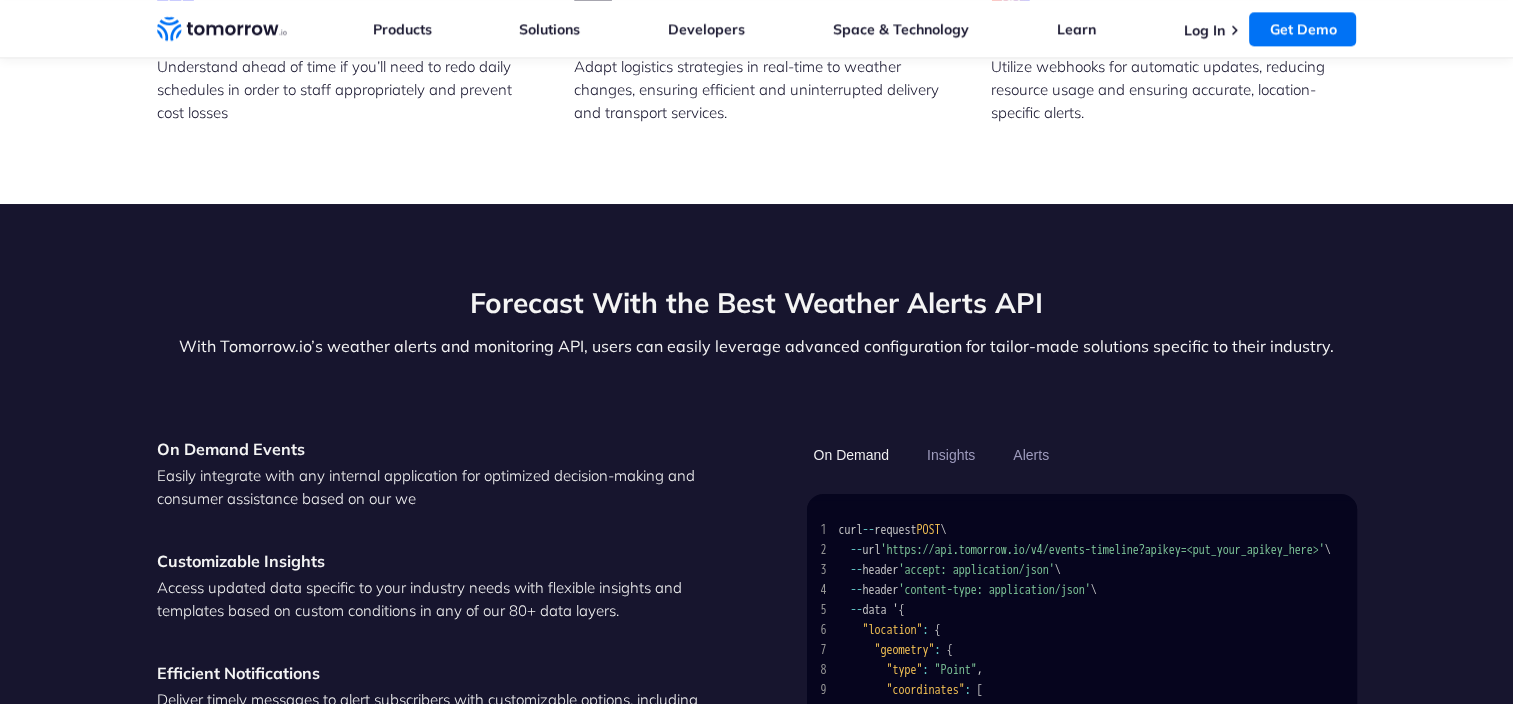 scroll, scrollTop: 2500, scrollLeft: 0, axis: vertical 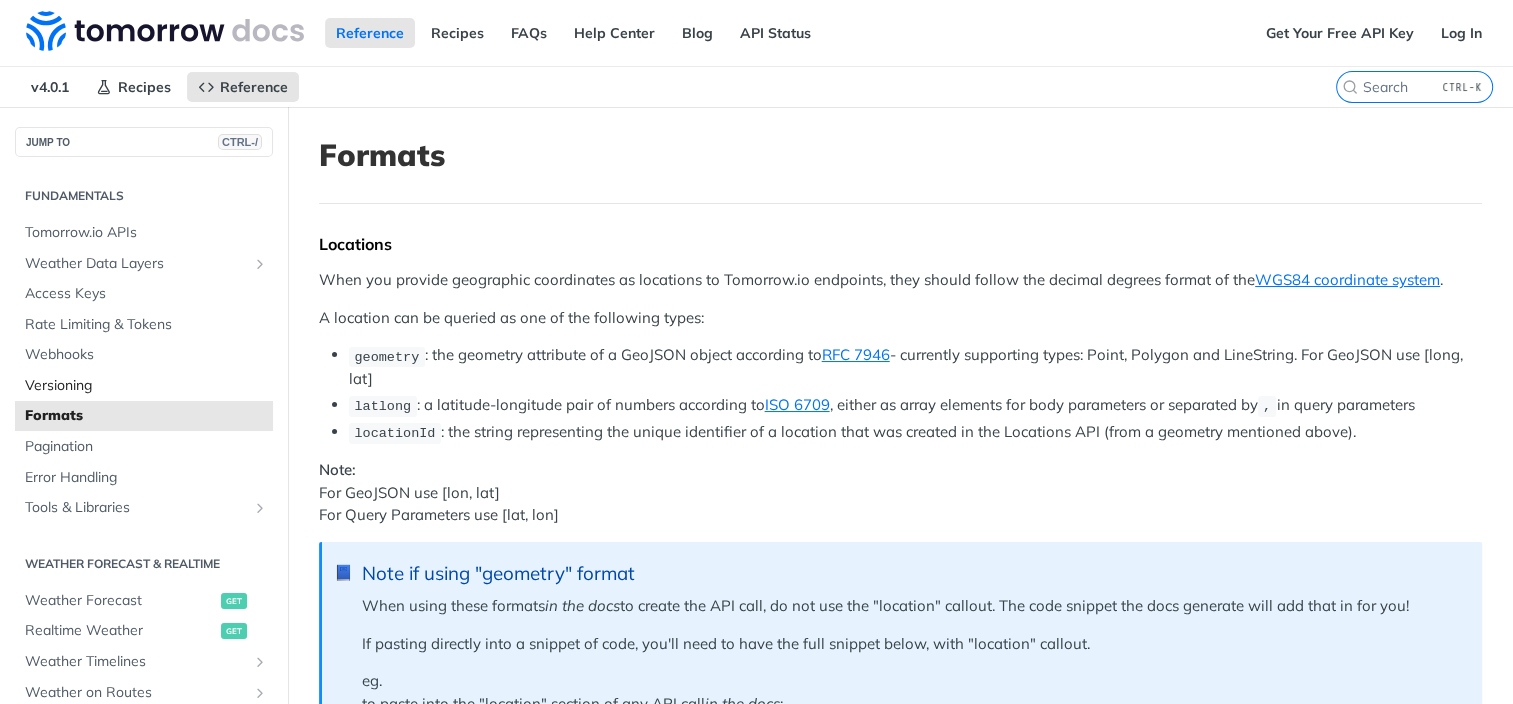 click on "Versioning" at bounding box center (146, 386) 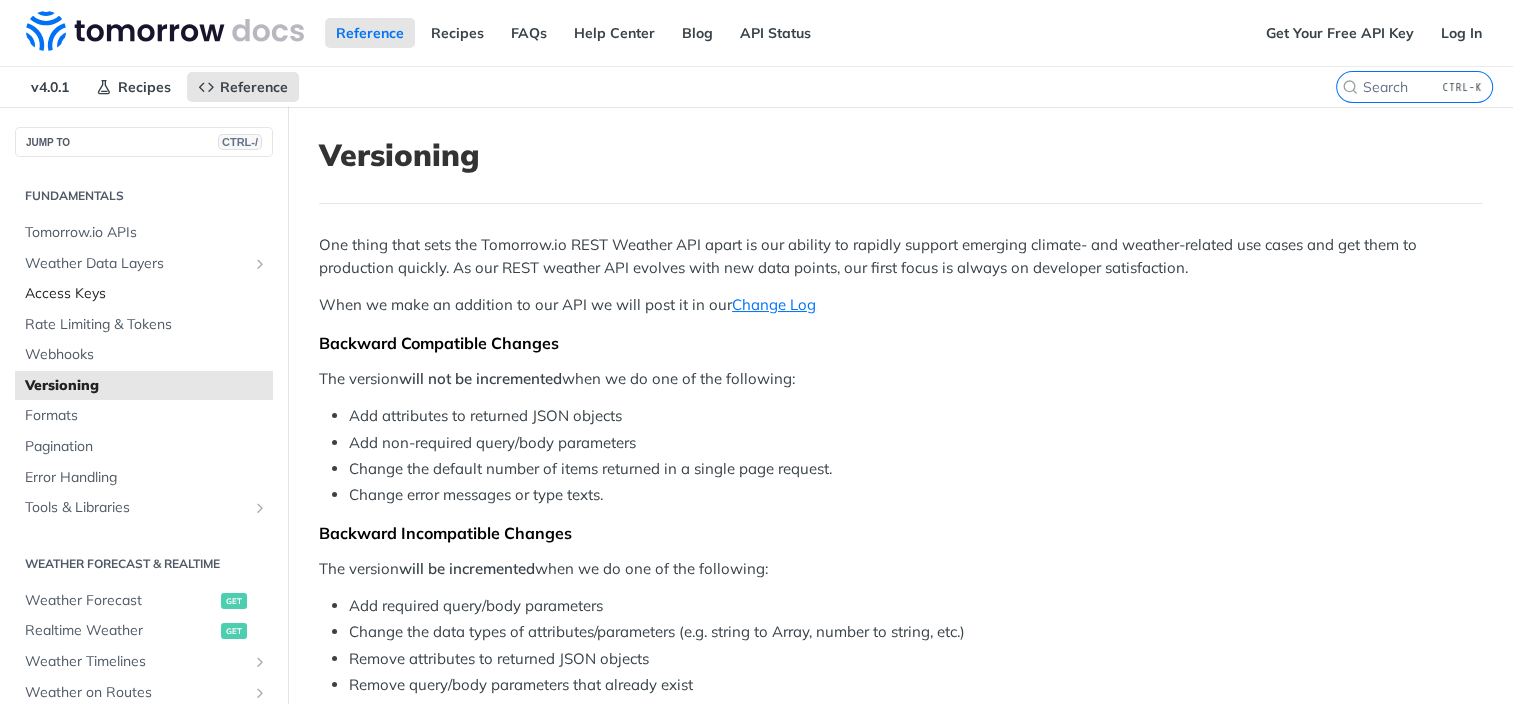 click on "Access Keys" at bounding box center [146, 294] 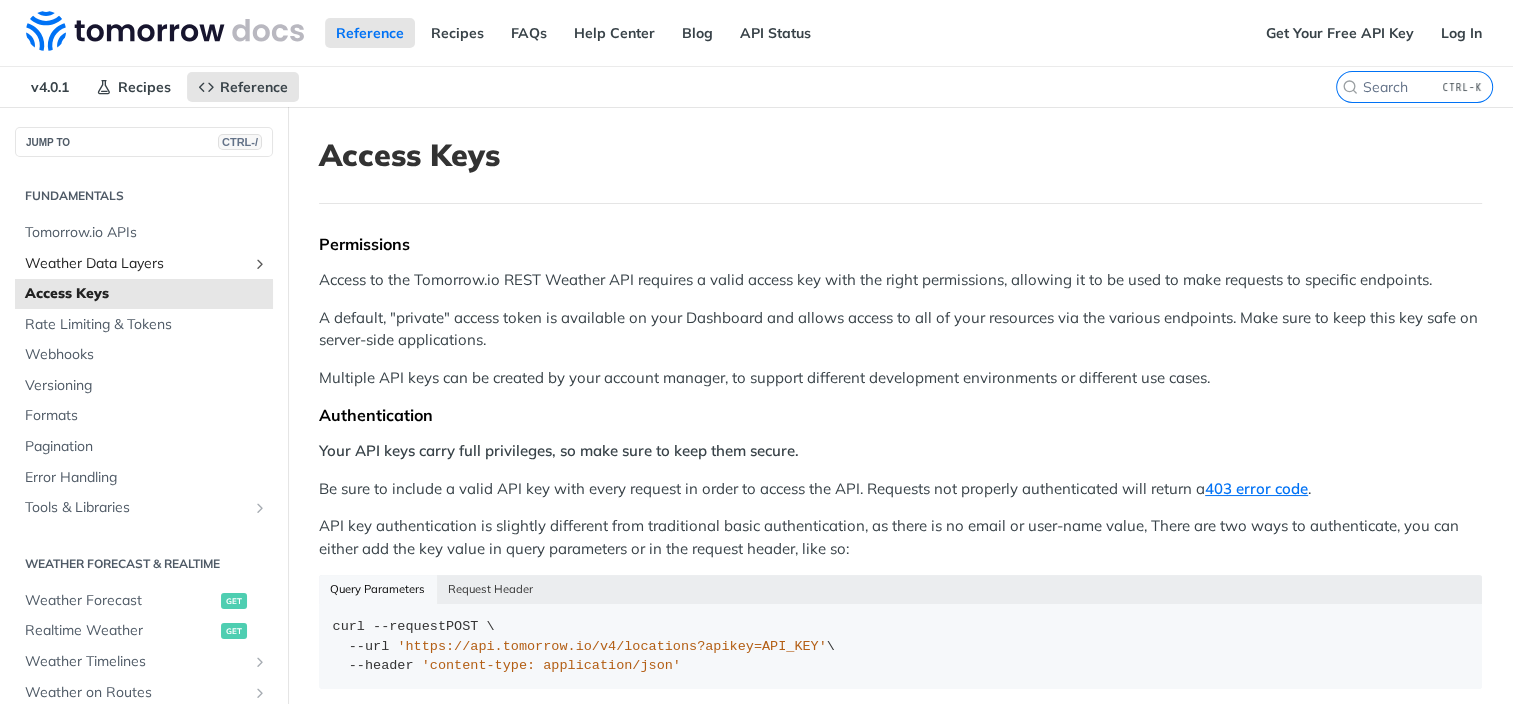 click at bounding box center [260, 264] 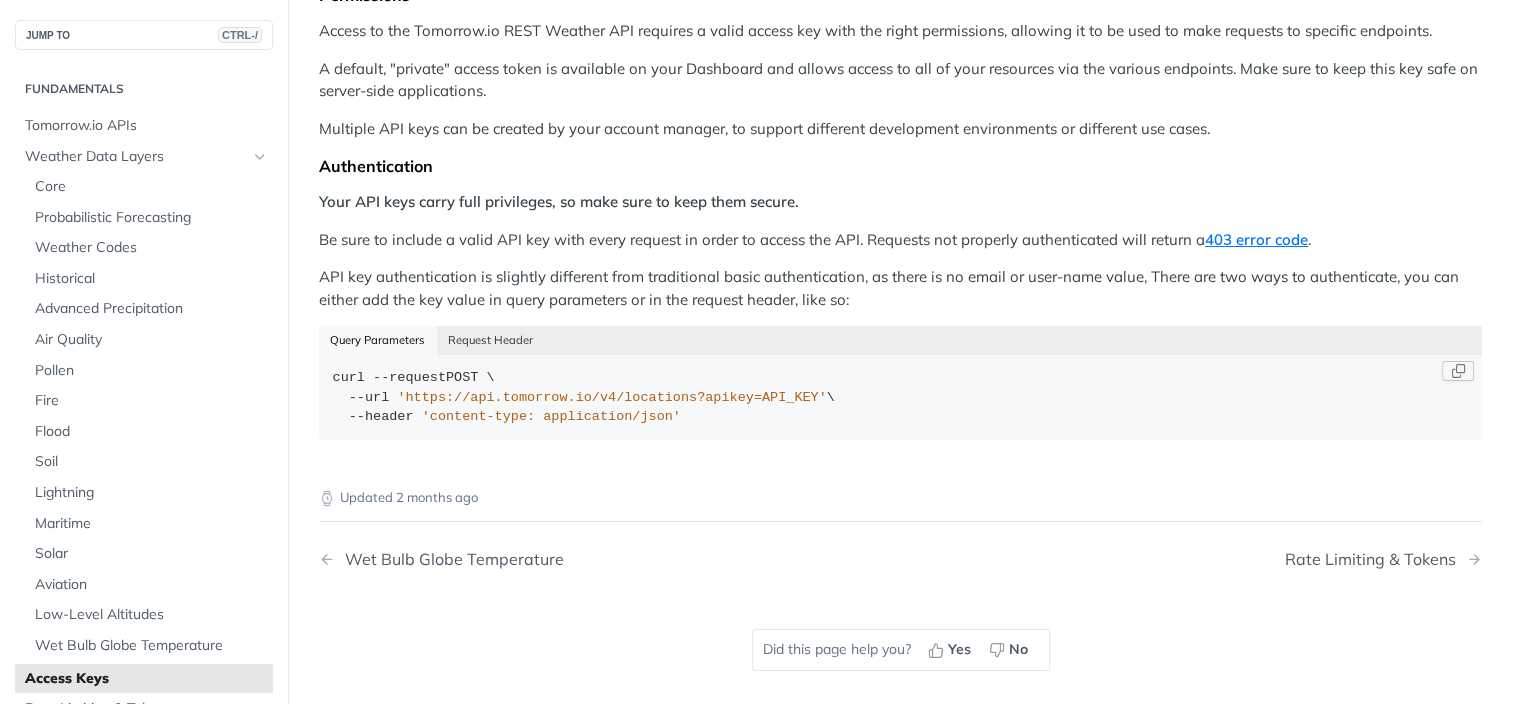 scroll, scrollTop: 300, scrollLeft: 0, axis: vertical 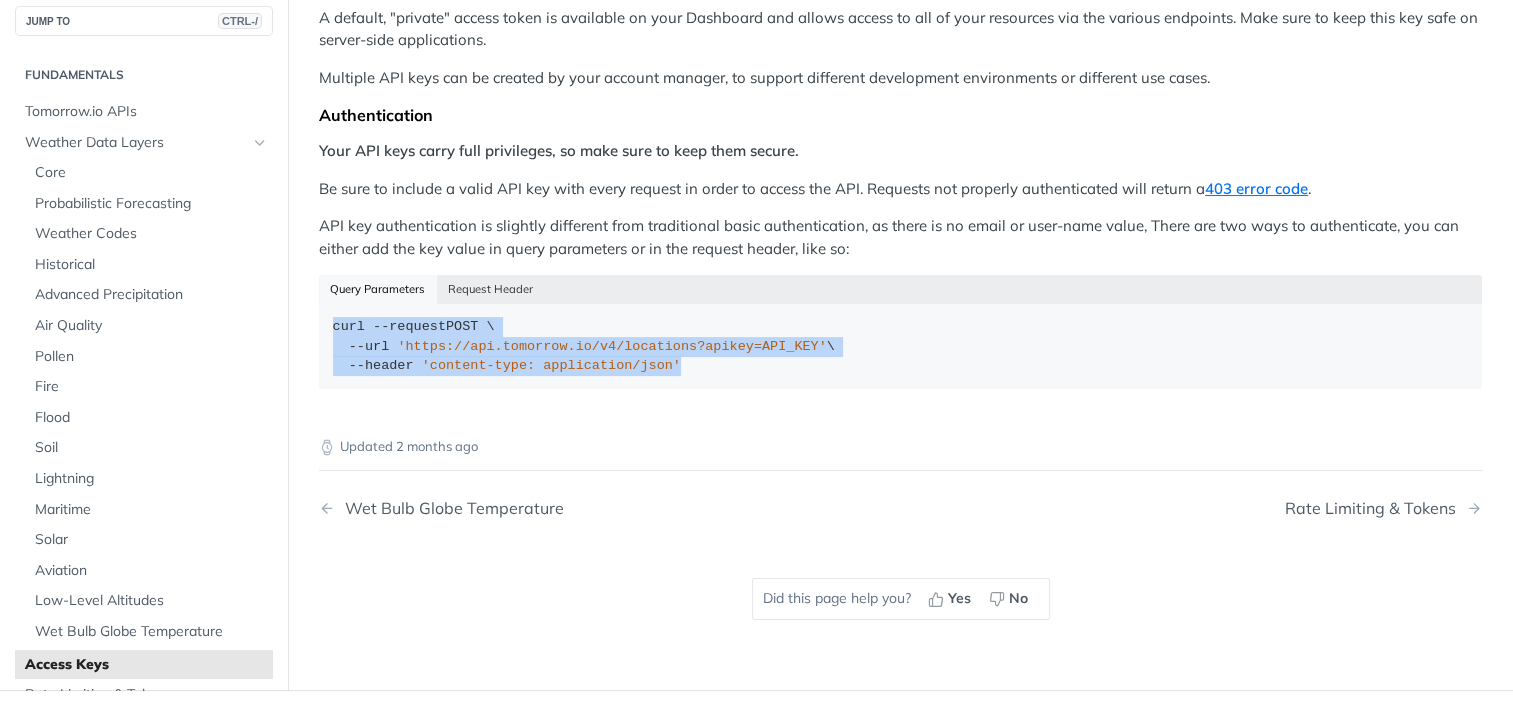 drag, startPoint x: 655, startPoint y: 360, endPoint x: 315, endPoint y: 331, distance: 341.23453 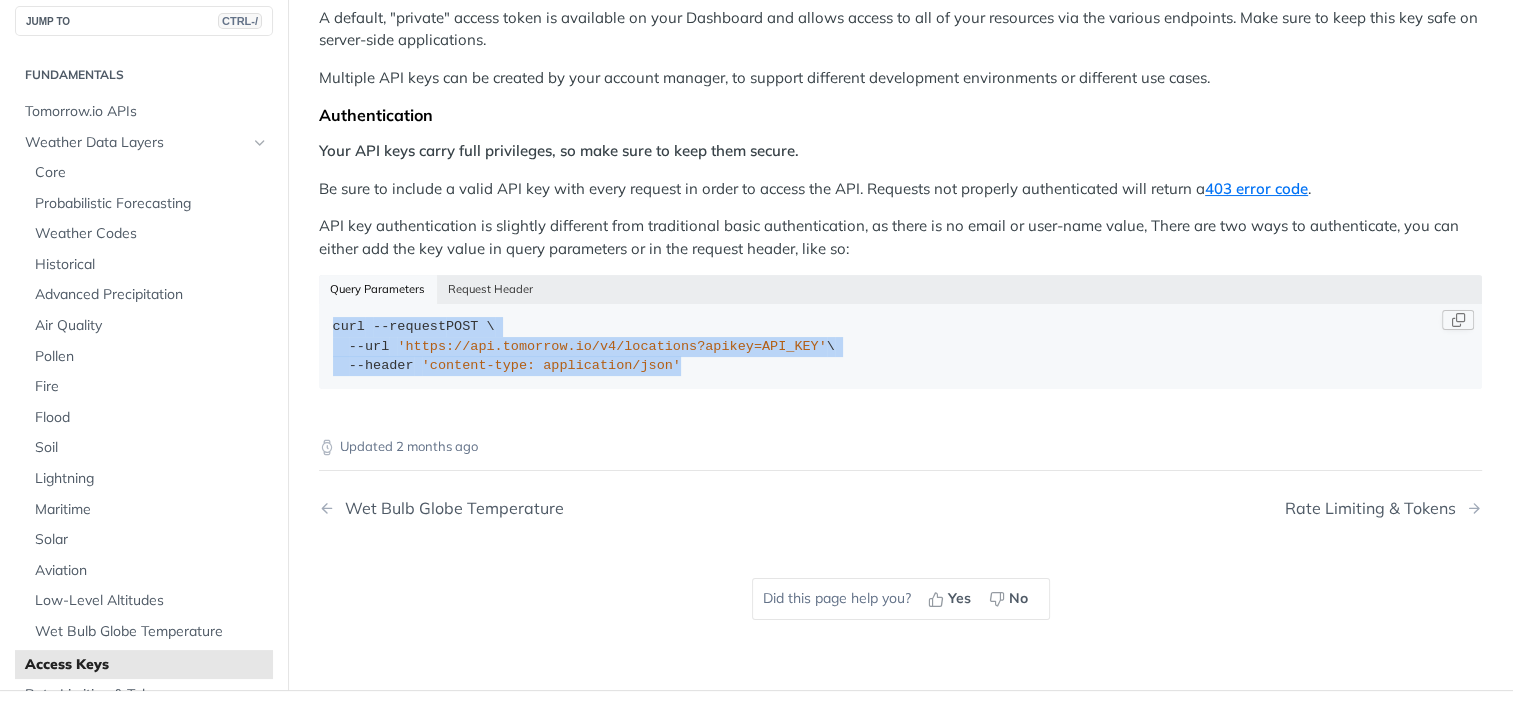 copy on "curl   --request  POST \
--url   'https://api.tomorrow.io/v4/locations?apikey=API_KEY'  \
--header   'content-type: application/json'" 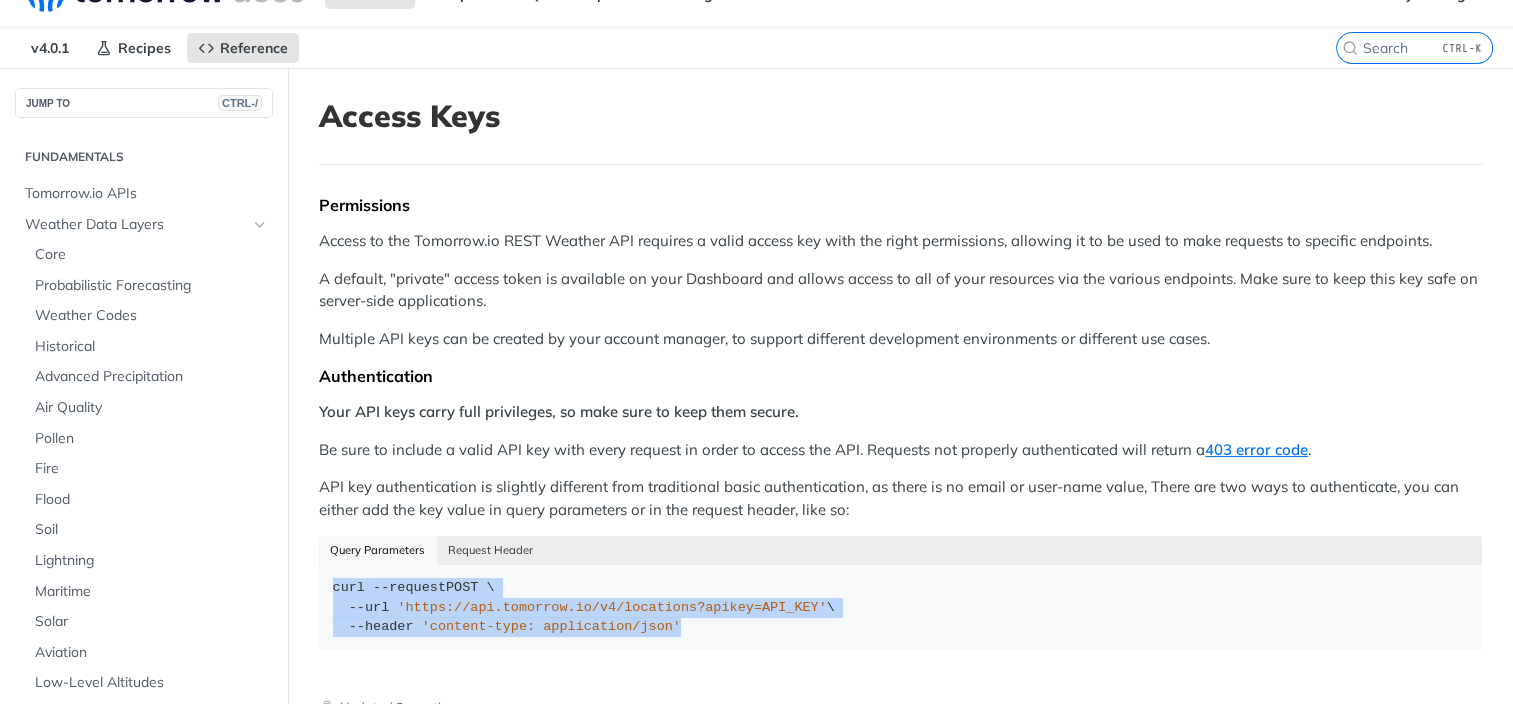 scroll, scrollTop: 0, scrollLeft: 0, axis: both 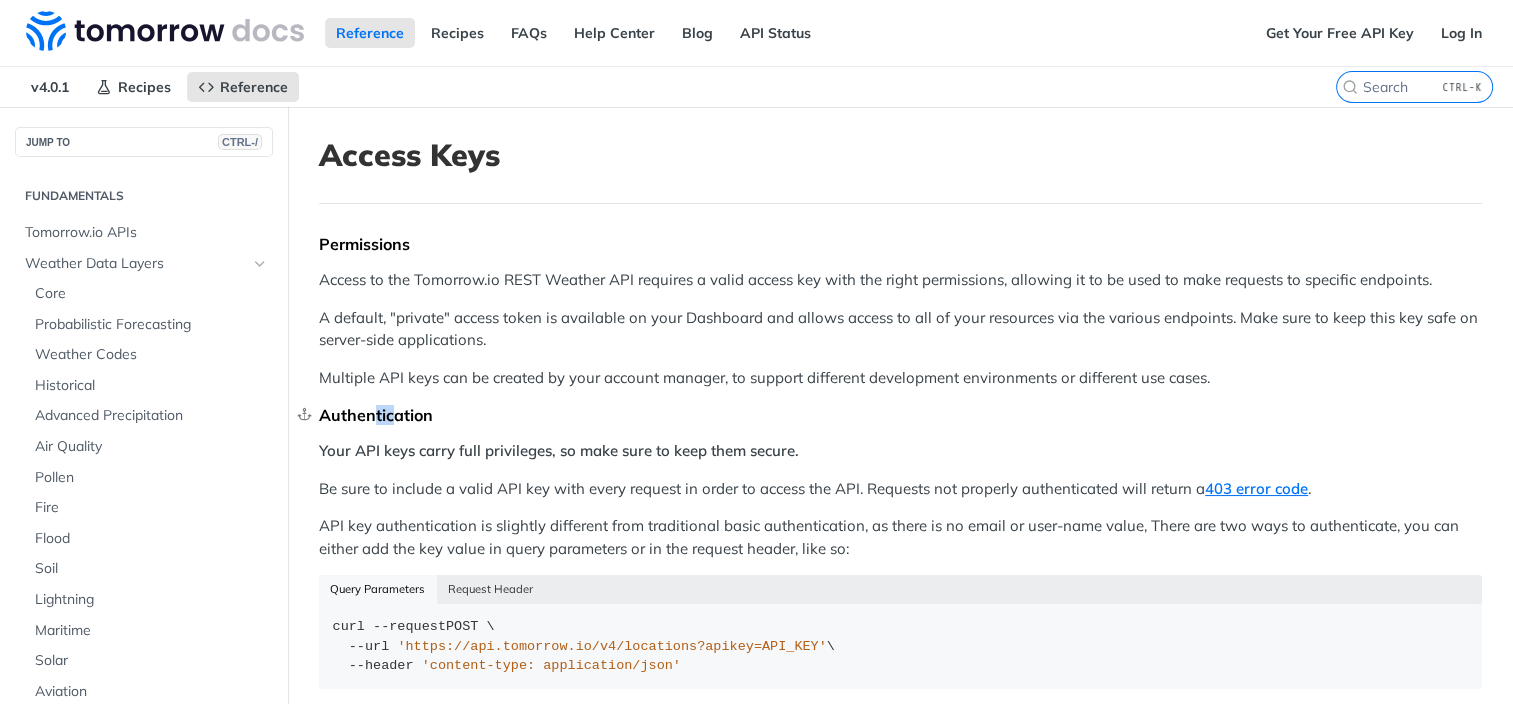 drag, startPoint x: 383, startPoint y: 416, endPoint x: 400, endPoint y: 410, distance: 18.027756 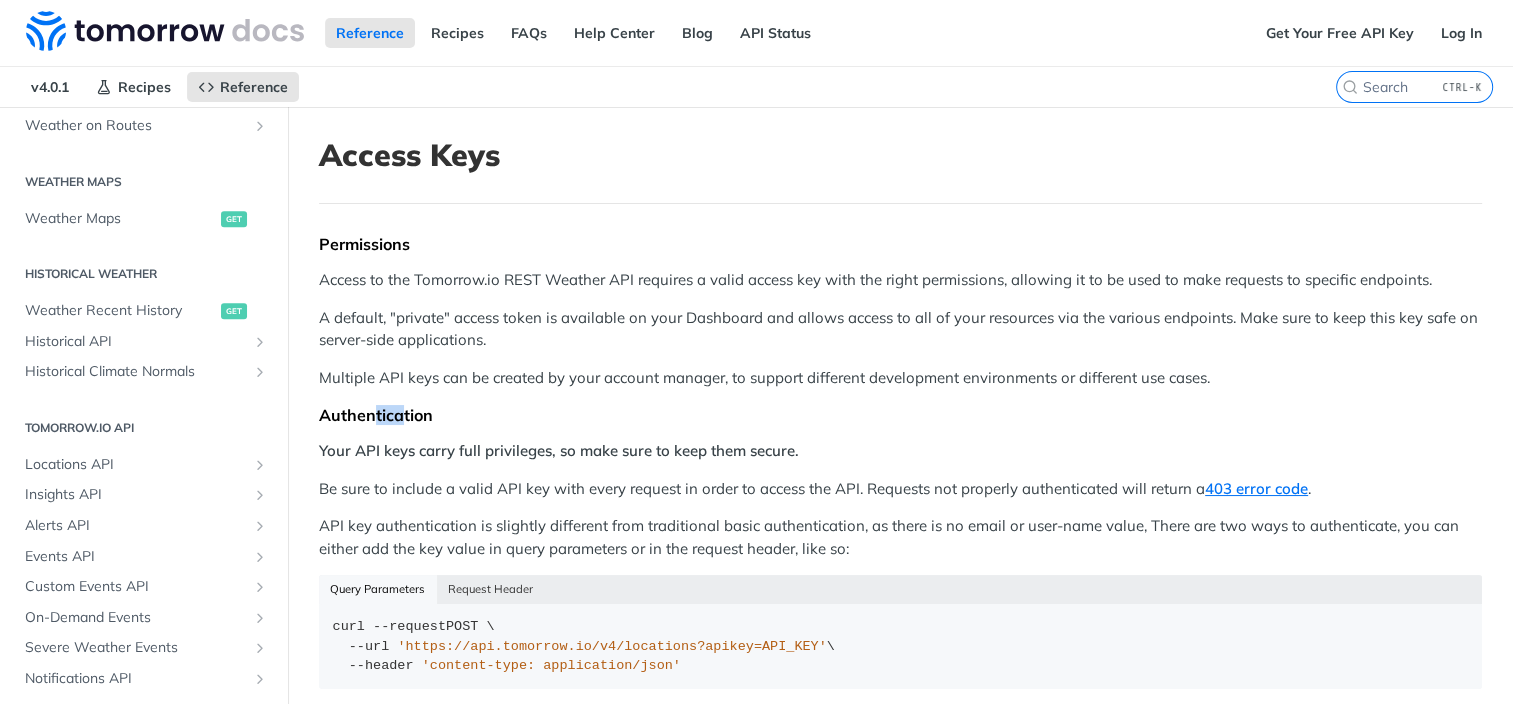scroll, scrollTop: 1100, scrollLeft: 0, axis: vertical 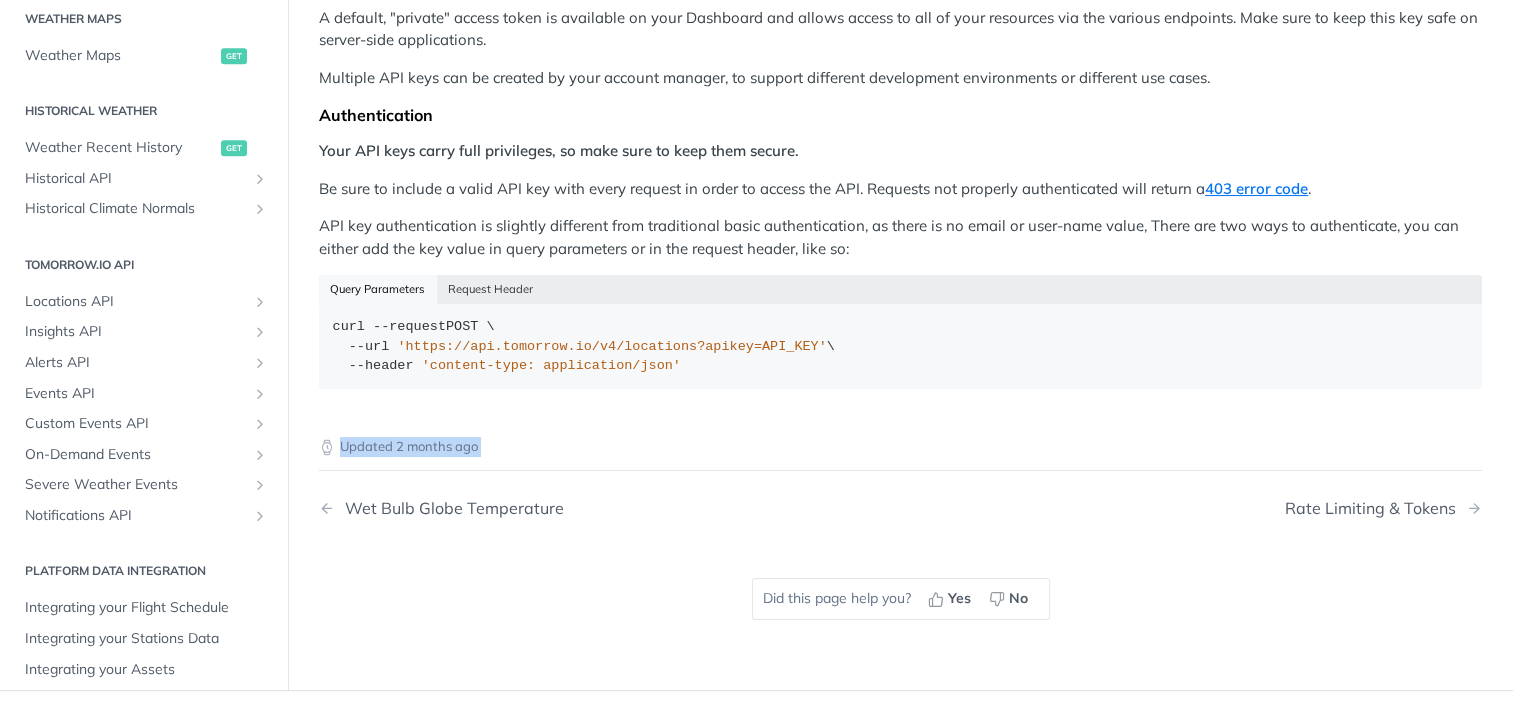click on "Updated   2 months ago   Wet Bulb Globe Temperature Rate Limiting & Tokens Did this page help you? Yes No" at bounding box center (900, 532) 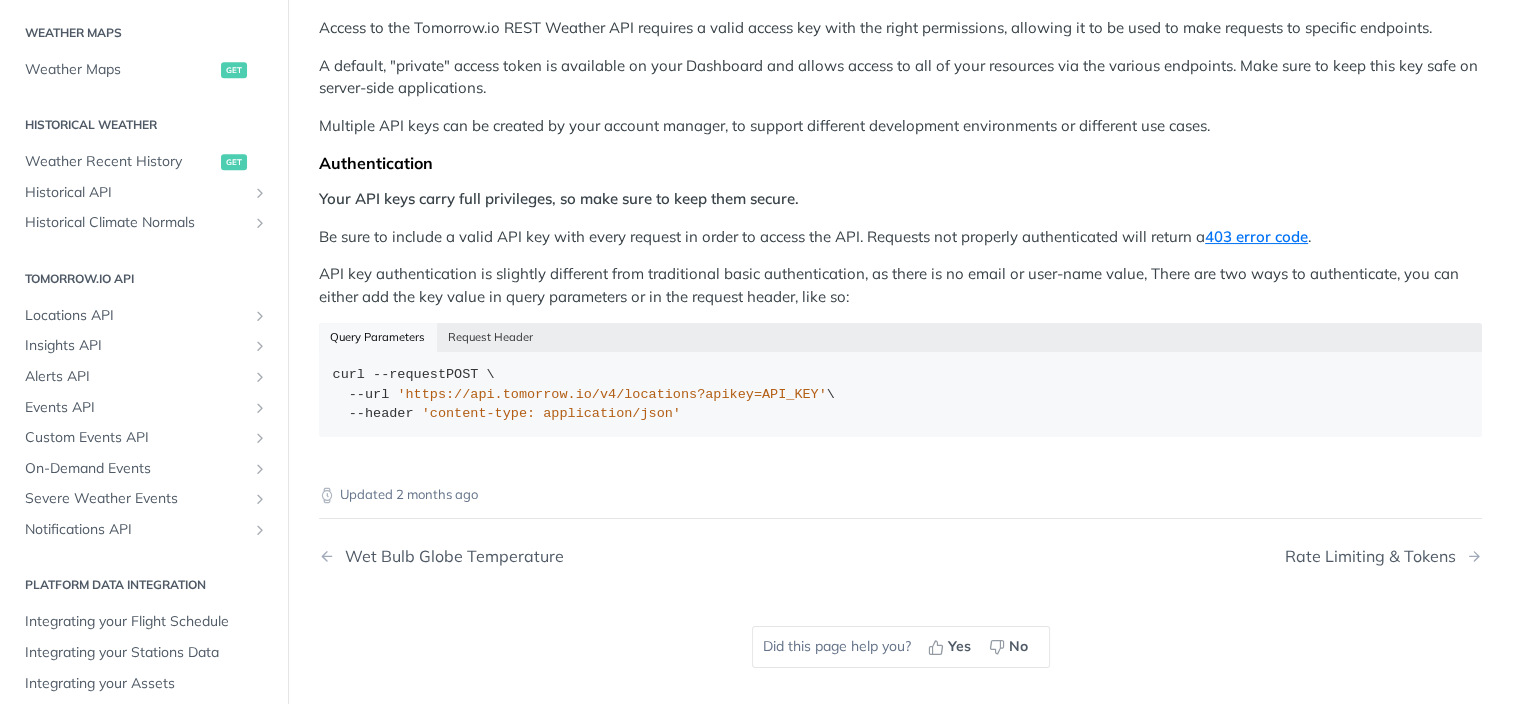 scroll, scrollTop: 244, scrollLeft: 0, axis: vertical 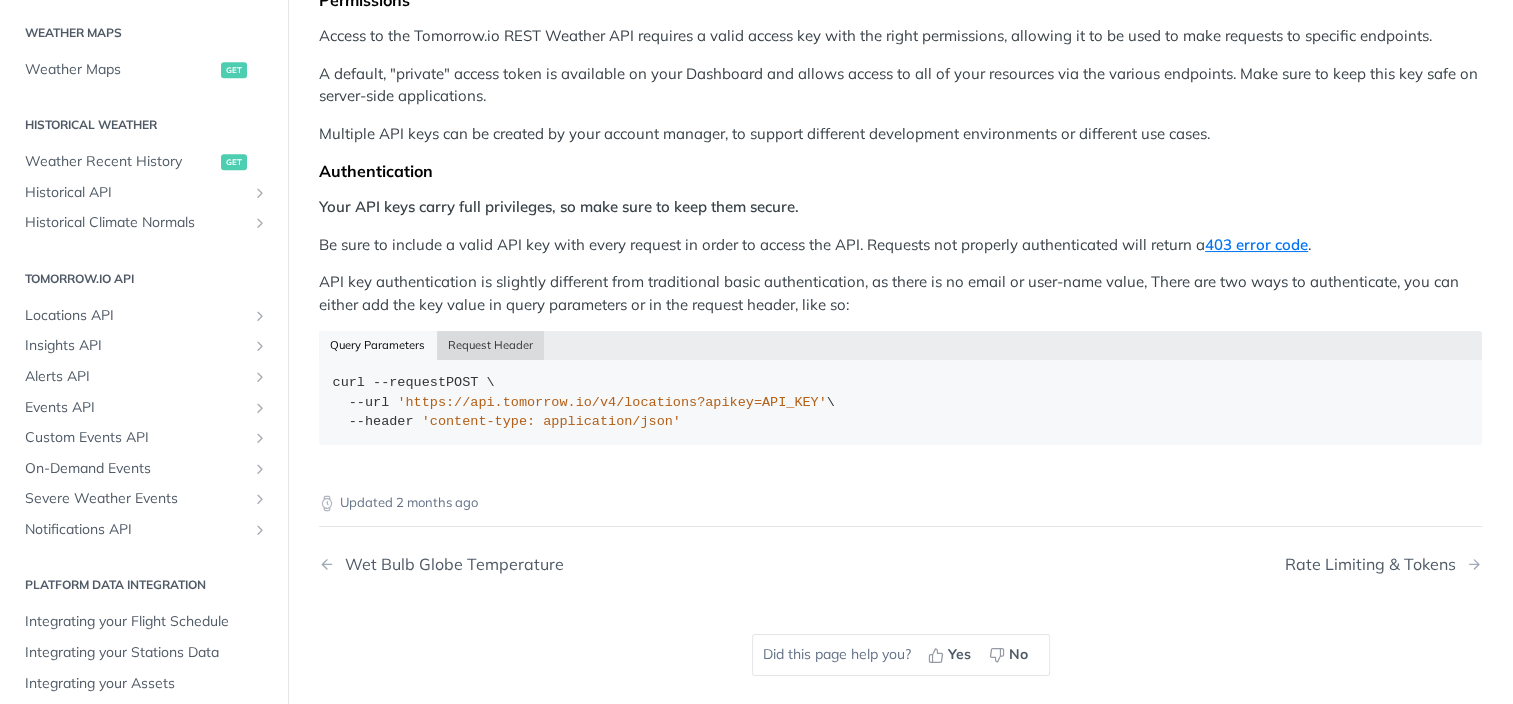 click on "Request Header" at bounding box center [491, 345] 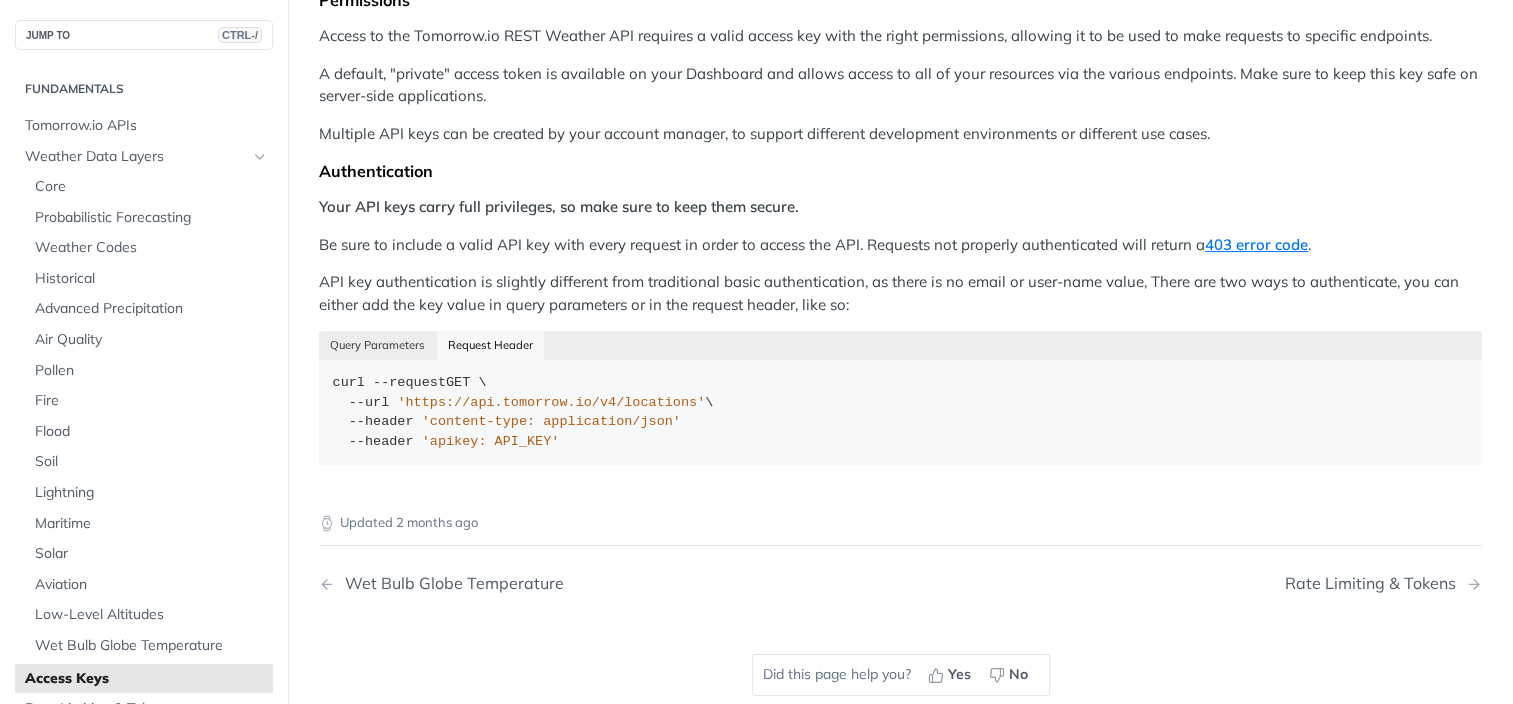 scroll, scrollTop: 0, scrollLeft: 0, axis: both 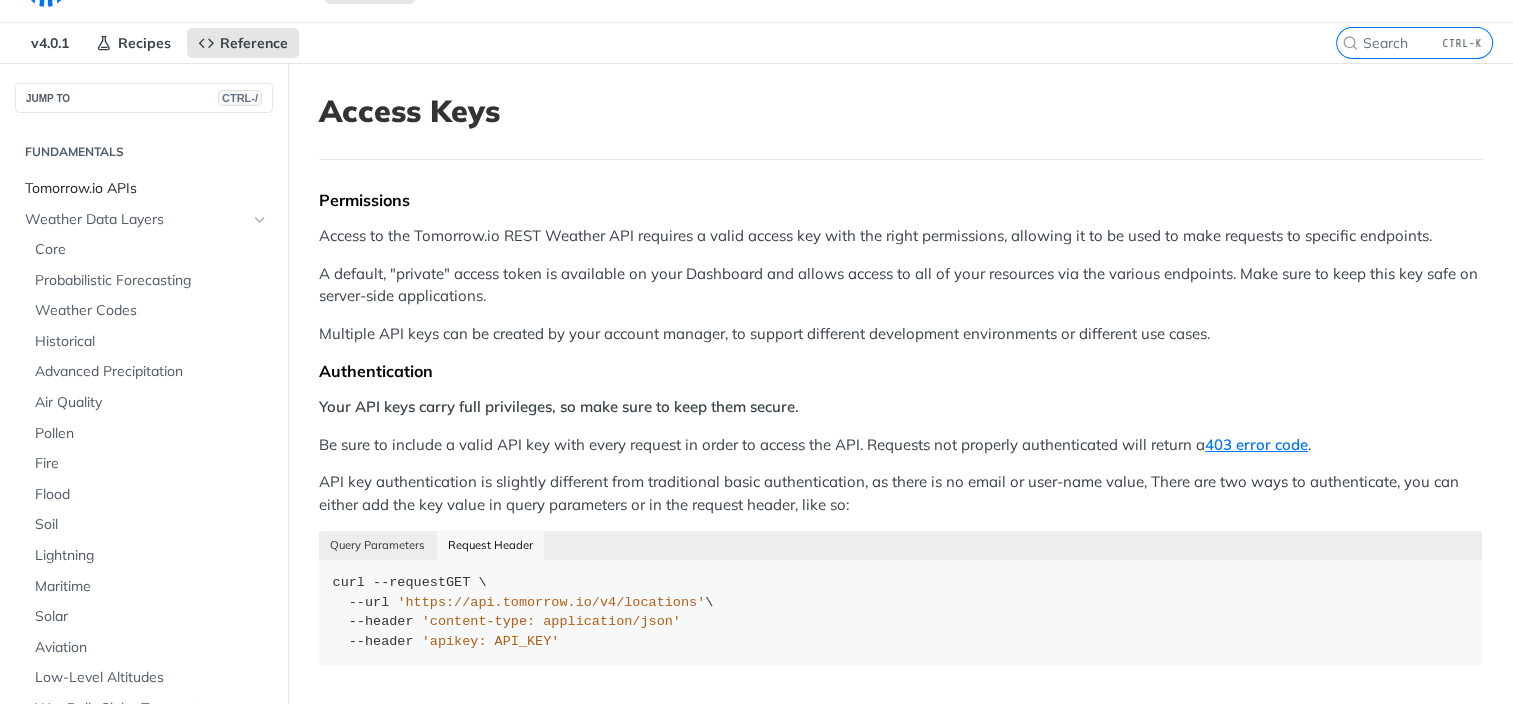 click on "Tomorrow.io APIs" at bounding box center (146, 189) 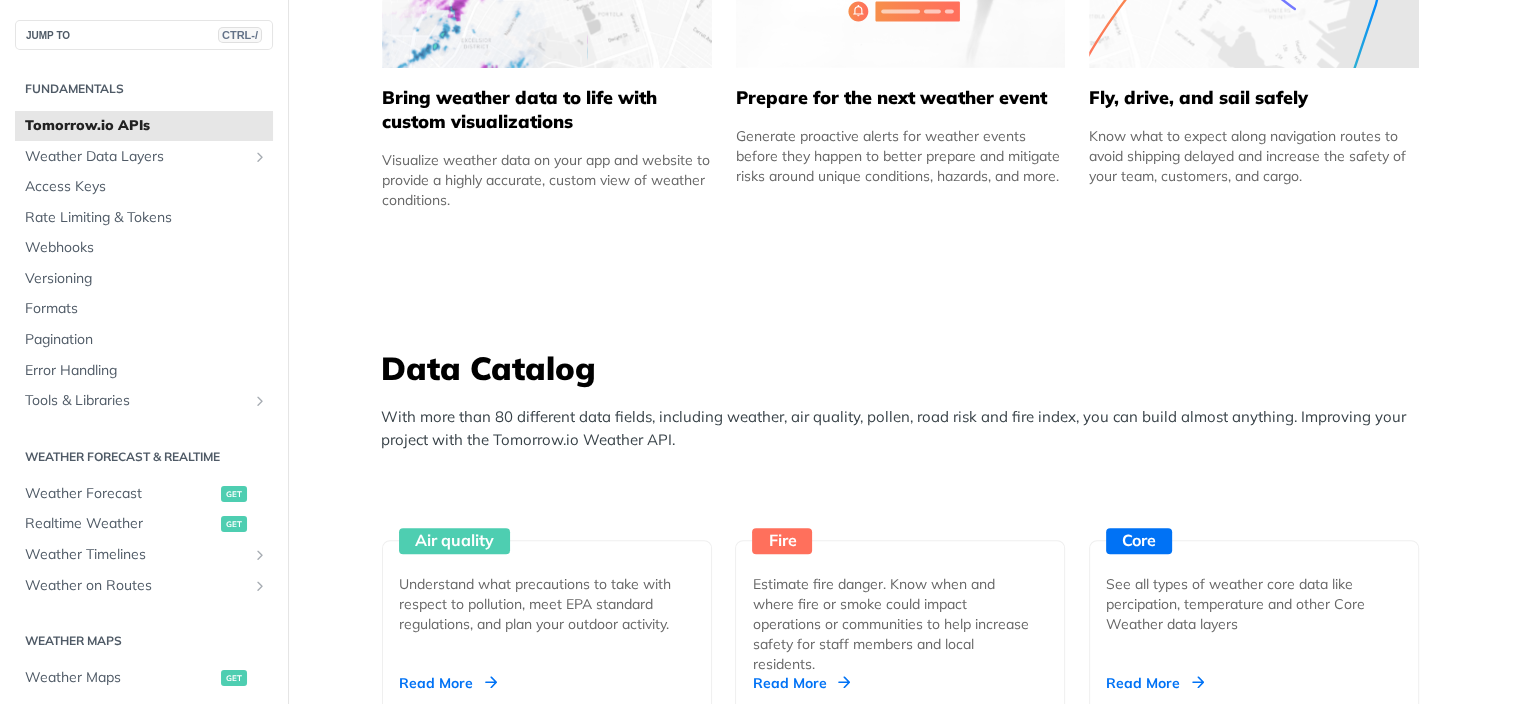 scroll, scrollTop: 1844, scrollLeft: 0, axis: vertical 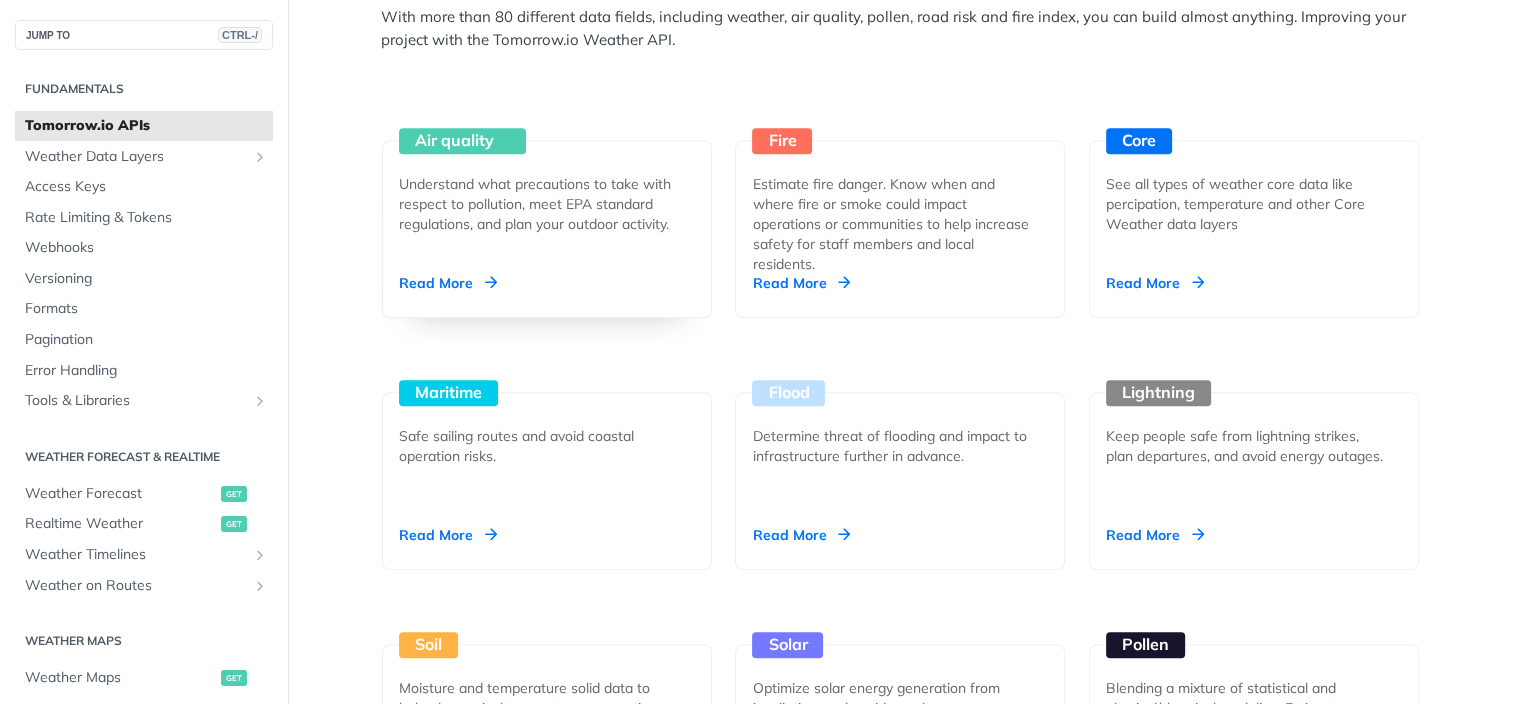click on "Air quality
Understand what precautions to take with respect to pollution, meet EPA standard regulations, and plan
your outdoor activity.
Read More" at bounding box center (547, 229) 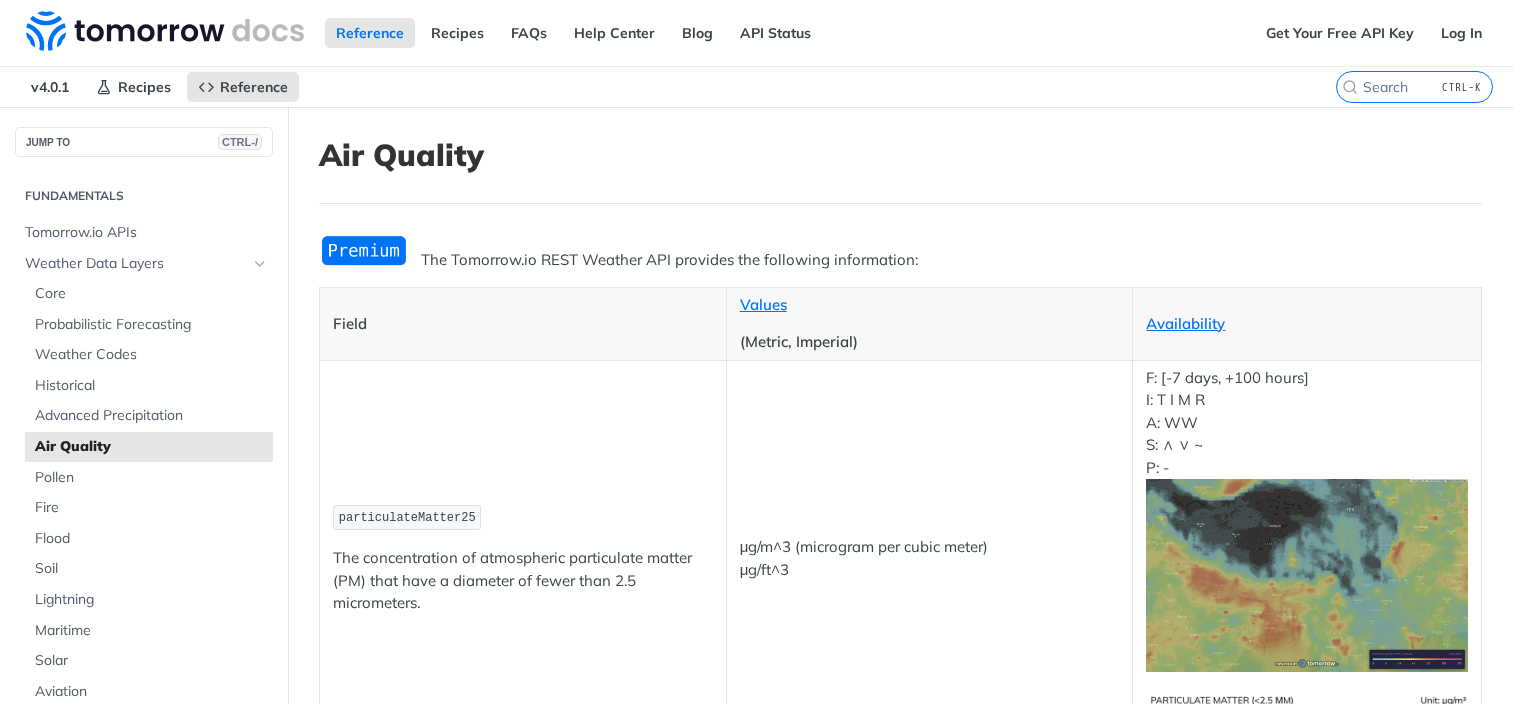 scroll, scrollTop: 0, scrollLeft: 0, axis: both 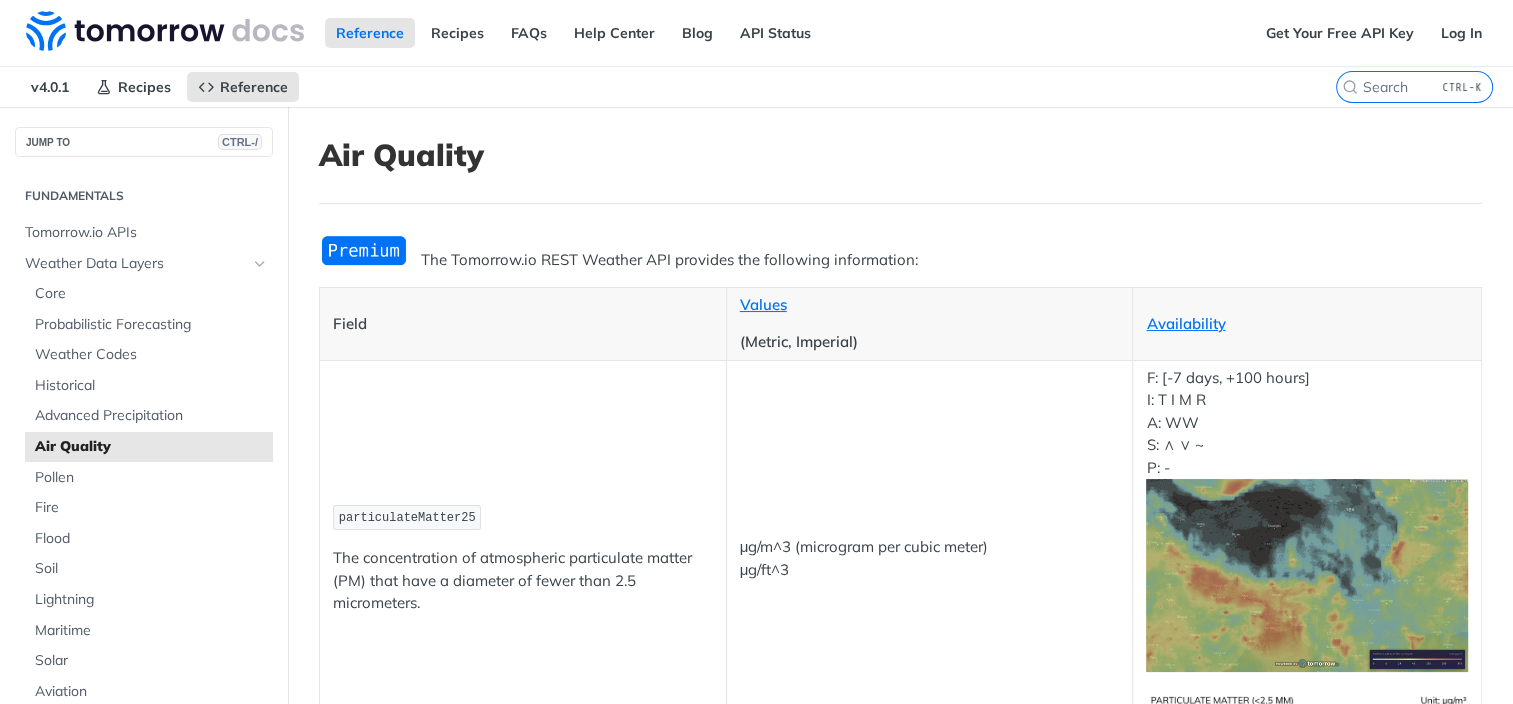 click on "CTRL-K" at bounding box center [1462, 87] 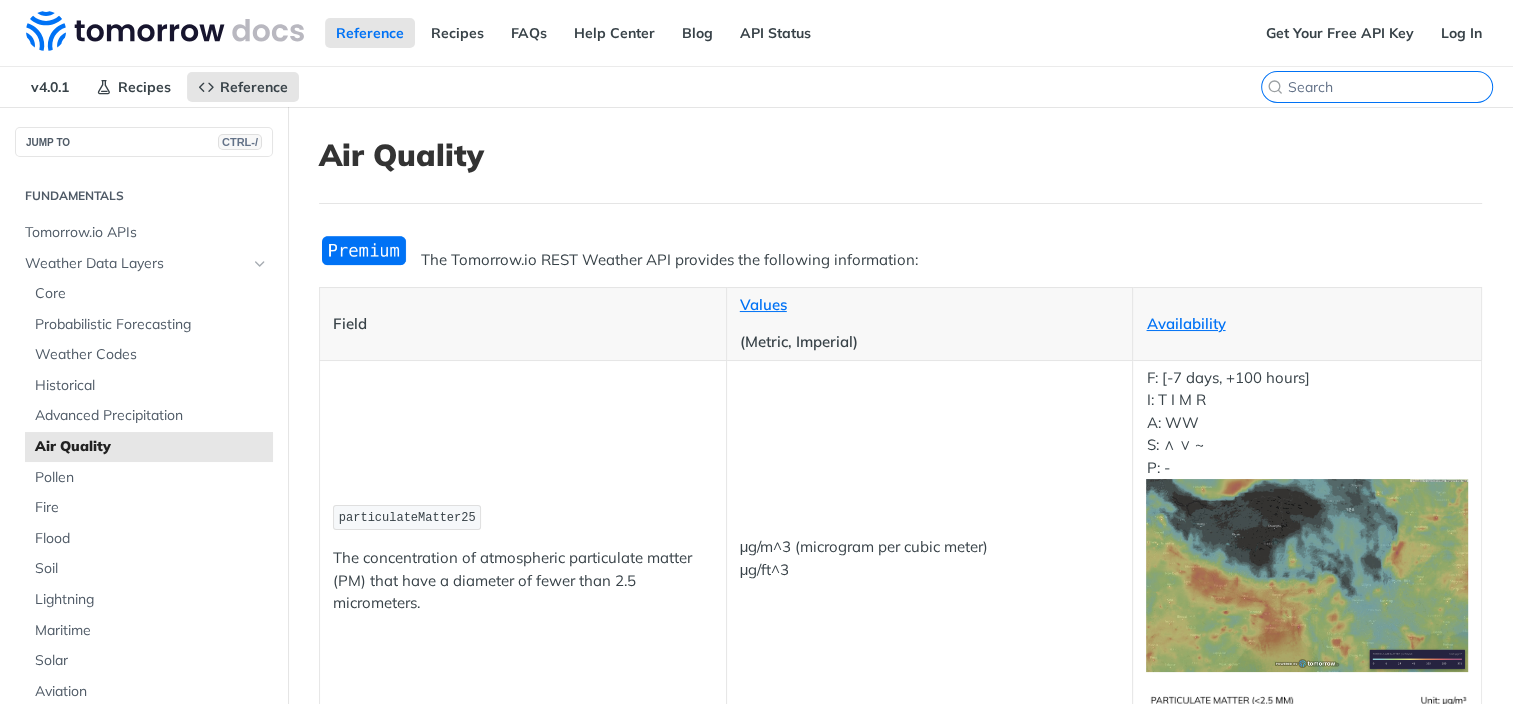 click on "CTRL-K" at bounding box center [1390, 87] 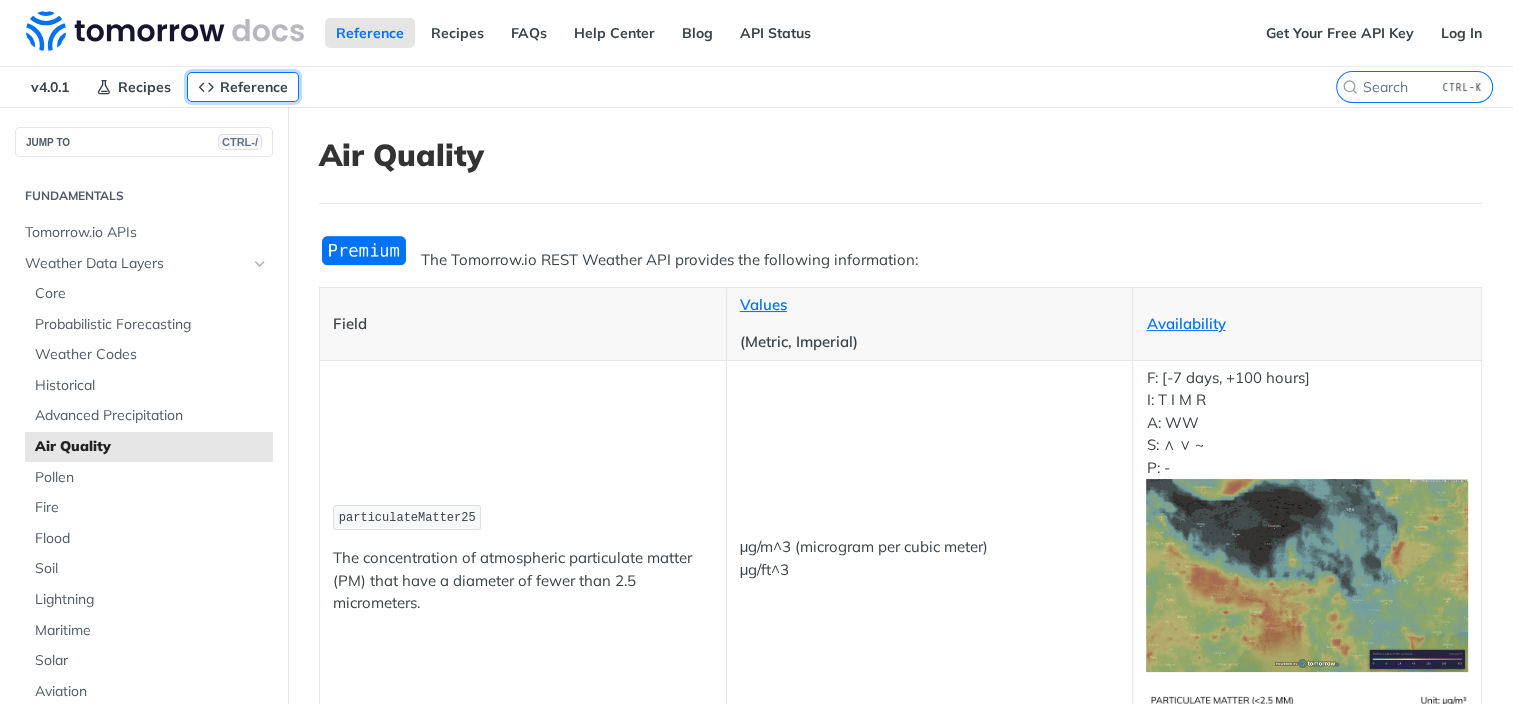click on "Reference" at bounding box center [254, 87] 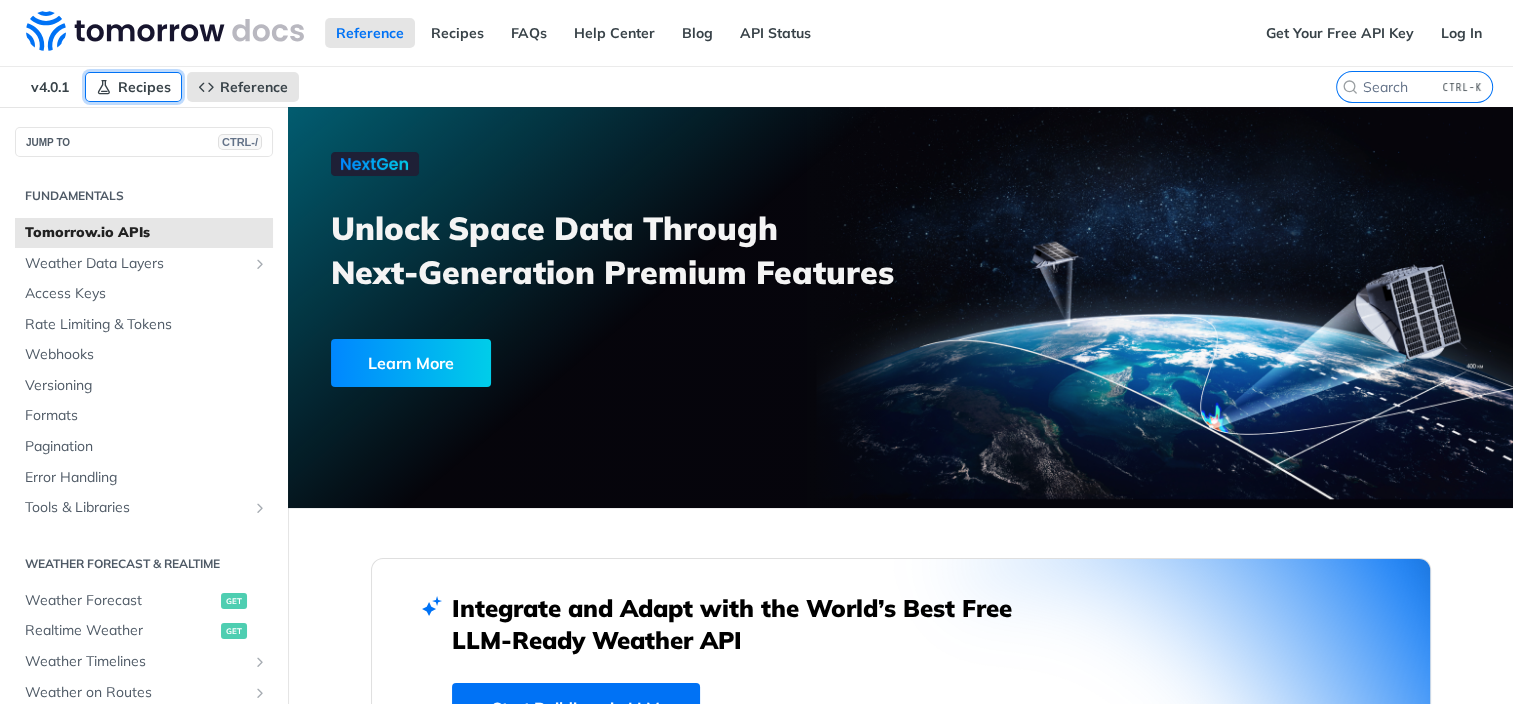 click on "Recipes" at bounding box center (133, 87) 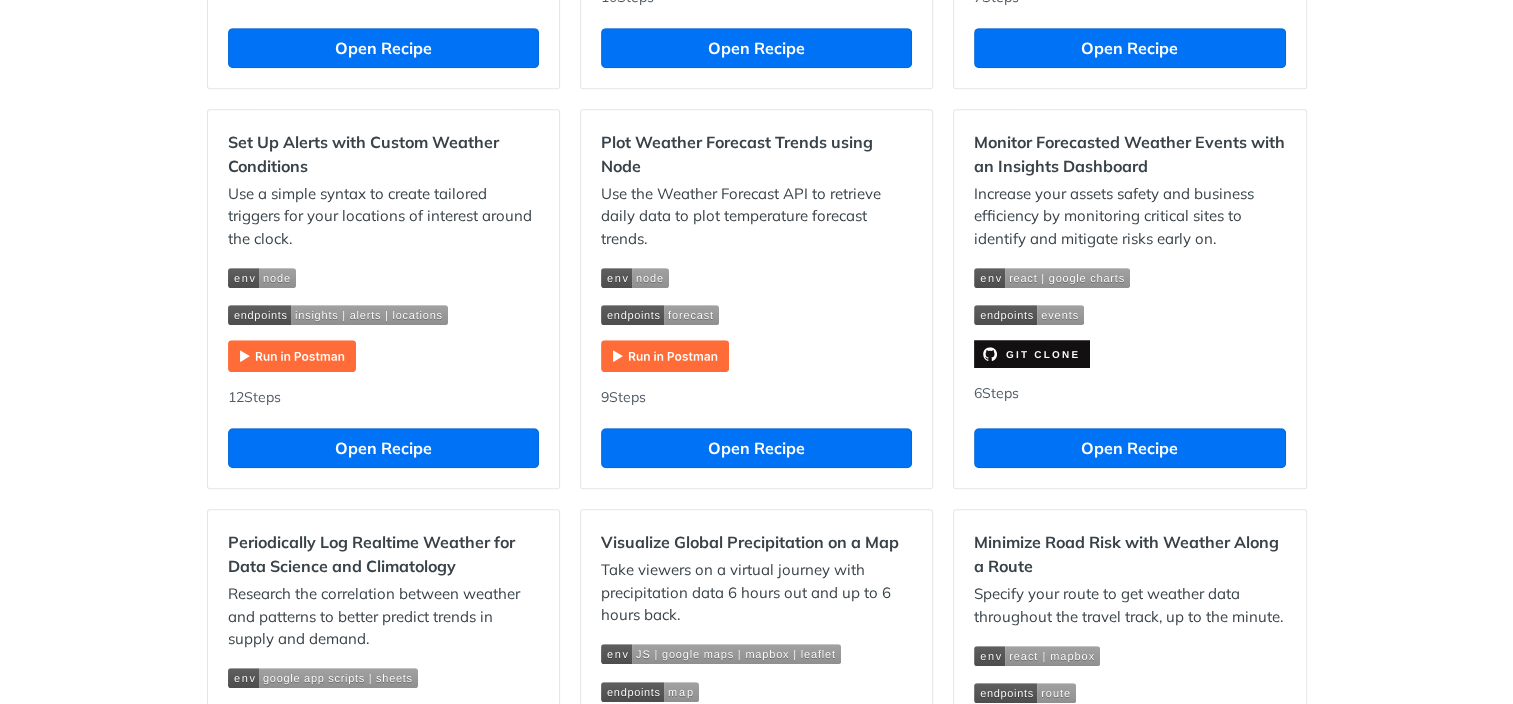 scroll, scrollTop: 1000, scrollLeft: 0, axis: vertical 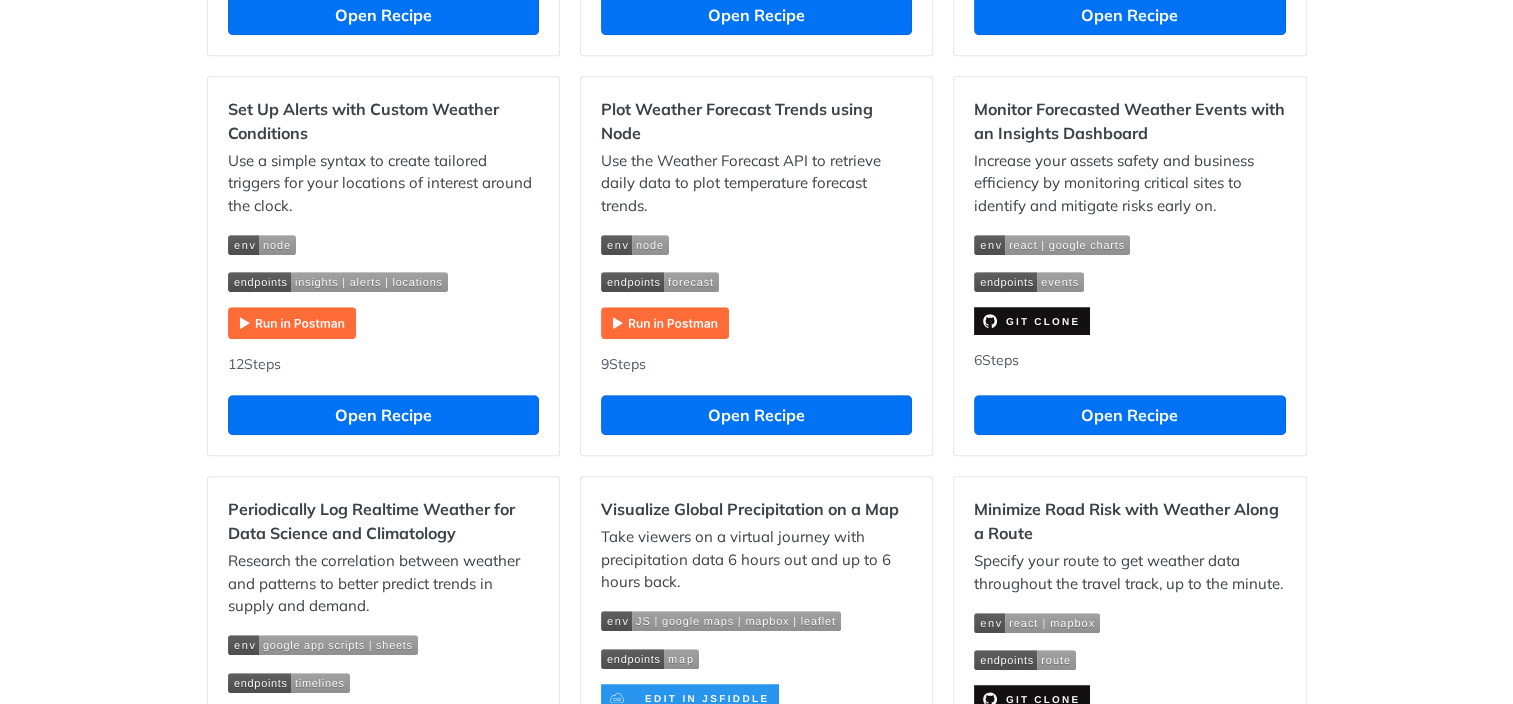 click on "Use a simple syntax to create tailored triggers for your locations of interest around the clock." at bounding box center (383, 245) 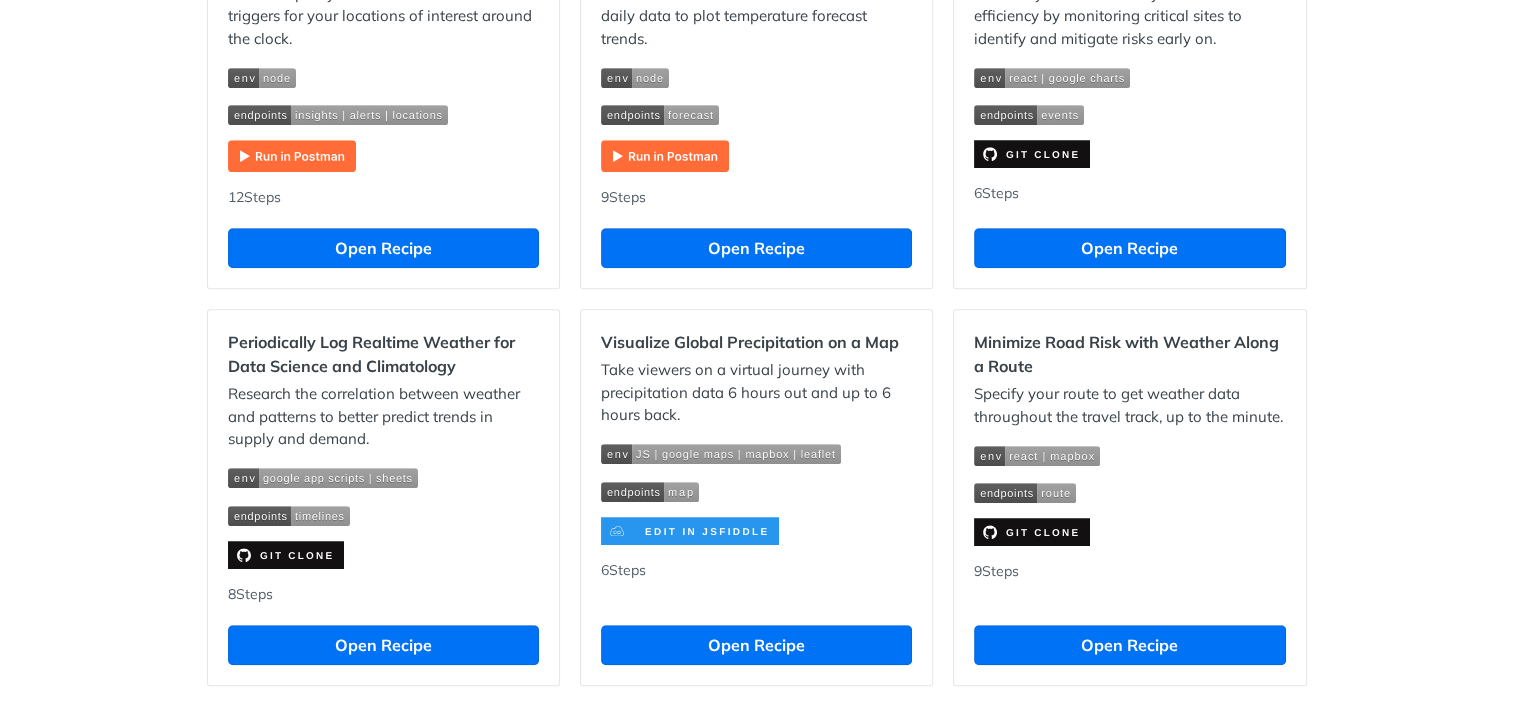 scroll, scrollTop: 1200, scrollLeft: 0, axis: vertical 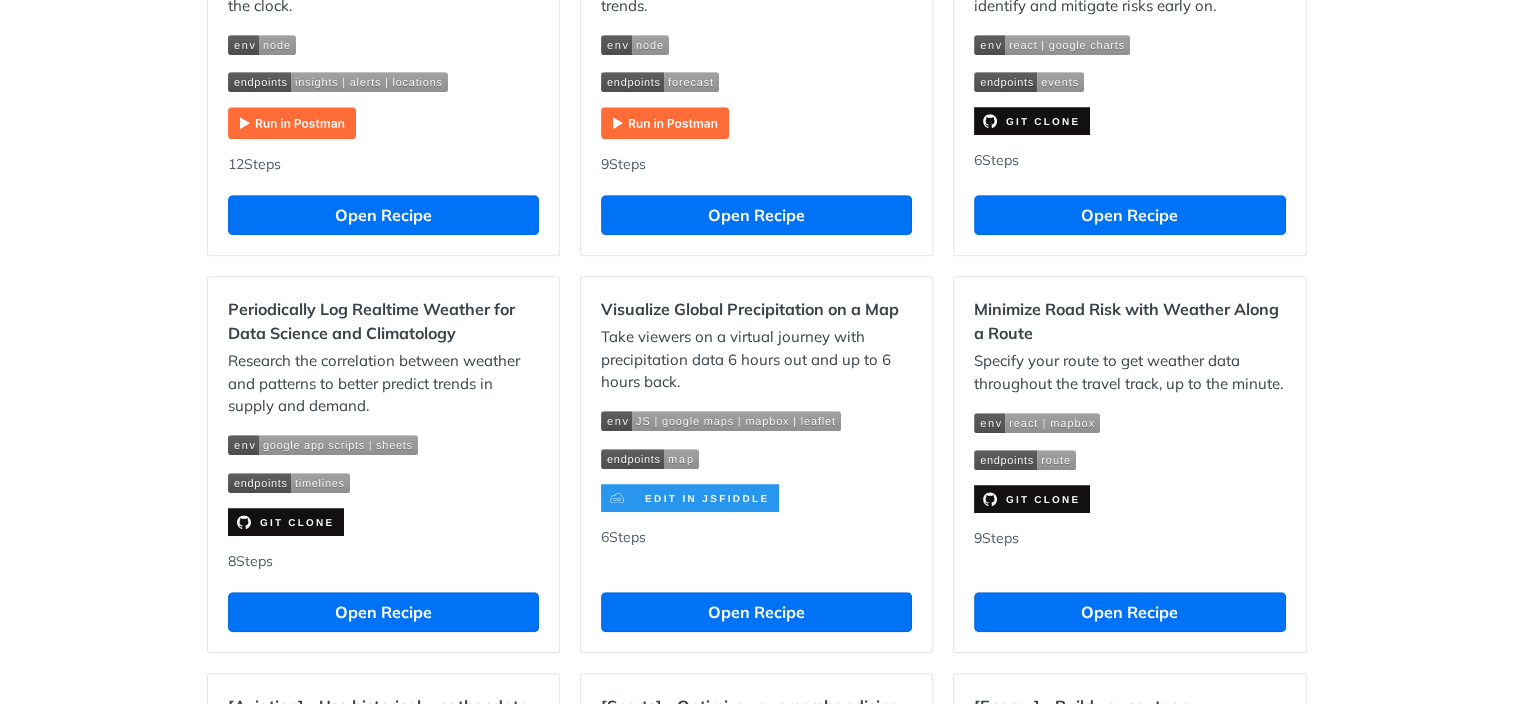 click on "Research the correlation between weather and patterns to better predict trends in supply and demand." at bounding box center [383, 384] 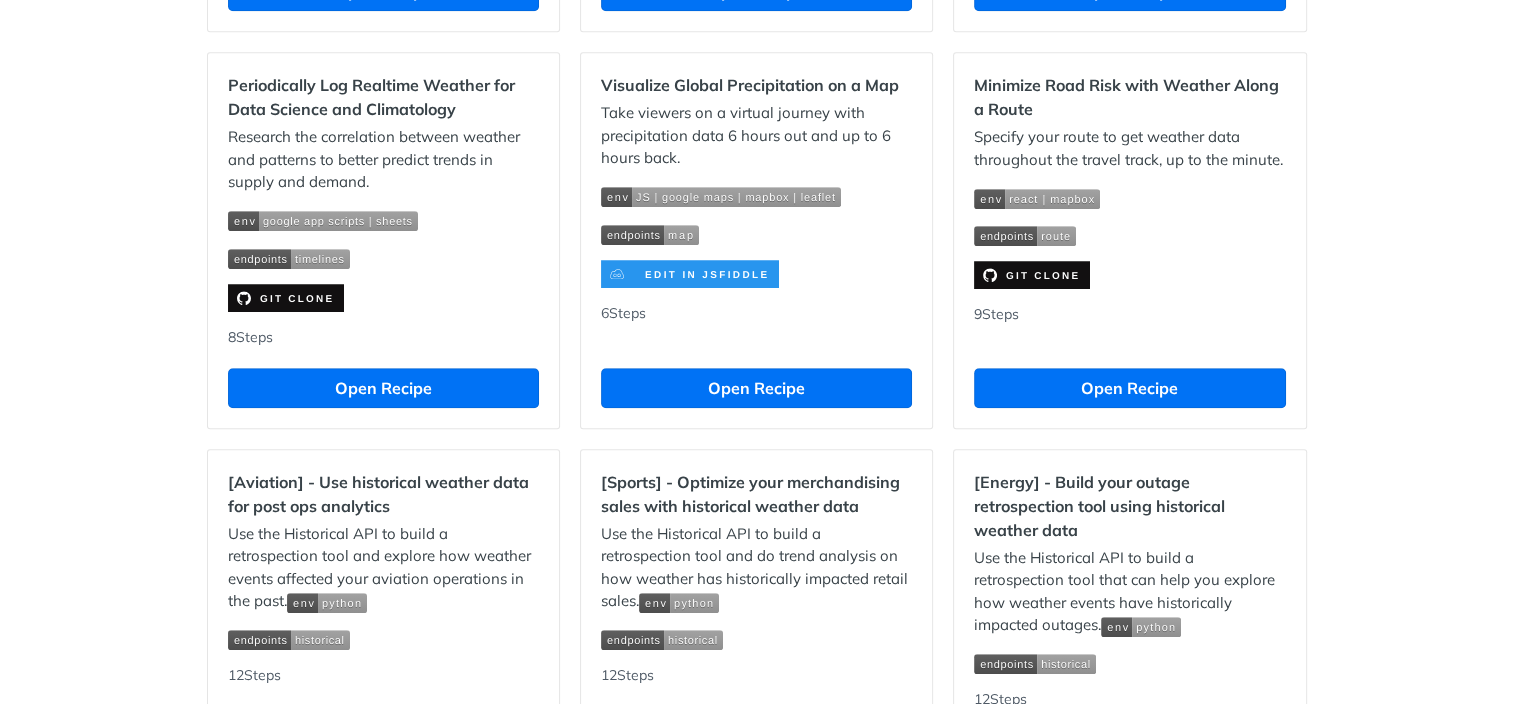scroll, scrollTop: 1600, scrollLeft: 0, axis: vertical 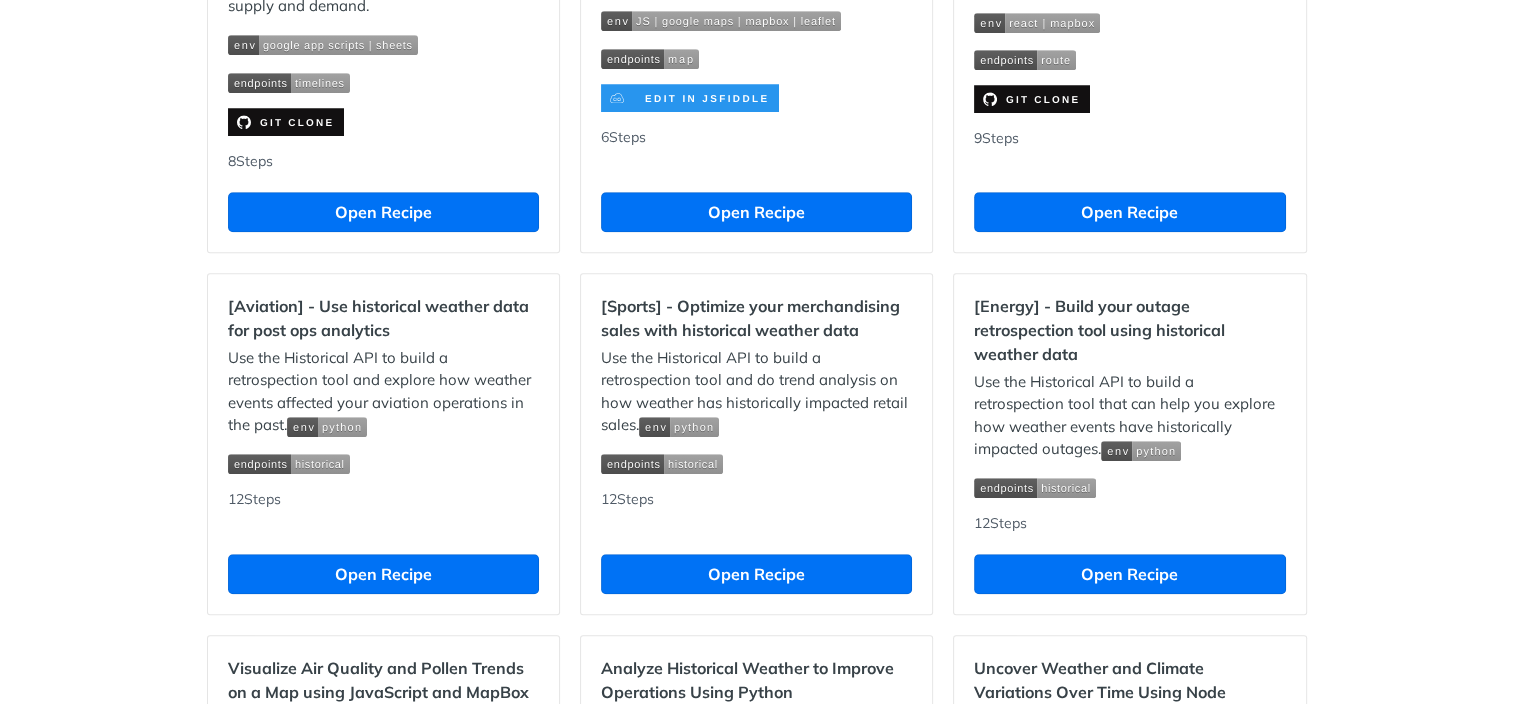 drag, startPoint x: 424, startPoint y: 329, endPoint x: 908, endPoint y: 332, distance: 484.0093 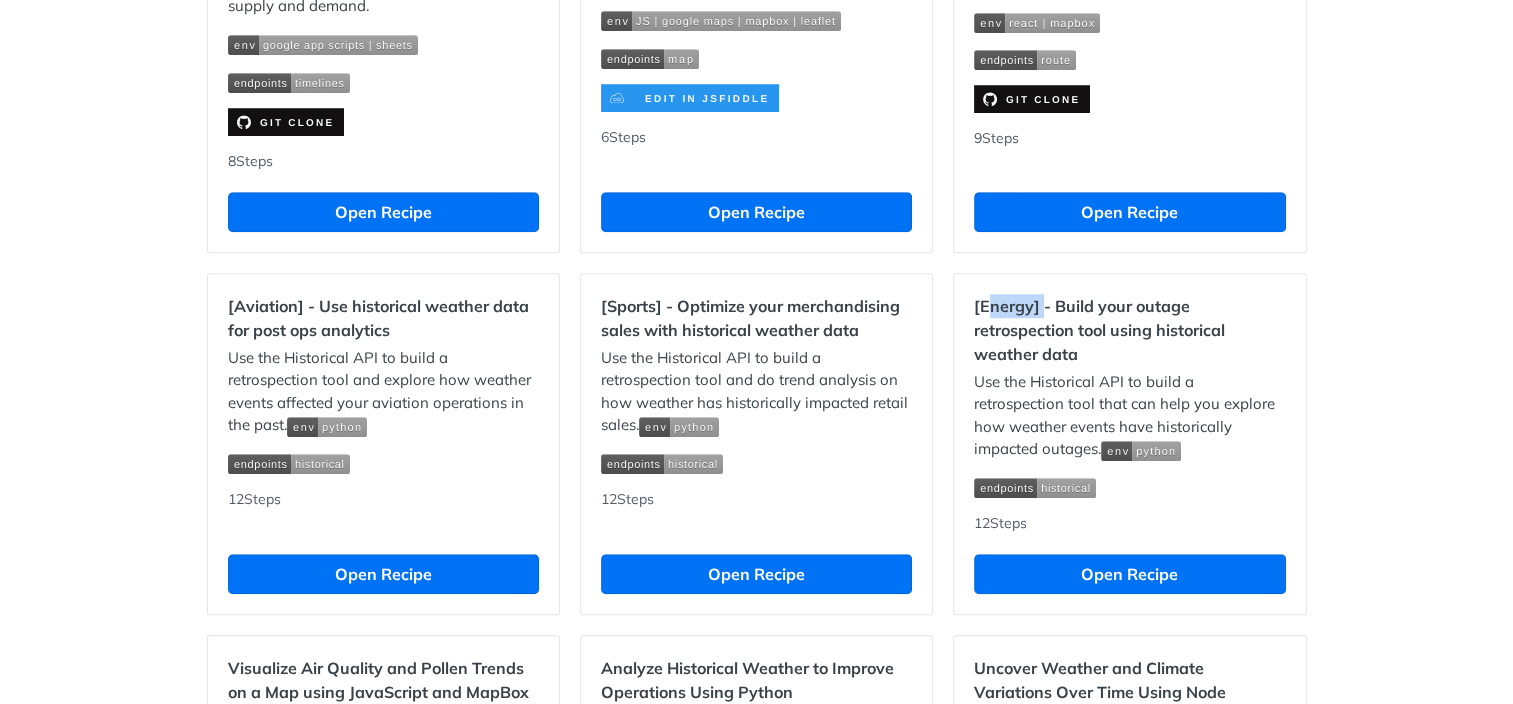 drag, startPoint x: 1132, startPoint y: 308, endPoint x: 1165, endPoint y: 308, distance: 33 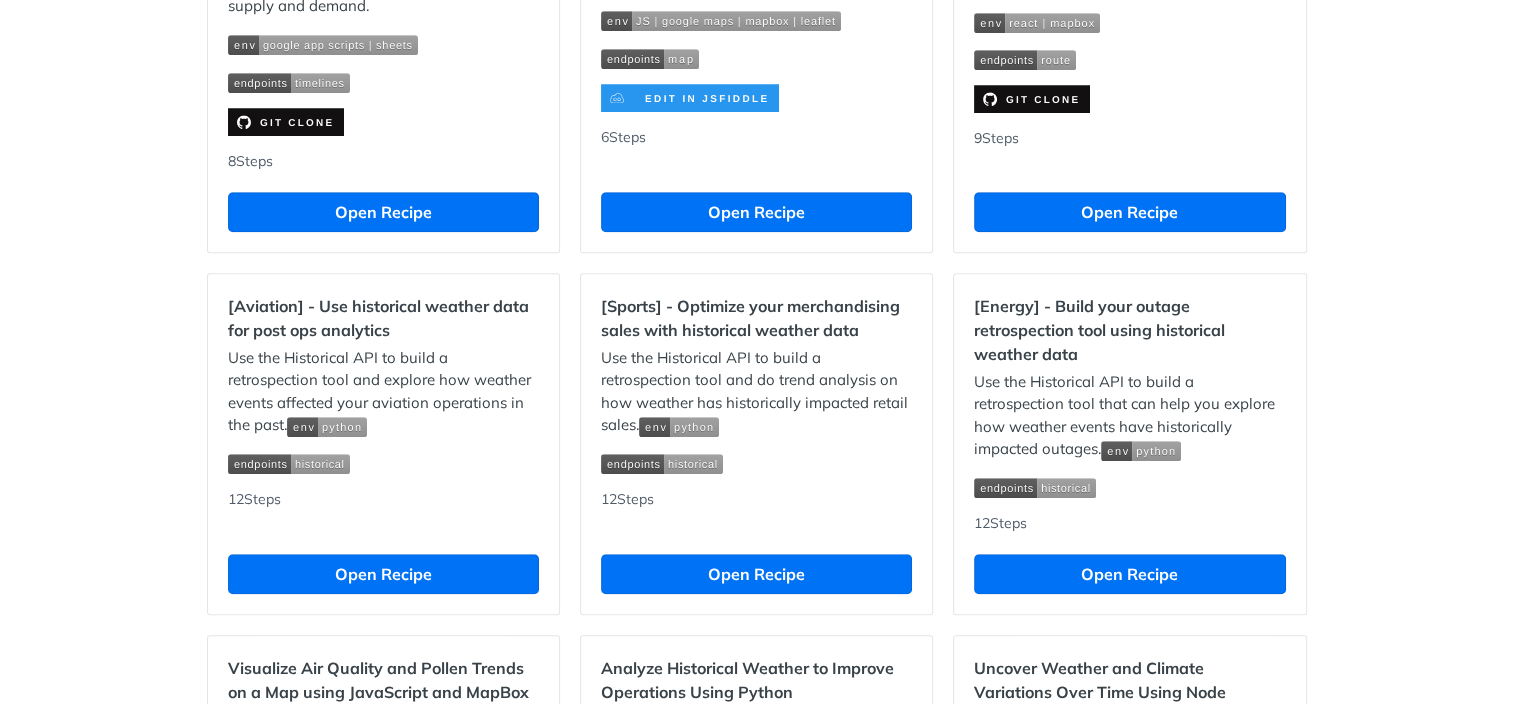 drag, startPoint x: 1165, startPoint y: 308, endPoint x: 1089, endPoint y: 299, distance: 76.53104 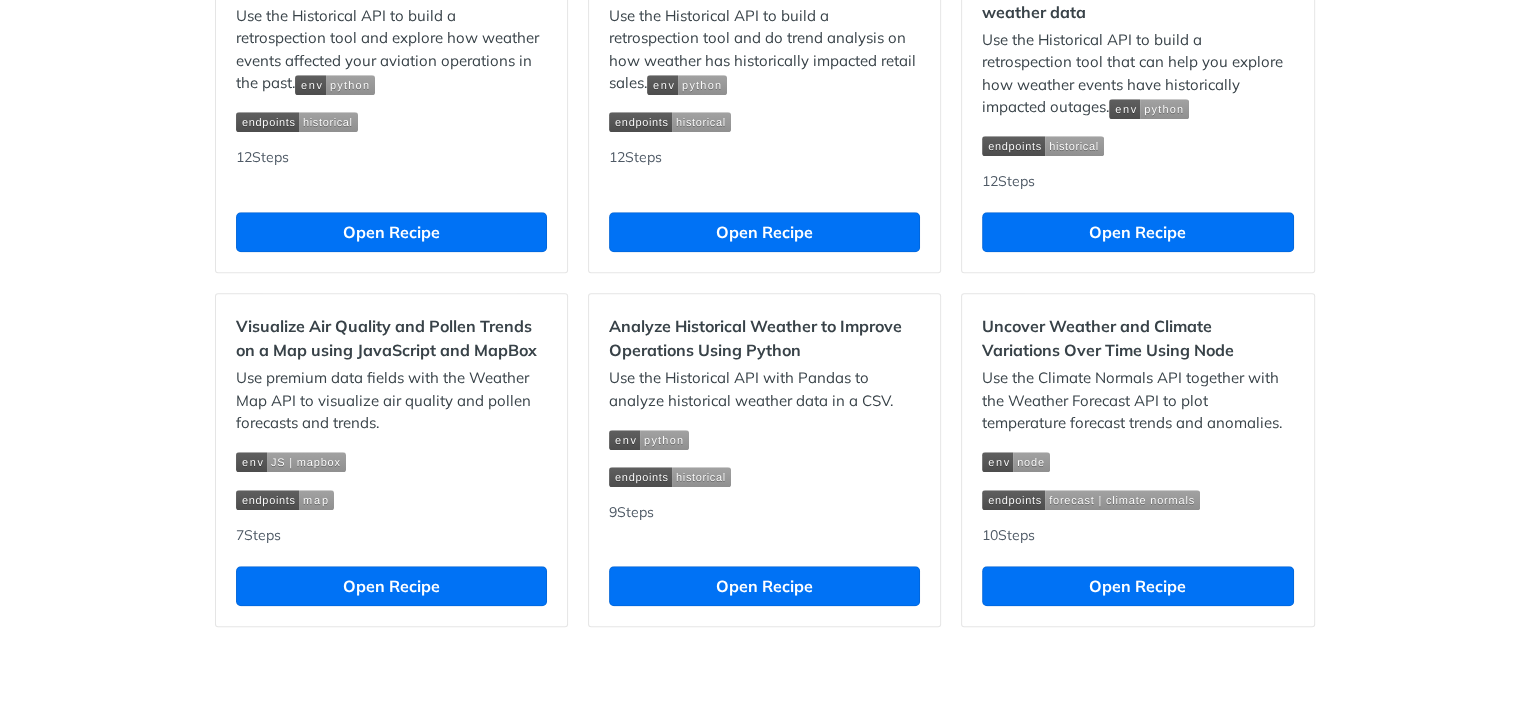 scroll, scrollTop: 1948, scrollLeft: 0, axis: vertical 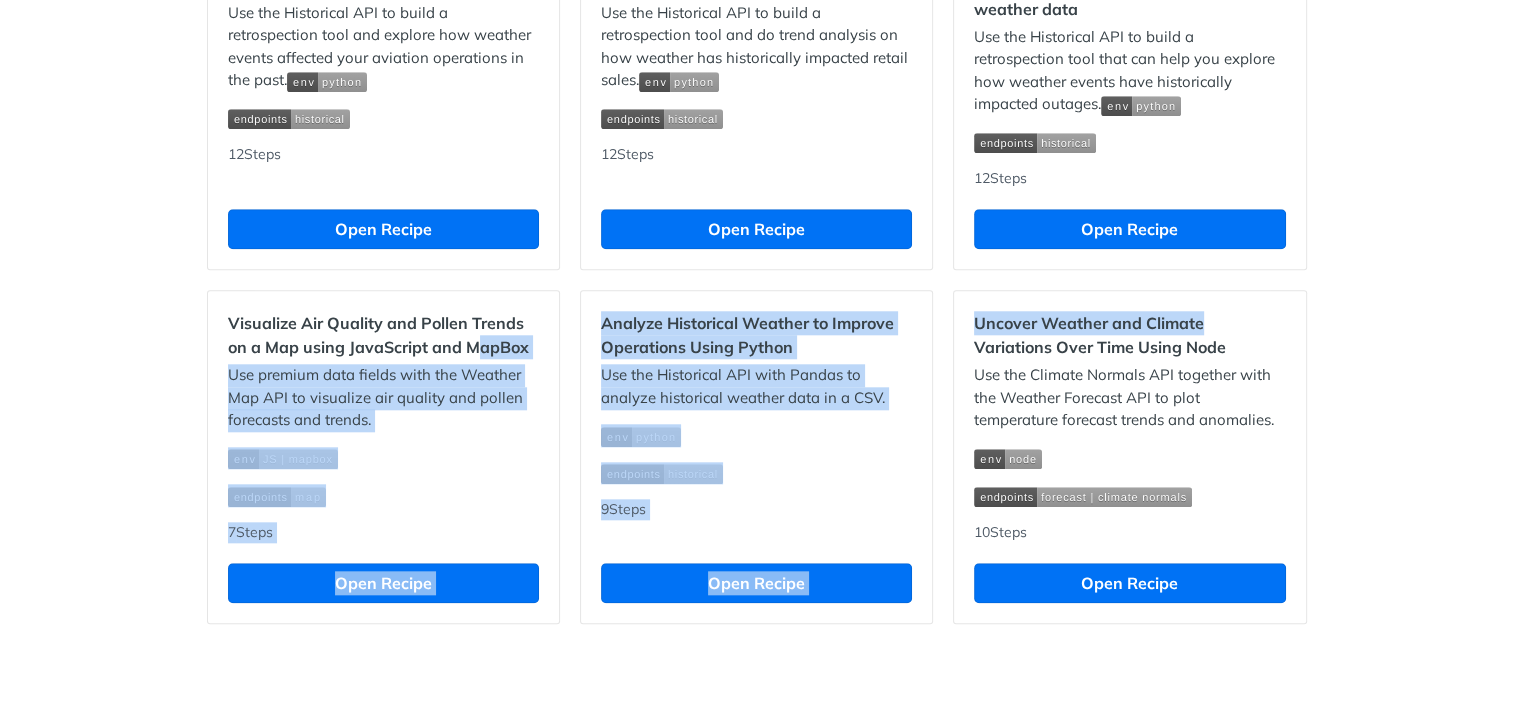 drag, startPoint x: 476, startPoint y: 360, endPoint x: 1291, endPoint y: 299, distance: 817.27966 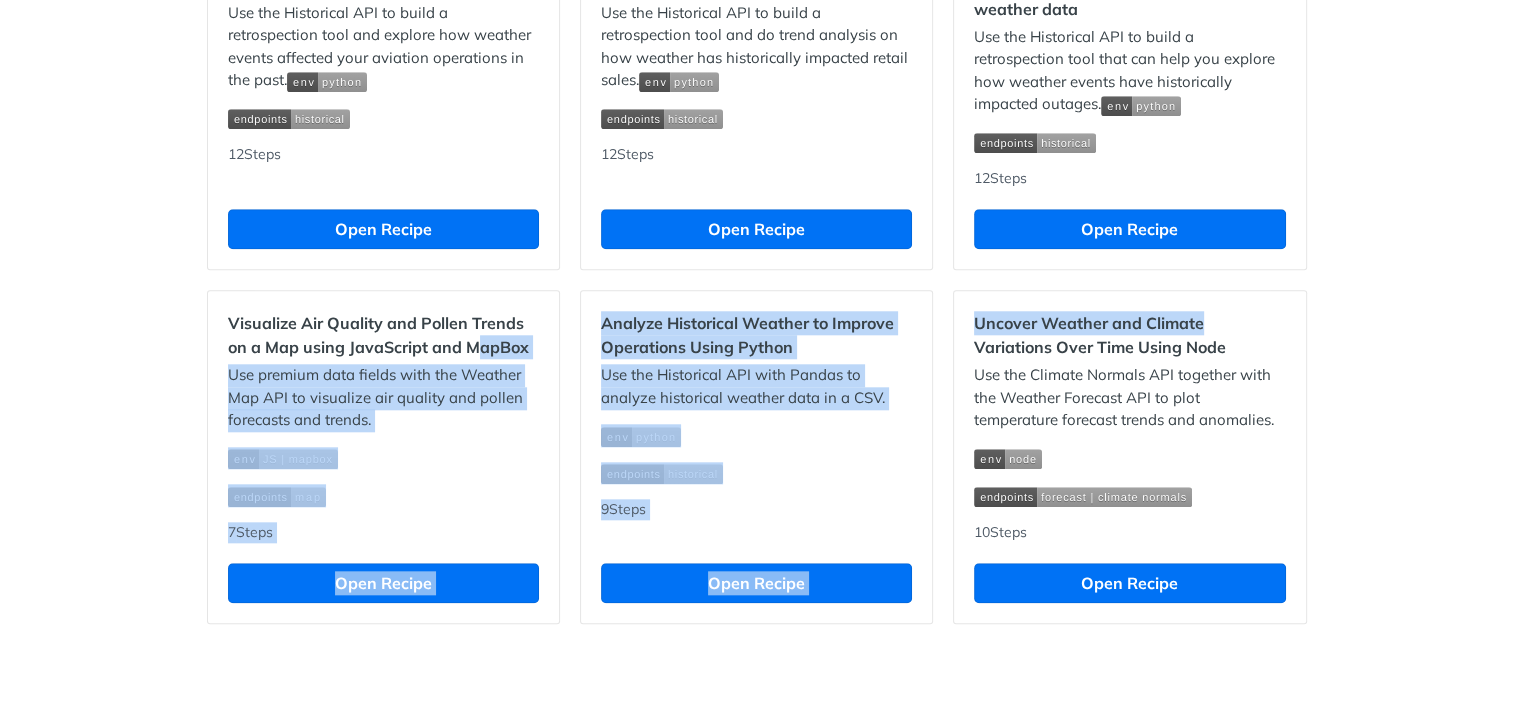 click on "Use the Historical API with Pandas to analyze historical weather data in a CSV." at bounding box center (756, 386) 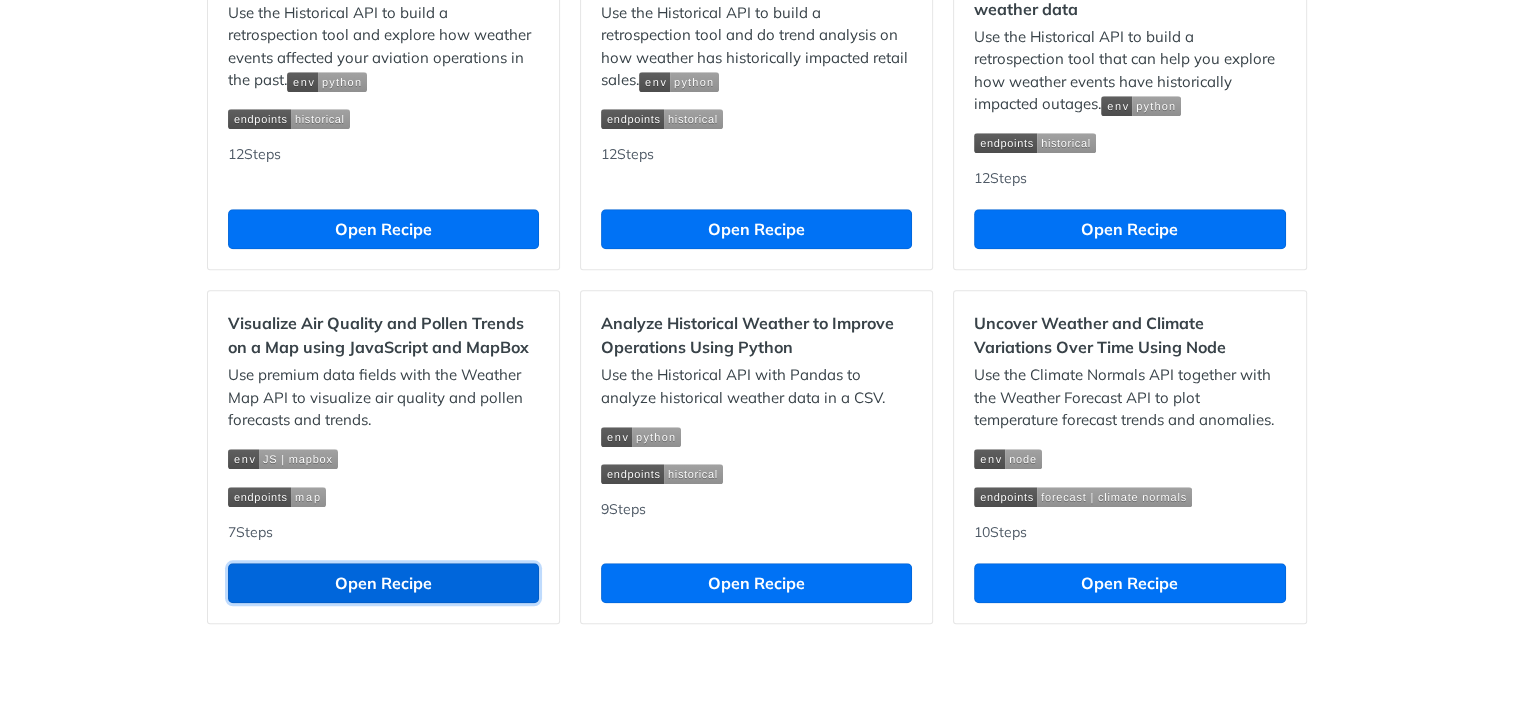 click on "Open Recipe" at bounding box center [383, 583] 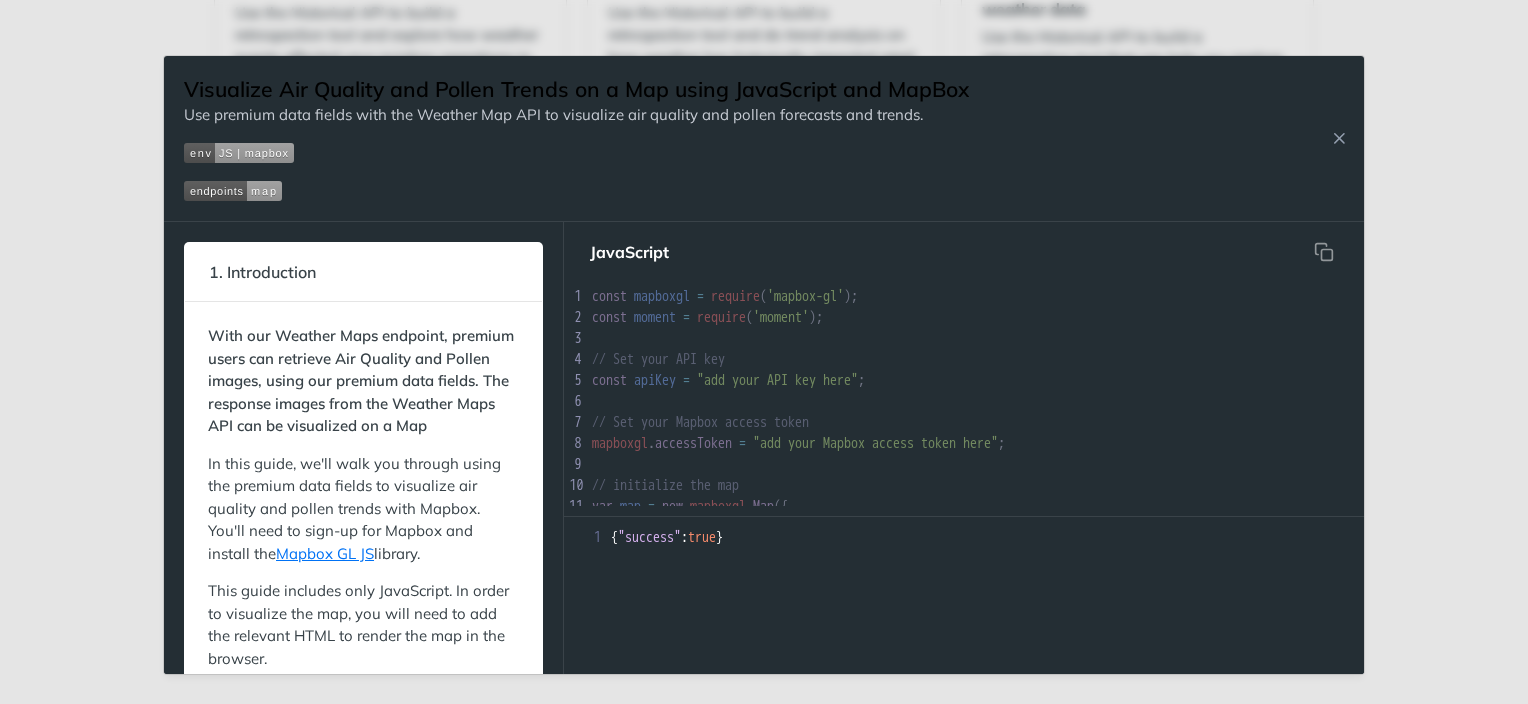 scroll, scrollTop: 100, scrollLeft: 0, axis: vertical 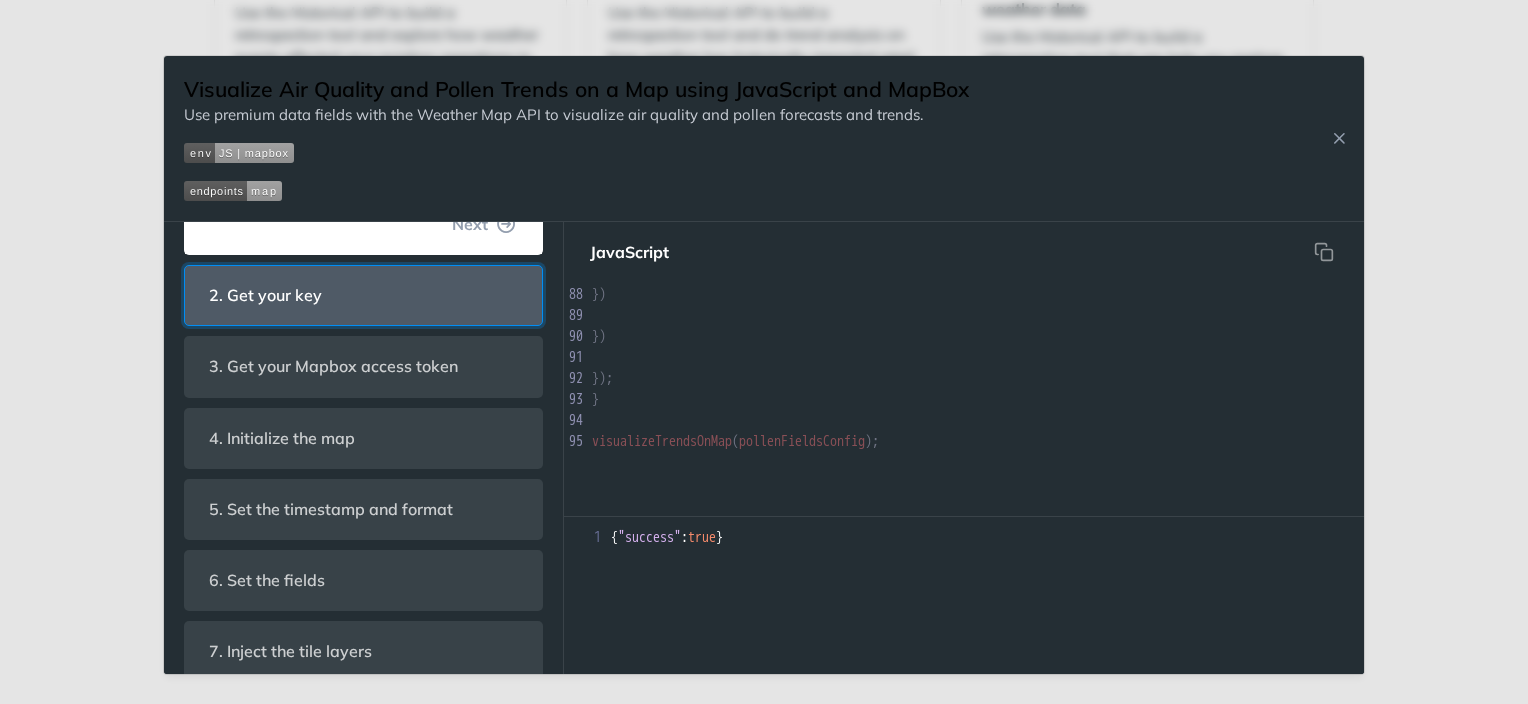 click on "2. Get your key" at bounding box center [363, 295] 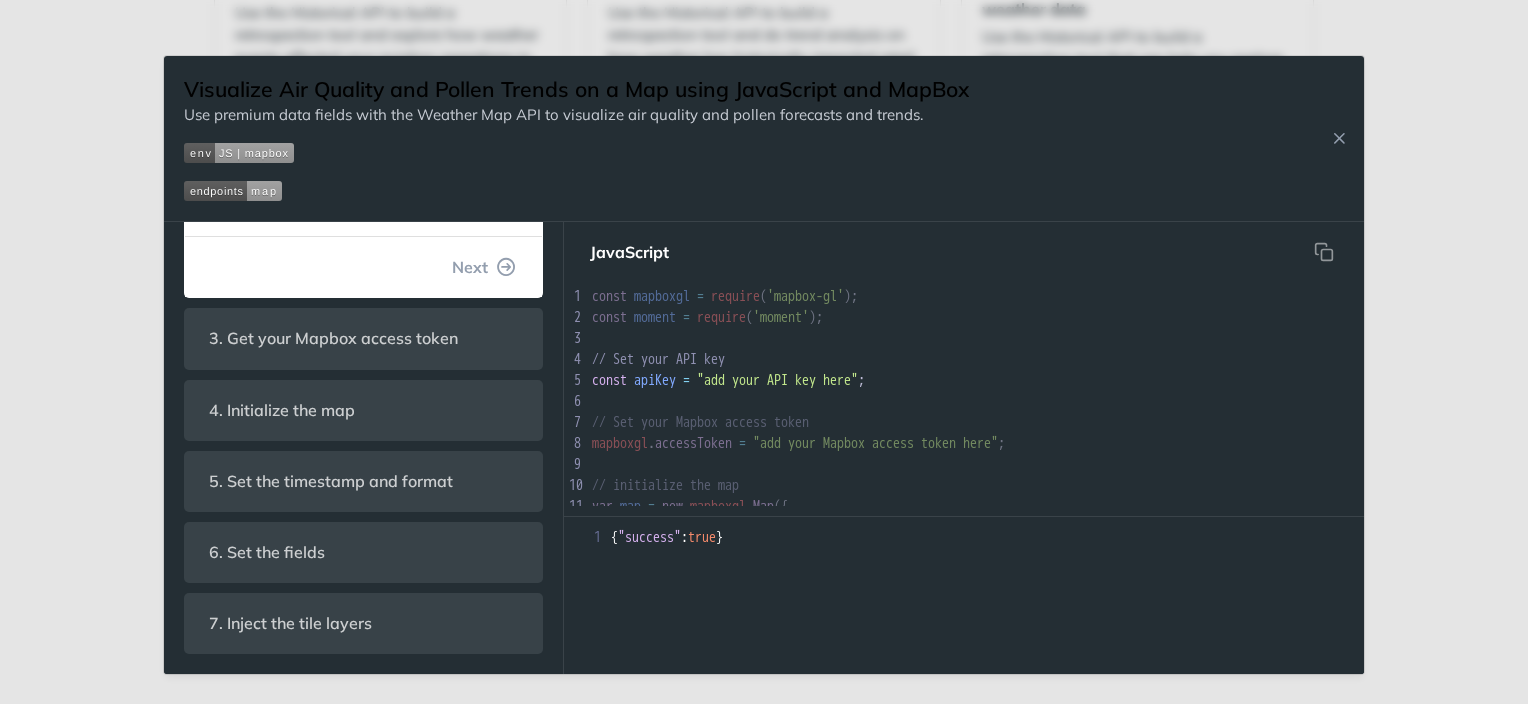 click on "1. Introduction With our Weather Maps endpoint, premium users can retrieve Air Quality and Pollen images, using our premium data fields. The response images from the Weather Maps API can be visualized on a Map
In this guide, we'll walk you through using the premium data fields to visualize air quality and pollen trends with Mapbox. You'll need to sign-up for Mapbox and install the  Mapbox GL JS  library.
This guide includes only JavaScript. In order to visualize the map, you will need to add the relevant HTML to render the map in the browser. 2. Get your key Before we begin, make sure to  signup to our platform  and, once logged in,  grab your key . Next  3. Get your Mapbox access token Additionally, as mentioned above, you will need an access token from  Mapbox . 4. Initialize the map Create a map object using the mapboxgl library.
You will also need to add a container div with an id (matching the container field on your Map object) to your html file in order to render the map. This step is optional." at bounding box center [363, 334] 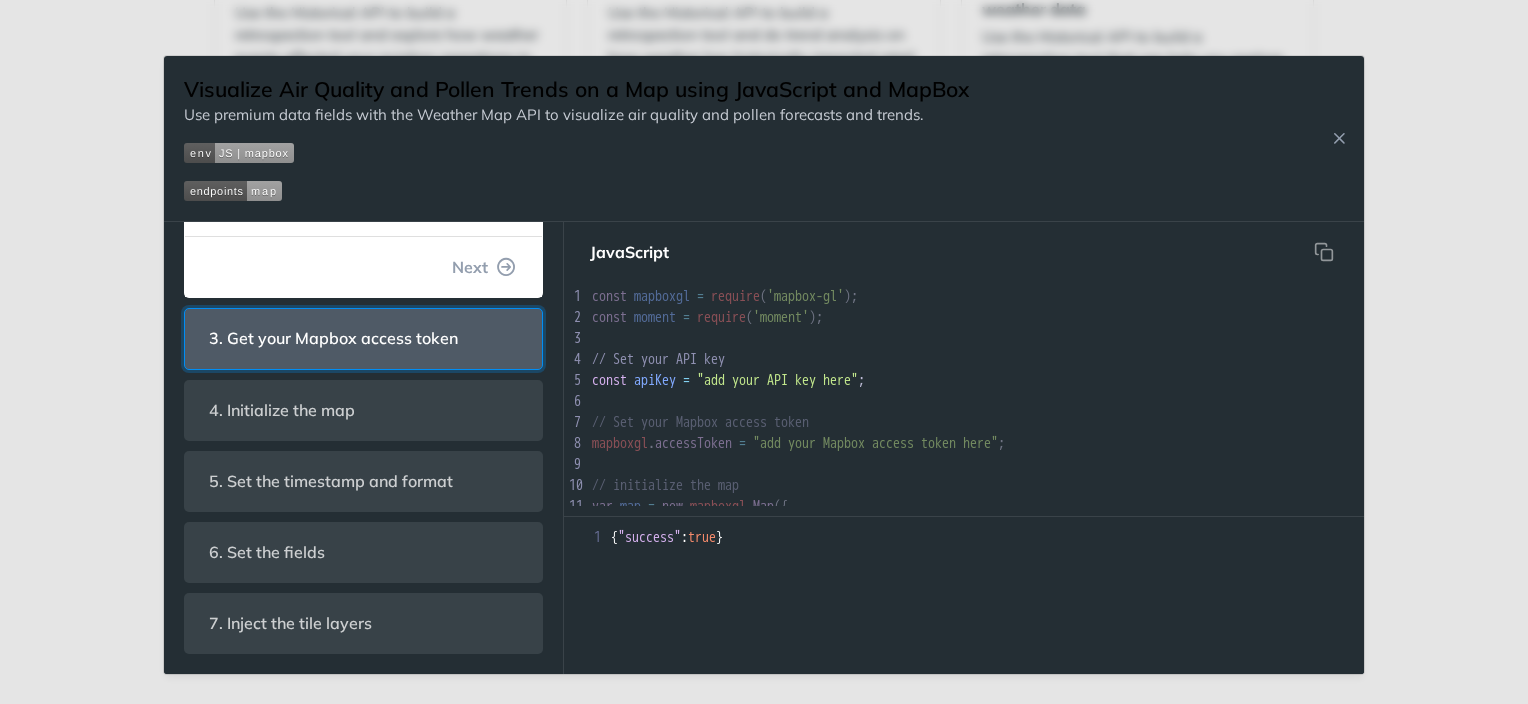 click on "3. Get your Mapbox access token" at bounding box center (333, 338) 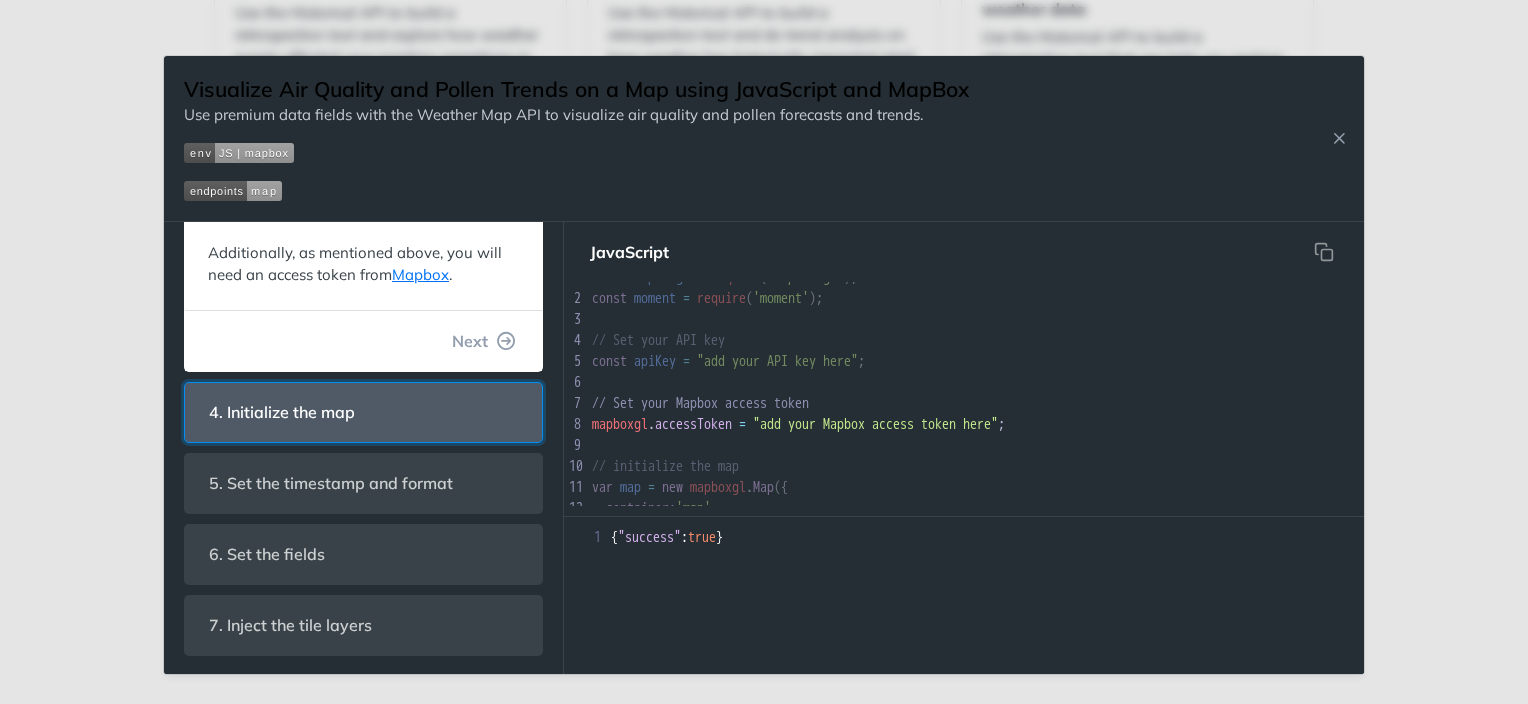 click on "4. Initialize the map" at bounding box center (363, 412) 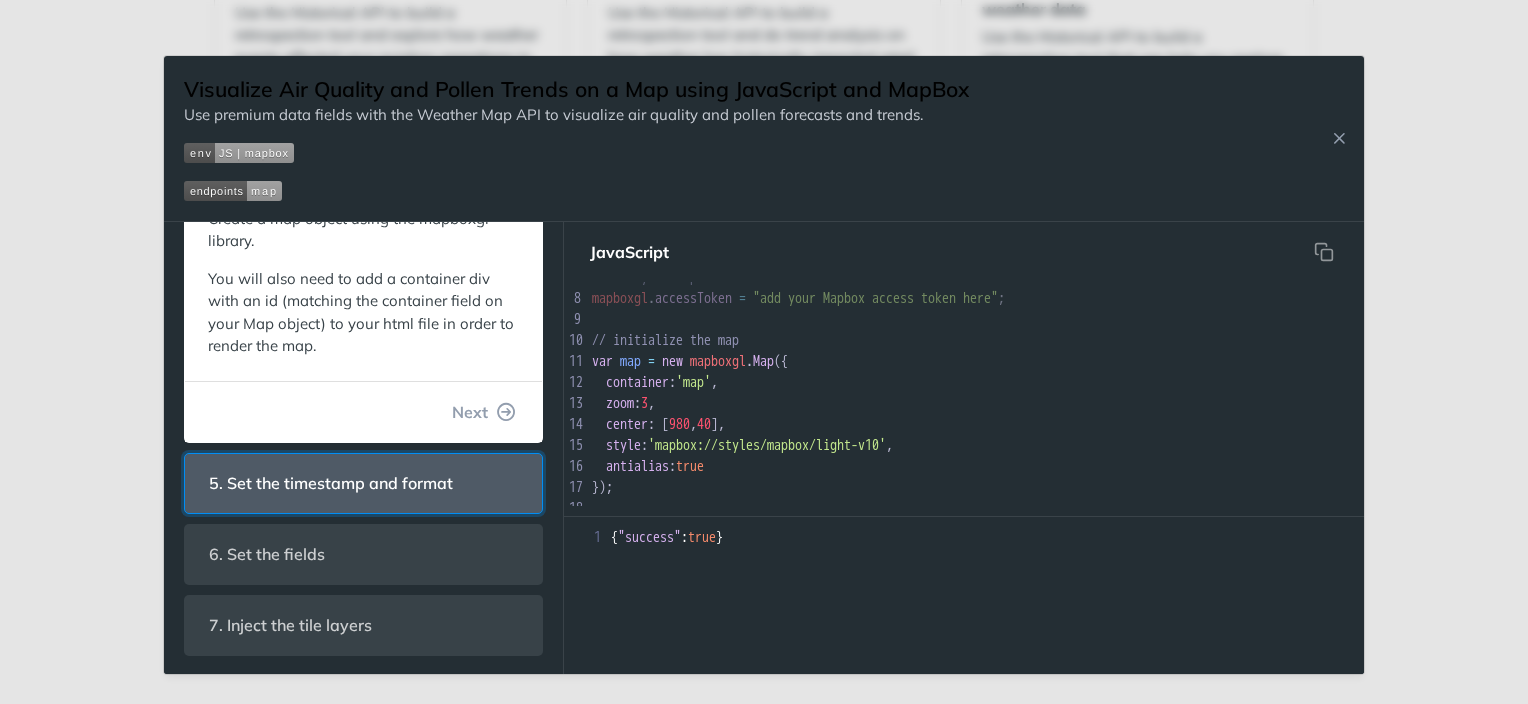 click on "5. Set the timestamp and format" at bounding box center [331, 483] 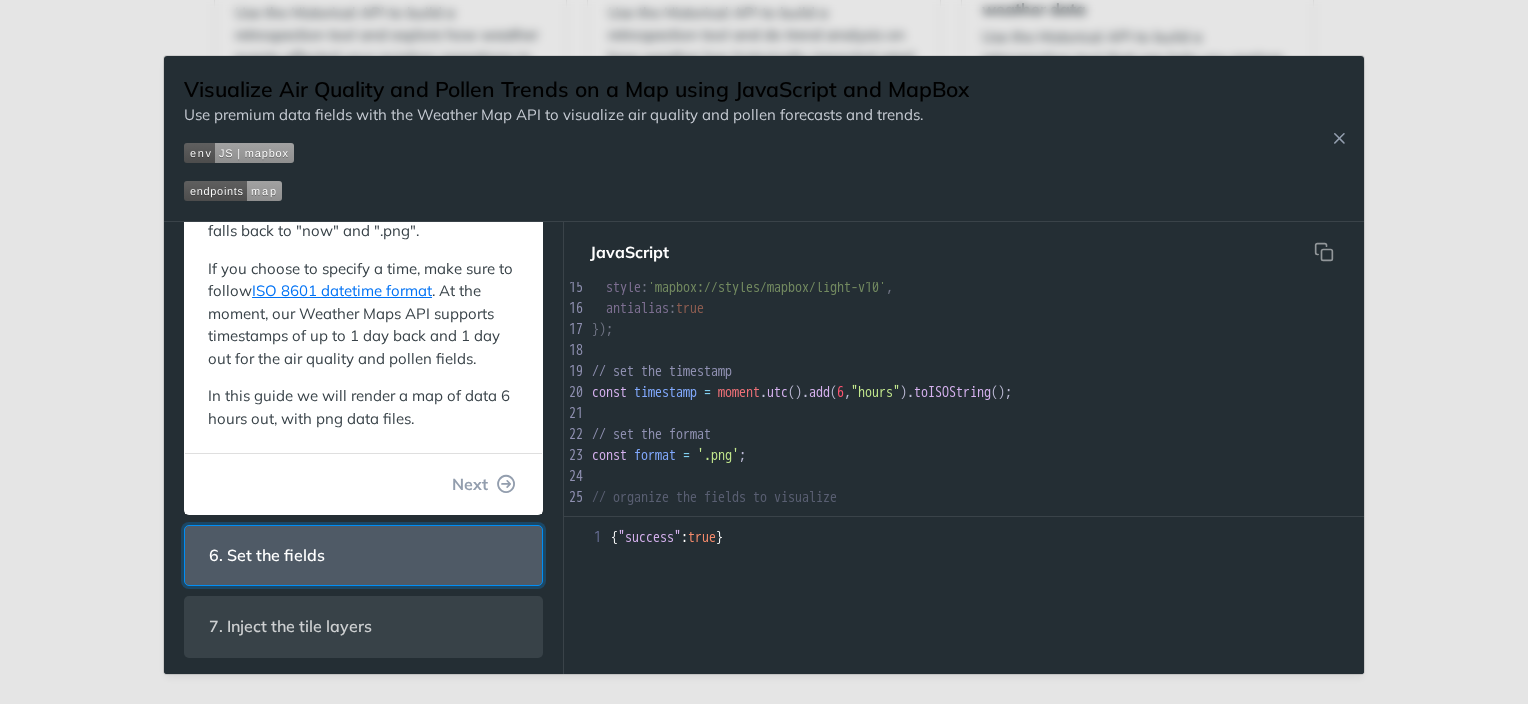 click on "6. Set the fields" at bounding box center (363, 555) 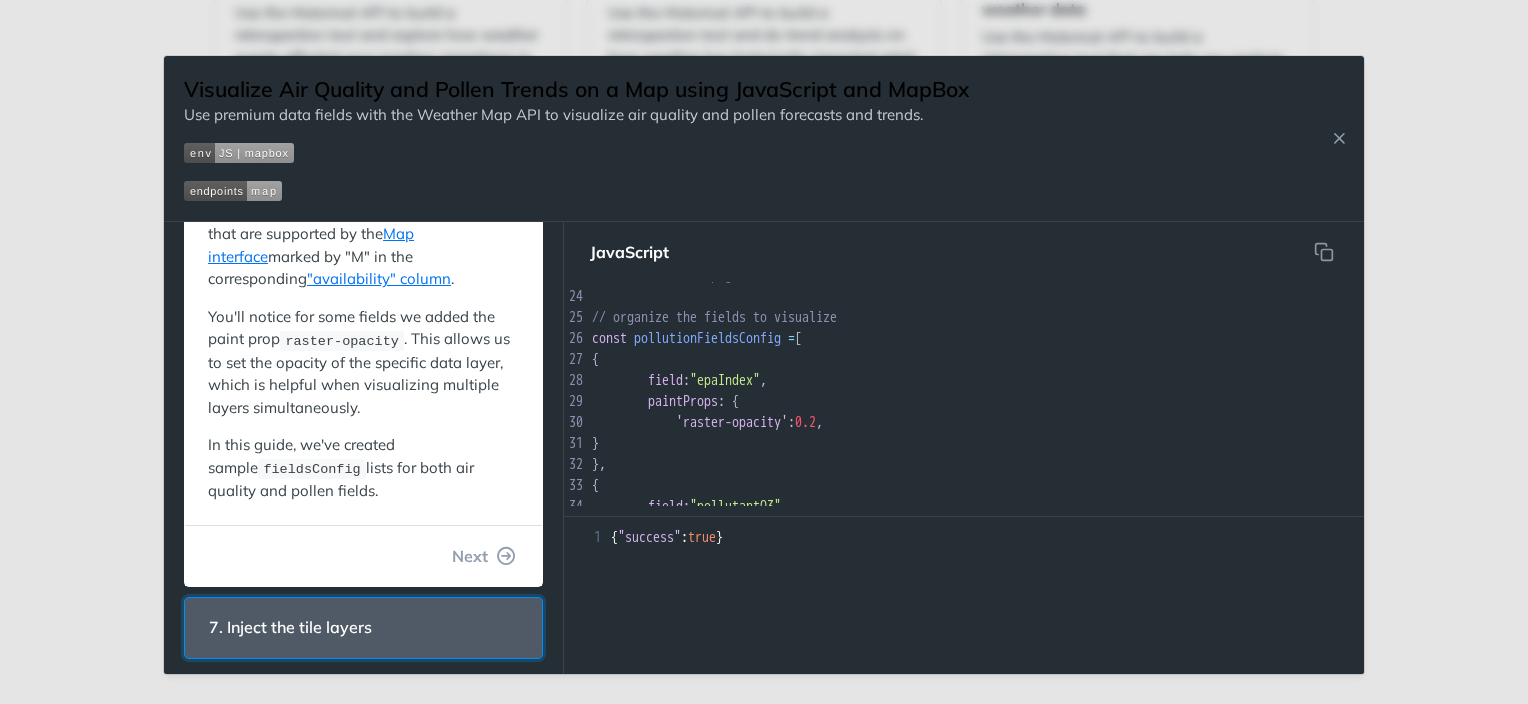 click on "7. Inject the tile layers" at bounding box center (290, 627) 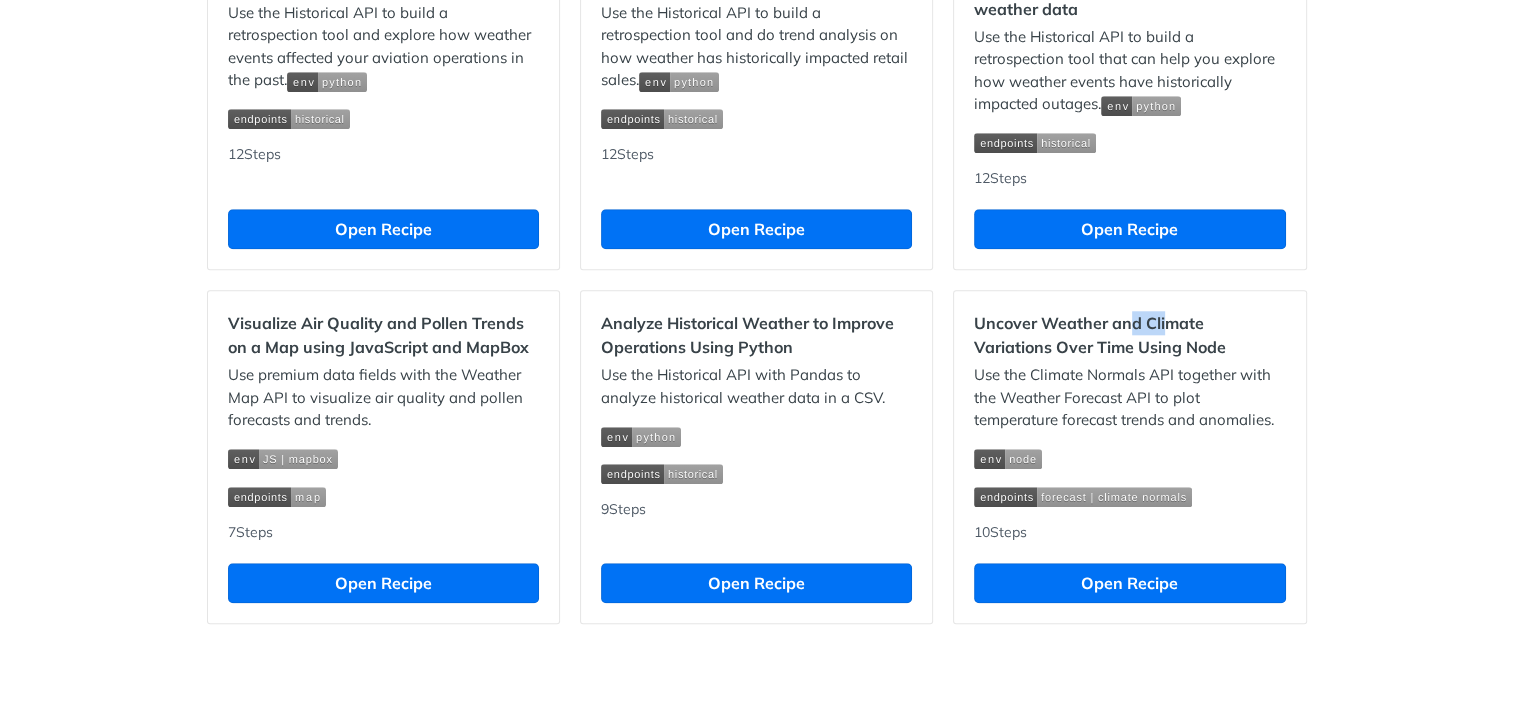 drag, startPoint x: 1132, startPoint y: 331, endPoint x: 1168, endPoint y: 333, distance: 36.05551 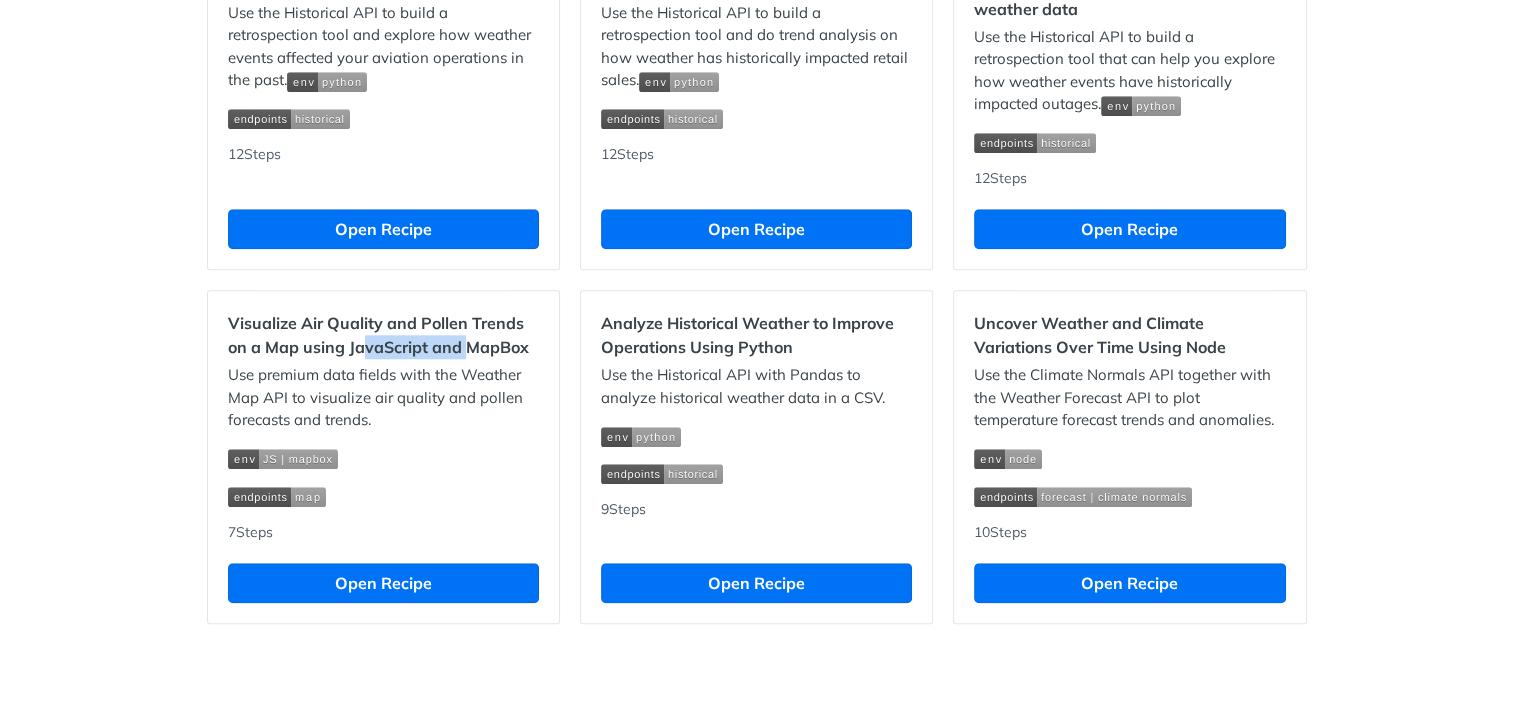 drag, startPoint x: 367, startPoint y: 360, endPoint x: 471, endPoint y: 352, distance: 104.307236 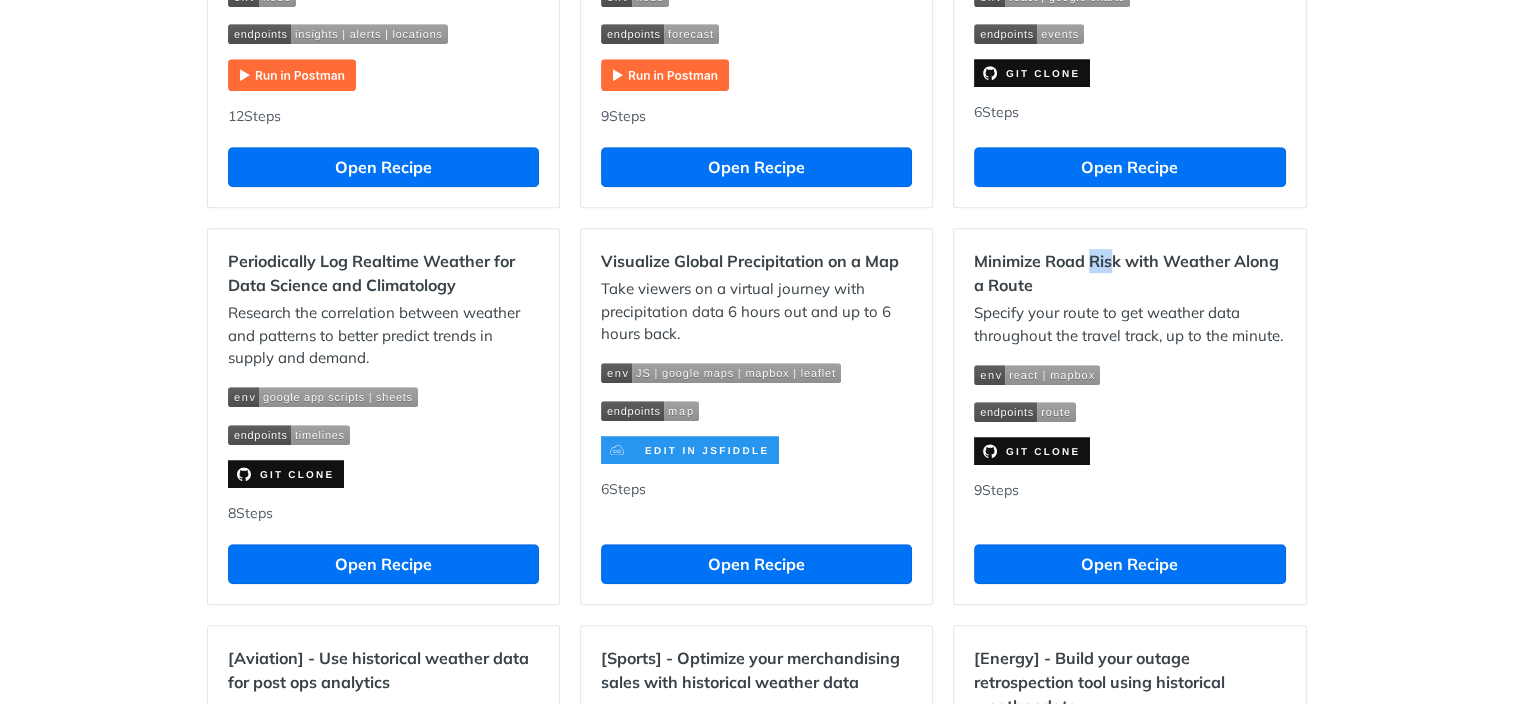 drag, startPoint x: 1096, startPoint y: 248, endPoint x: 1157, endPoint y: 250, distance: 61.03278 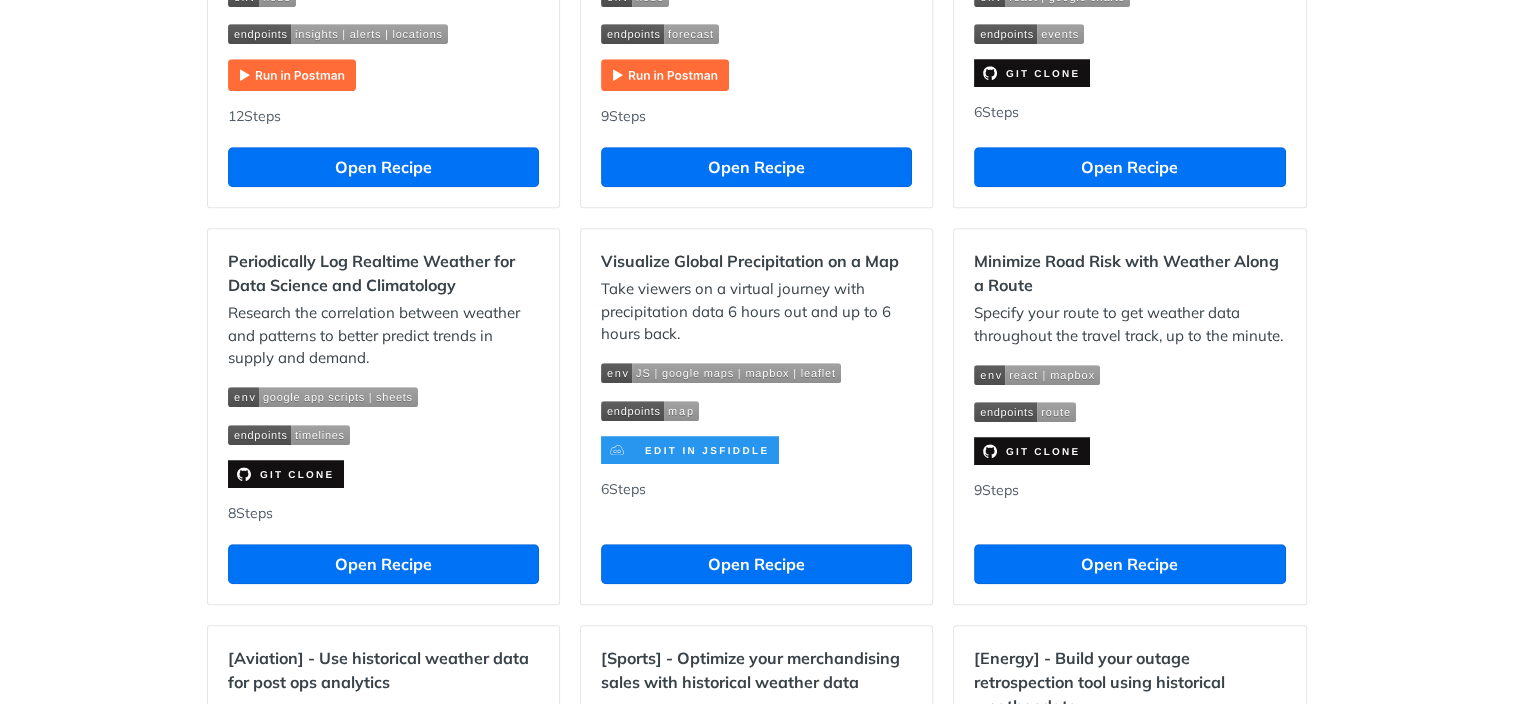 drag, startPoint x: 673, startPoint y: 262, endPoint x: 728, endPoint y: 264, distance: 55.03635 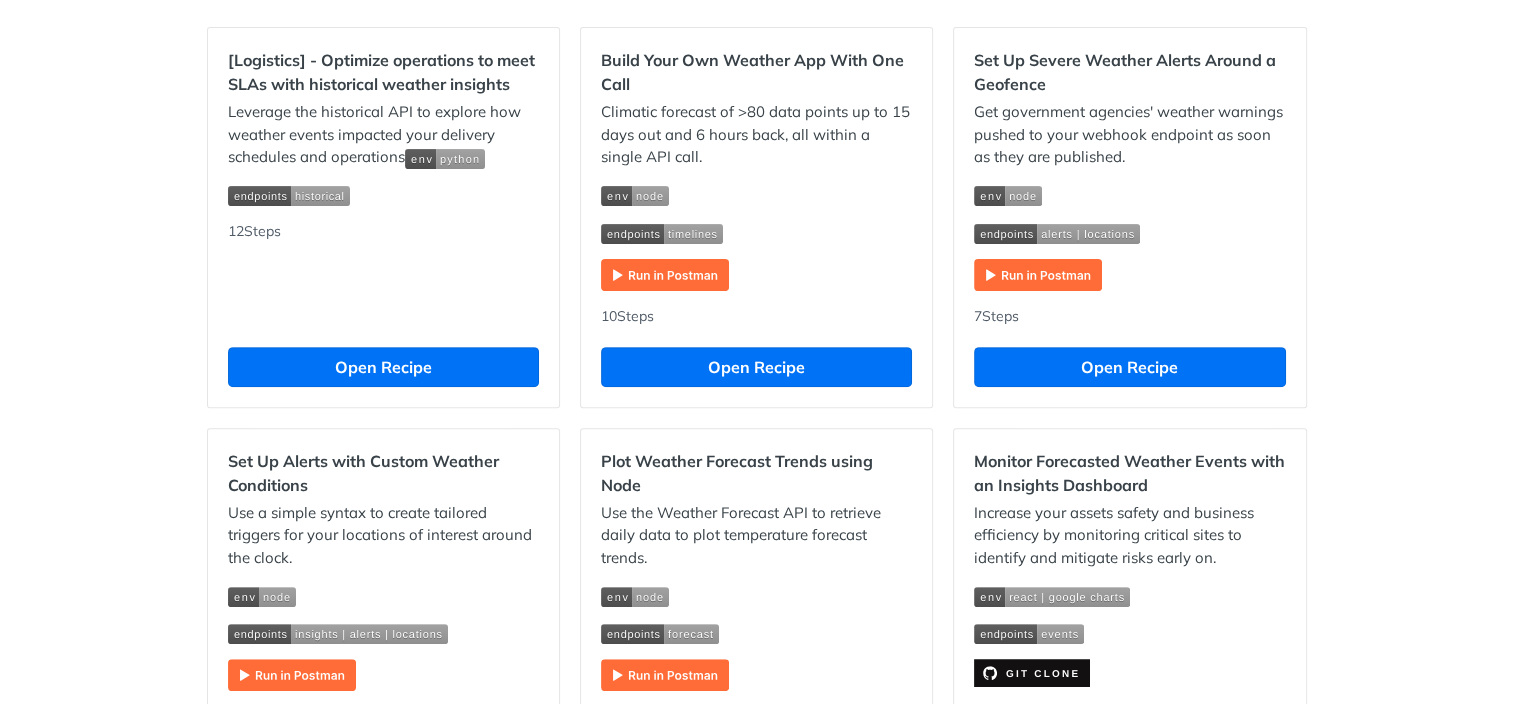 click on "Plot Weather Forecast Trends using Node" at bounding box center [756, 473] 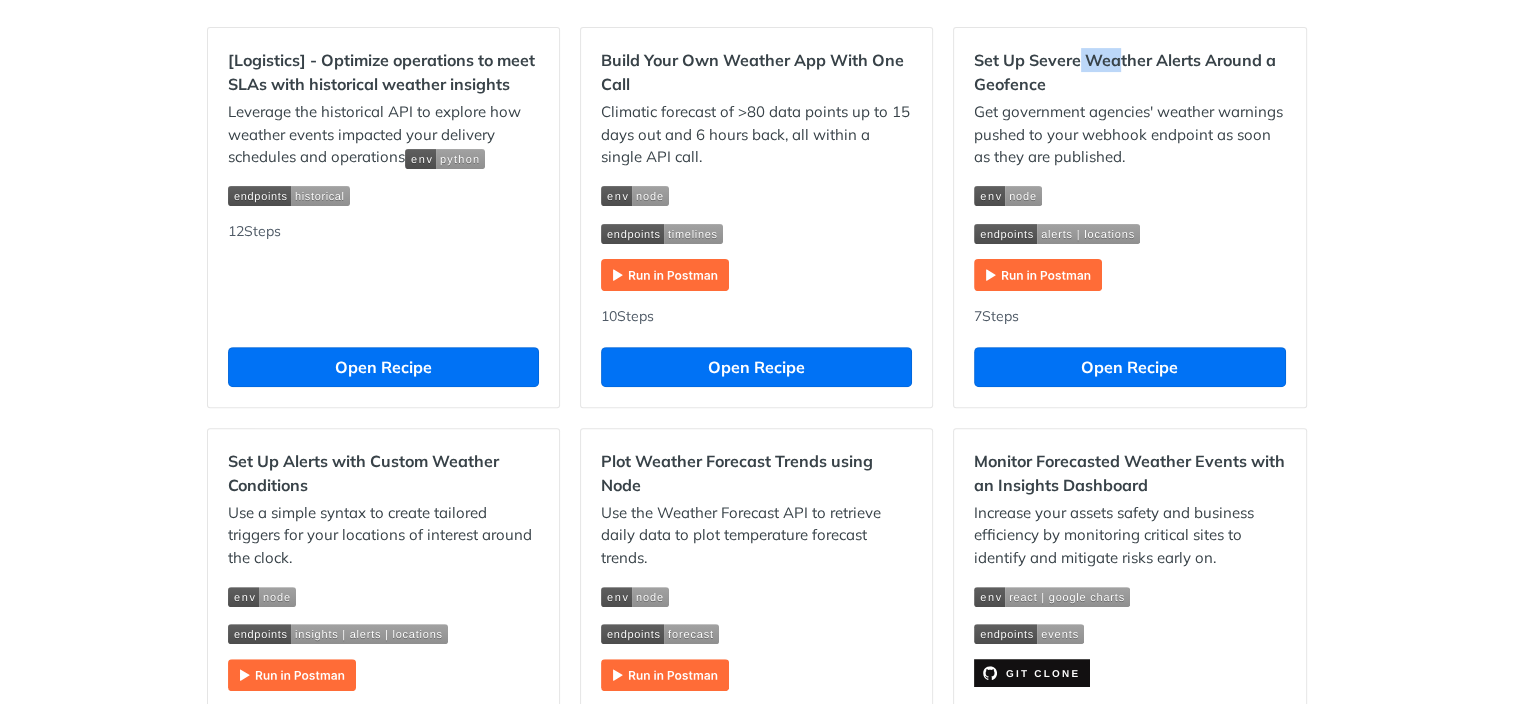 drag, startPoint x: 1103, startPoint y: 48, endPoint x: 1166, endPoint y: 39, distance: 63.63961 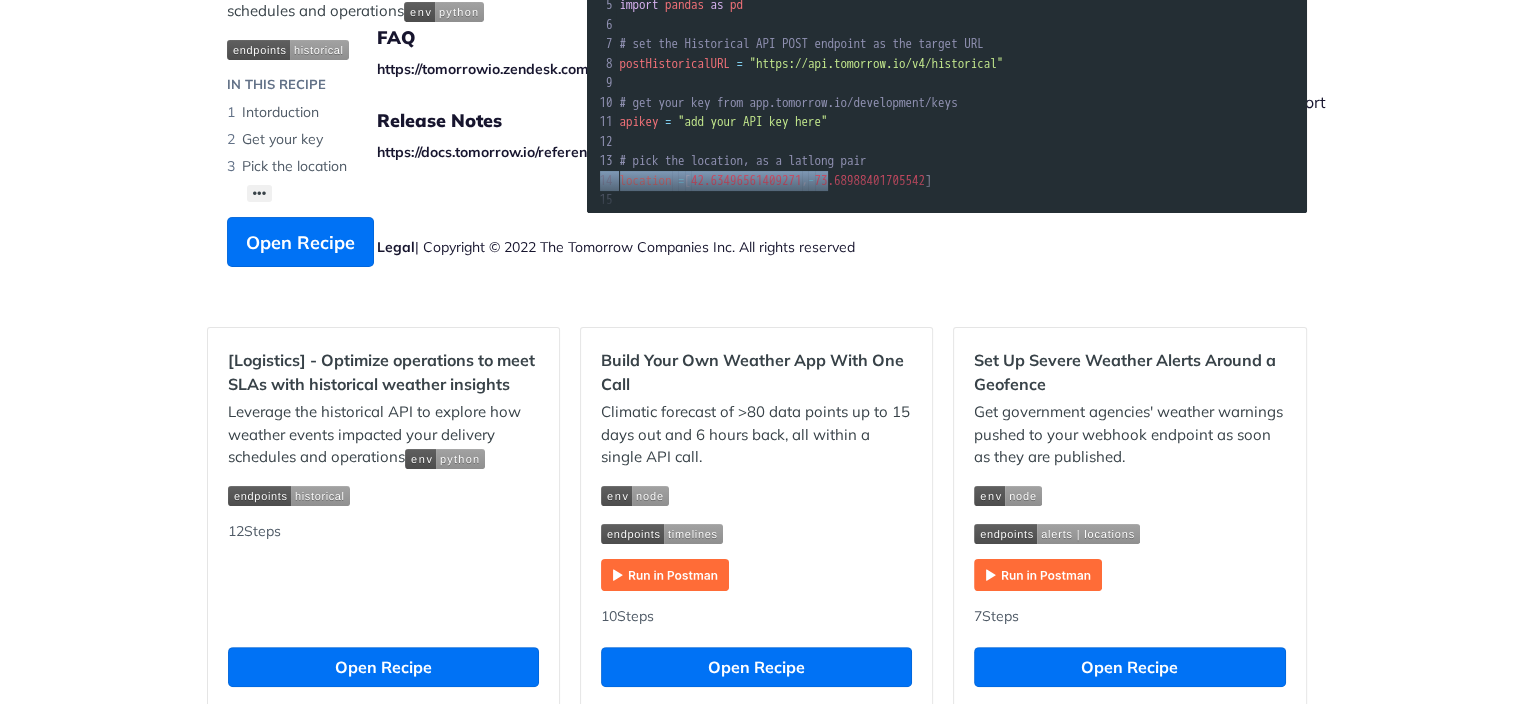 drag, startPoint x: 868, startPoint y: 170, endPoint x: 945, endPoint y: 169, distance: 77.00649 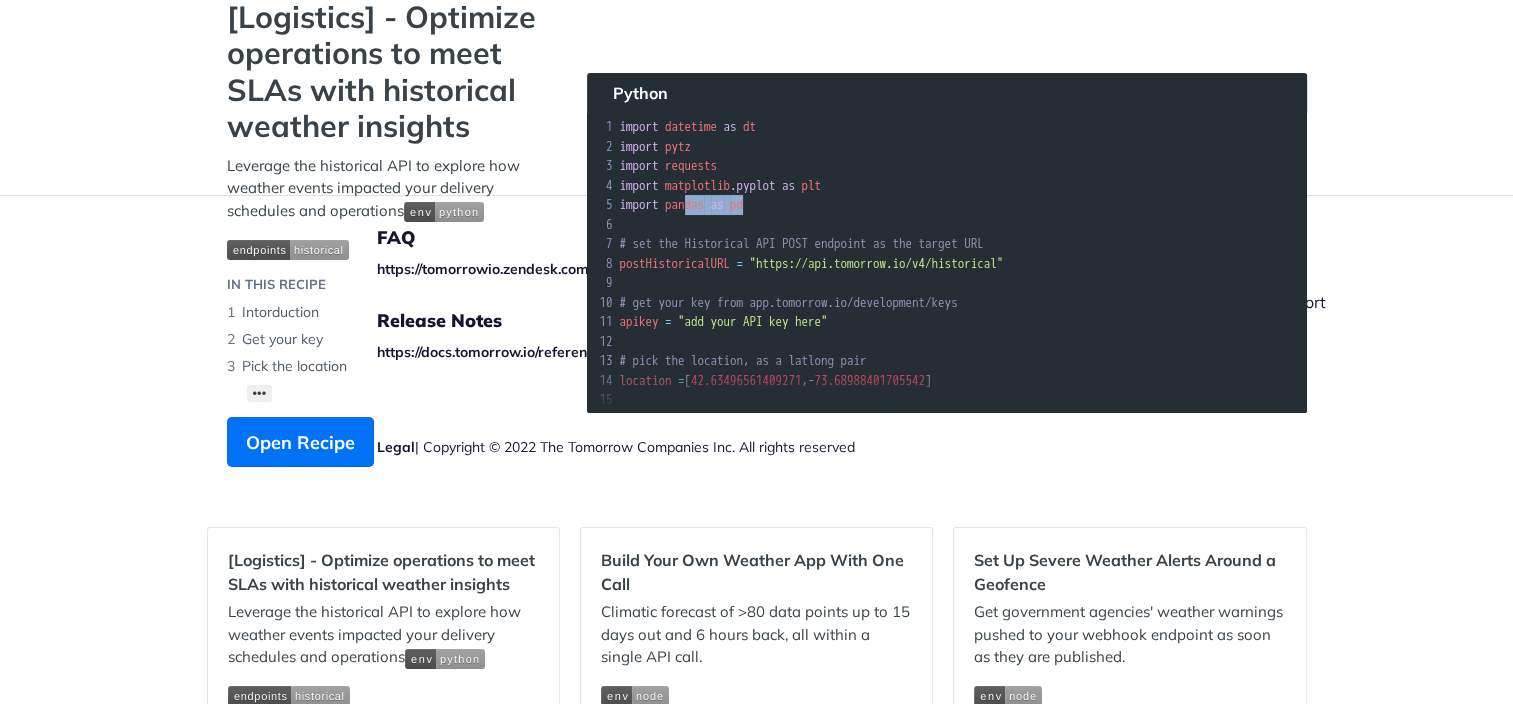 drag, startPoint x: 692, startPoint y: 202, endPoint x: 800, endPoint y: 193, distance: 108.37435 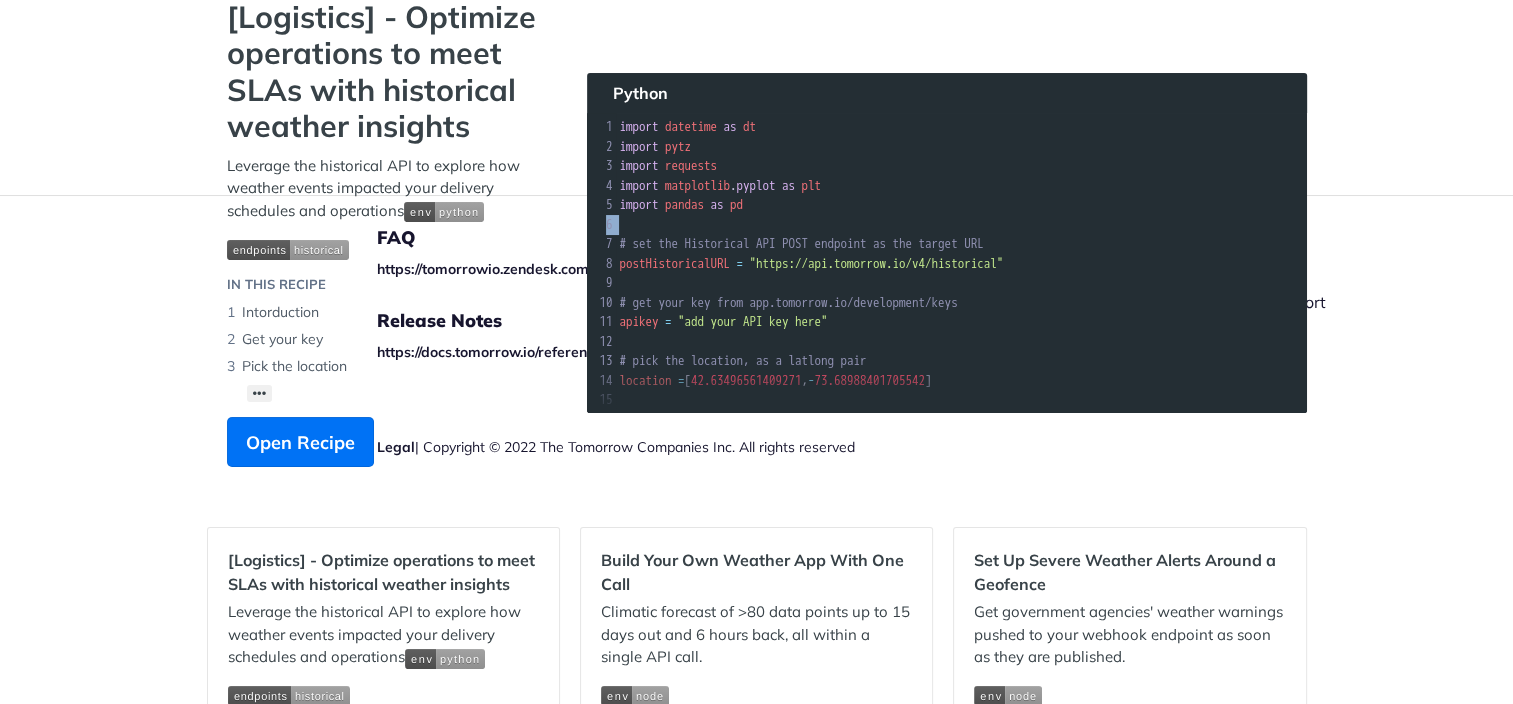 drag, startPoint x: 800, startPoint y: 193, endPoint x: 768, endPoint y: 214, distance: 38.27532 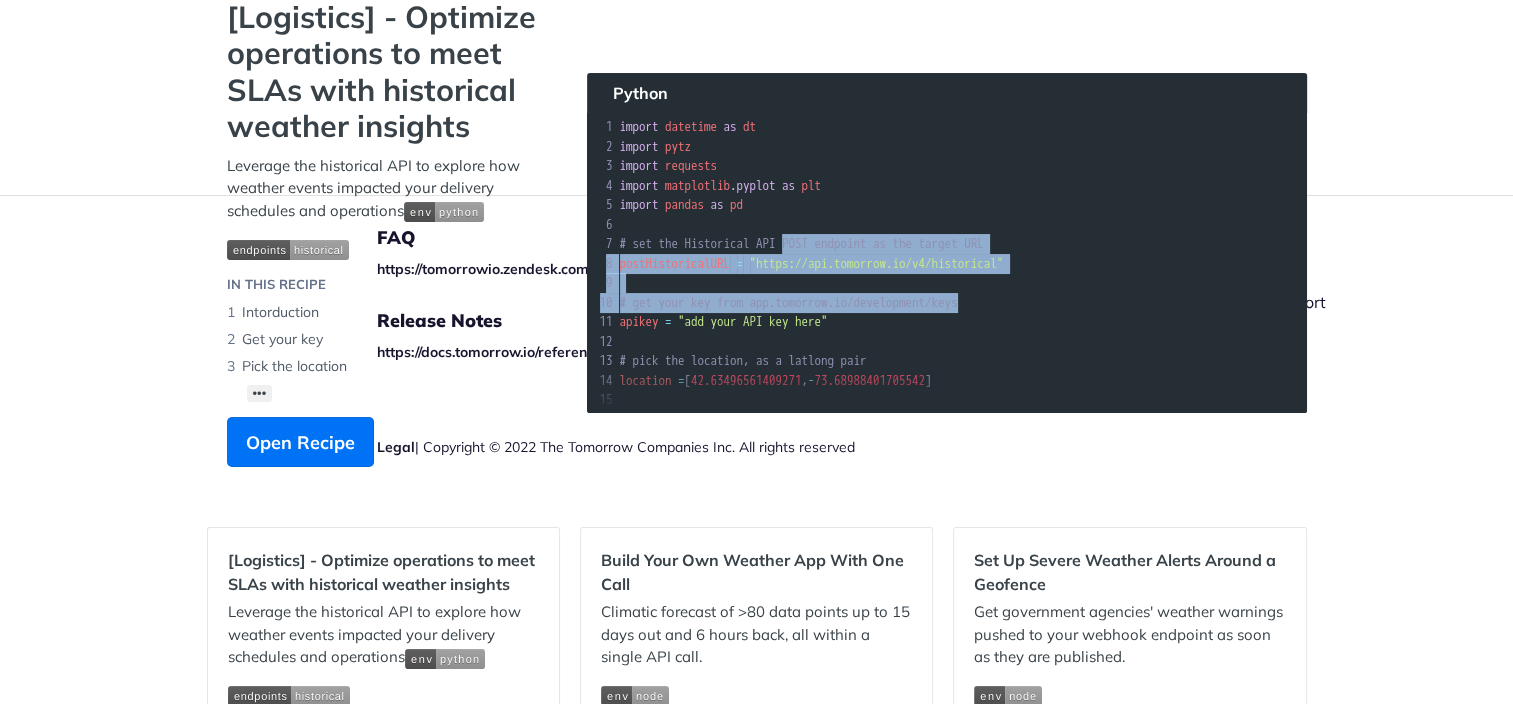 drag, startPoint x: 768, startPoint y: 214, endPoint x: 1088, endPoint y: 296, distance: 330.33923 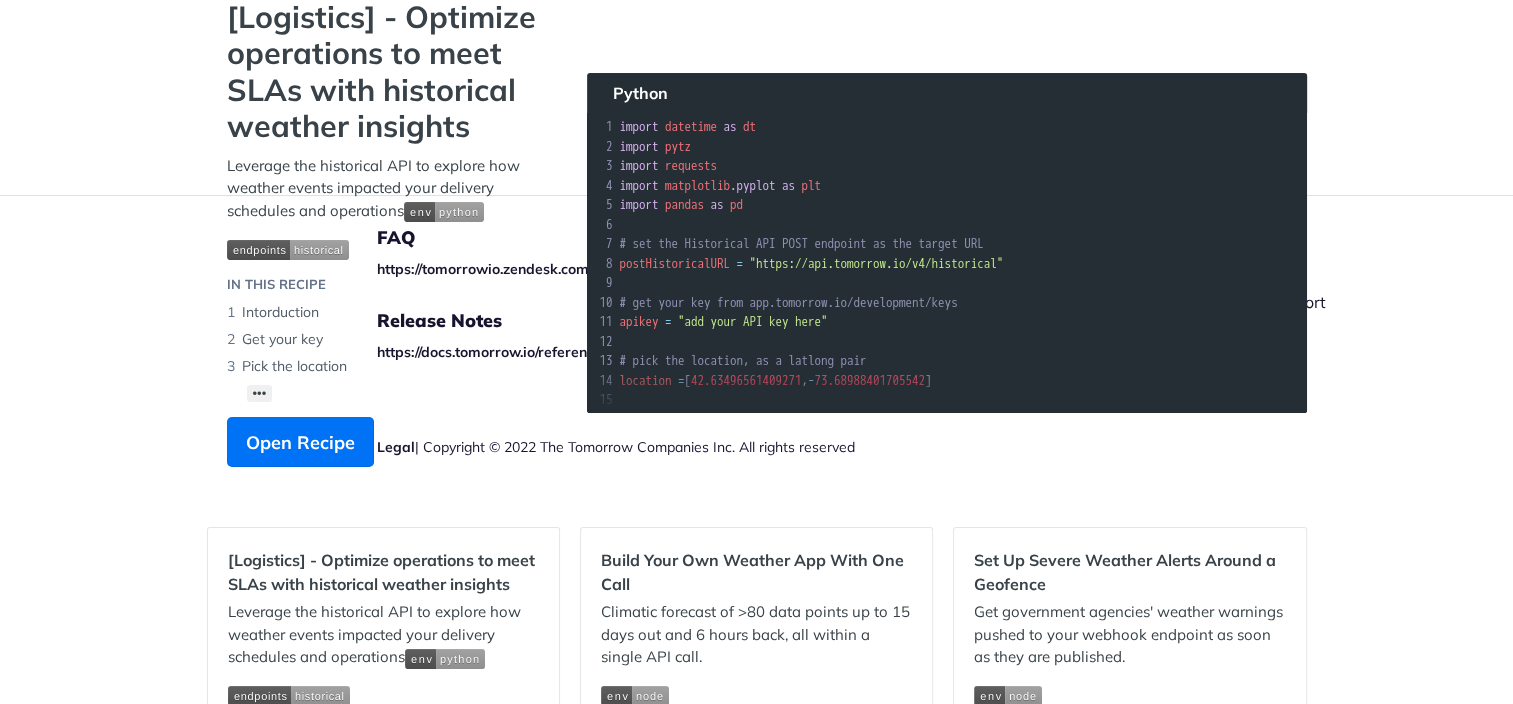 click on "[Logistics] - Optimize operations to meet SLAs with historical weather insights Leverage the historical API to explore how weather events impacted your delivery schedules and operations
IN THIS RECIPE Intorduction Get your key Pick the location ••• List the fields Choose the unit system Set the timestep Configure the time frame Specify the timezone Request the timelines Parse the response into a Dataframe Bring your own data Visualize your output Open Recipe Python xxxxxxxxxx 66 print ( 'done' ) 1 import   datetime   as   dt 2 import   pytz 3 import   requests 4 import   matplotlib . pyplot   as   plt 5 import   pandas   as   pd 6 ​ 7 # set the Historical API POST endpoint as the target URL 8 postHistoricalURL   =   "https://api.tomorrow.io/v4/historical" 9 ​ 10 # get your key from app.tomorrow.io/development/keys 11 apikey   =   "add your API key here" 12 ​ 13 # pick the location, as a latlong pair 14 location   =  [ 42.63496561409271 ,  - 73.68988401705542 ] 15 ​ 16 # list the fields 17   =" at bounding box center (757, 253) 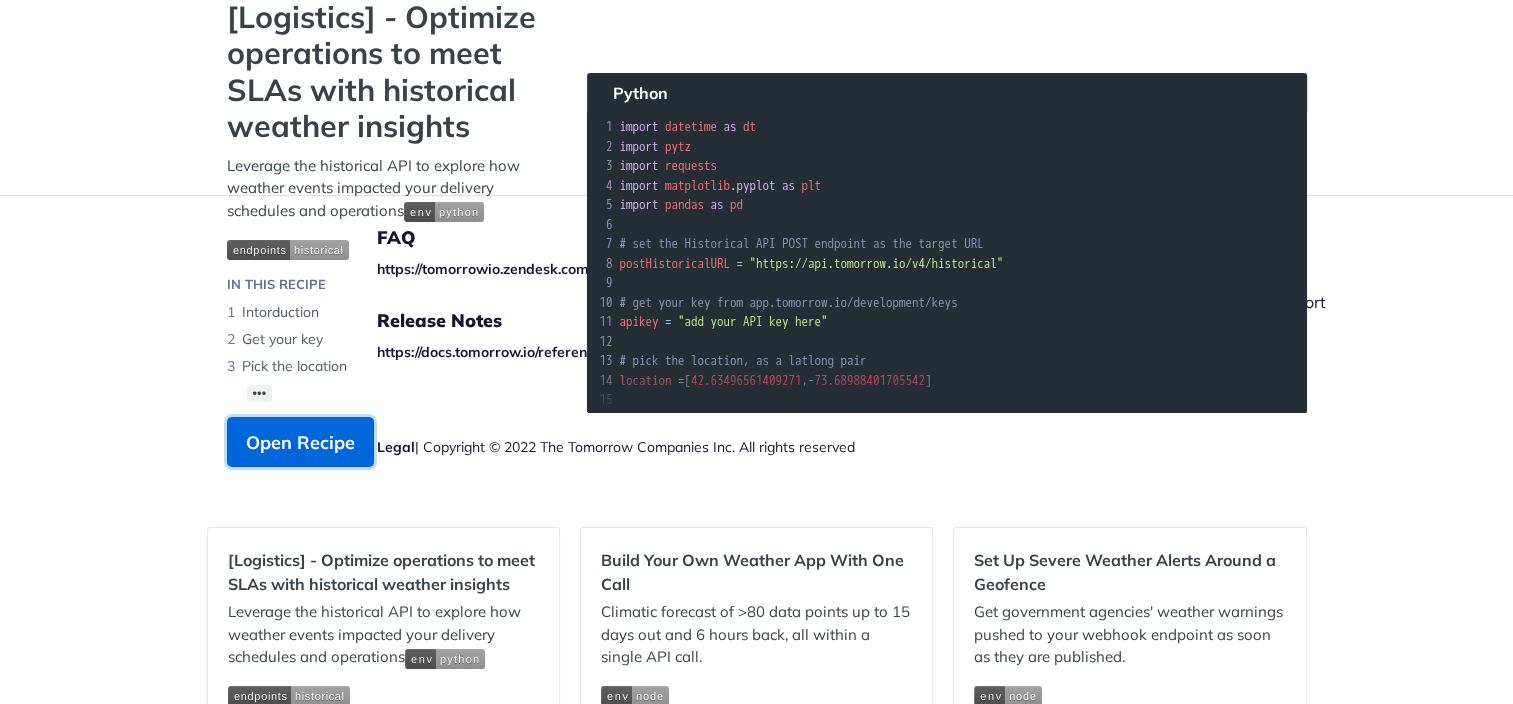 click on "Open Recipe" at bounding box center [300, 442] 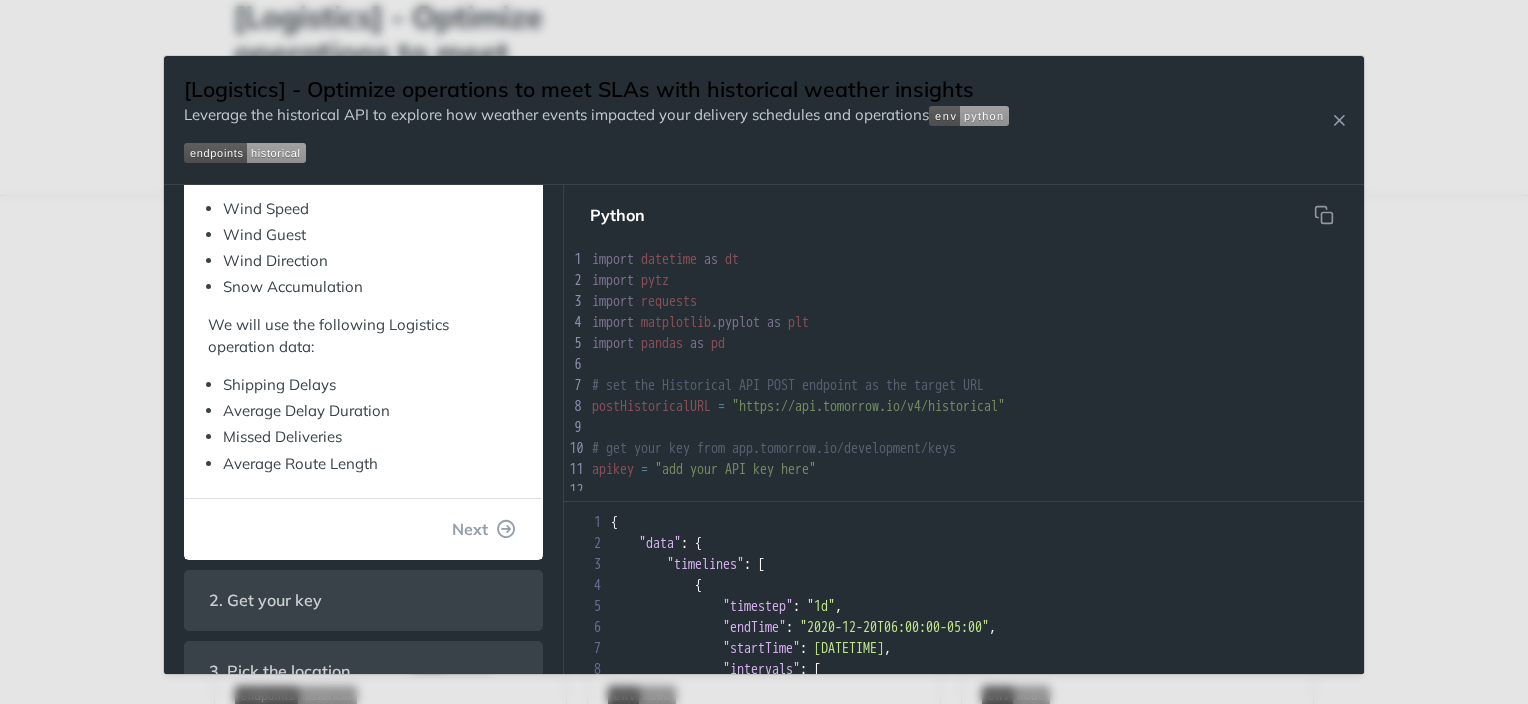 click on "requests" at bounding box center [669, 301] 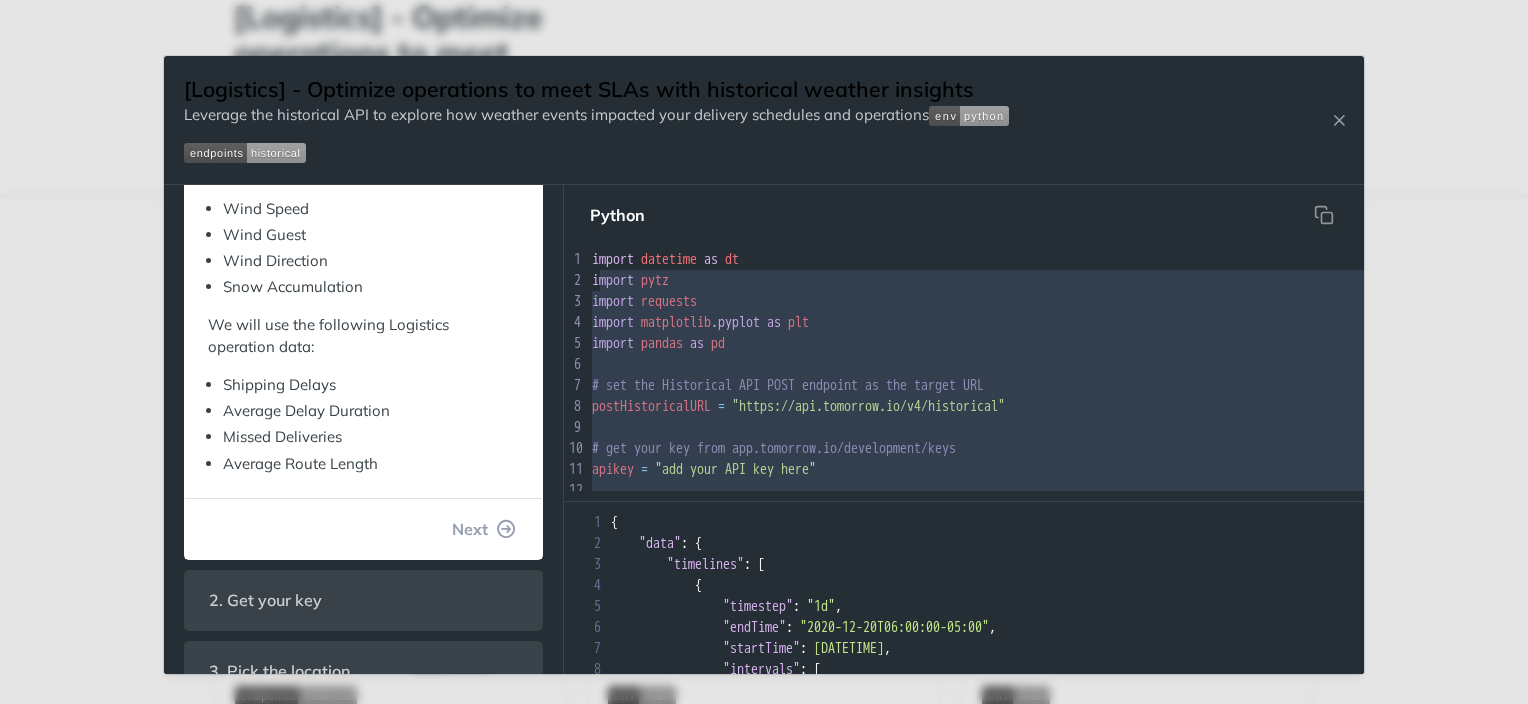 type on "import datetime as dt
import pytz
import requests
import matplotlib.pyplot as plt
import pandas as pd
# set the Historical API POST endpoint as the target URL
postHistoricalURL = "https://api.tomorrow.io/v4/historical"
# get your key from app.tomorrow.io/development/keys
apikey = "add your API key here"
# pick the location, as a latlong pair
location = [42.63496561409271, -73.68988401705542]
# list the fields
fields = [
"totalPrecipitationAccumulationMax",
"windSpeedMax",
"windDirectionAvg",
"windGustMax",
"snowAccumulationMax"
]
# choose the unit system, either metric or imperial
units = "imperial"
# set the timesteps, like "current", "1h" and "1d"
timesteps = ["1d"]
# configure the time frame within the historical bounderies (January 1st, 2015 till 7 days in the past)
now = dt.datetime.now(pytz.UTC)
startTime = '2020-12-01T12:00:00.000Z' #(now + dt.timedelta(days=-430)).isoformat()
endTime = '2020-12-20T12:00:00.000Z' #(now + dt.timedelta(days=-422)).isoformat()
# specify the timez..." 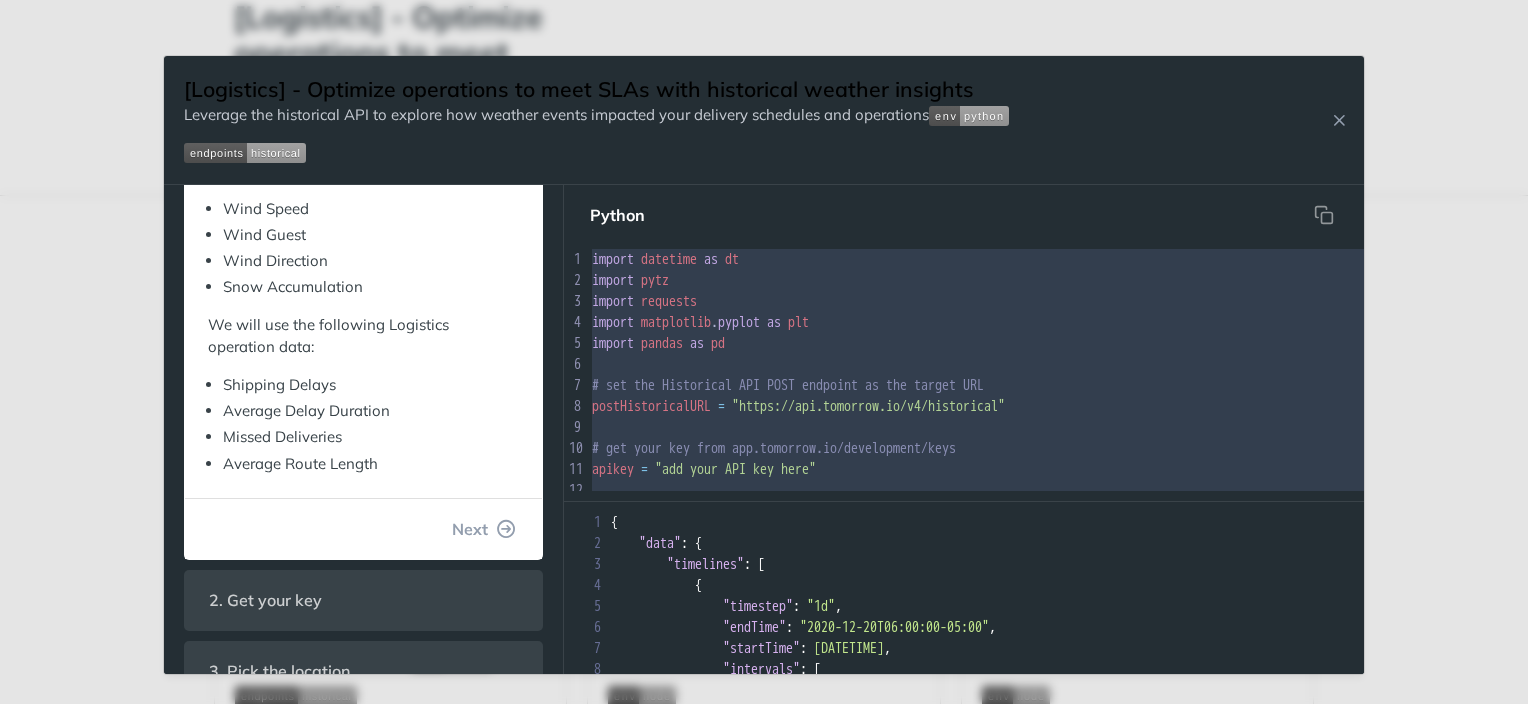 drag, startPoint x: 714, startPoint y: 420, endPoint x: 576, endPoint y: 249, distance: 219.73848 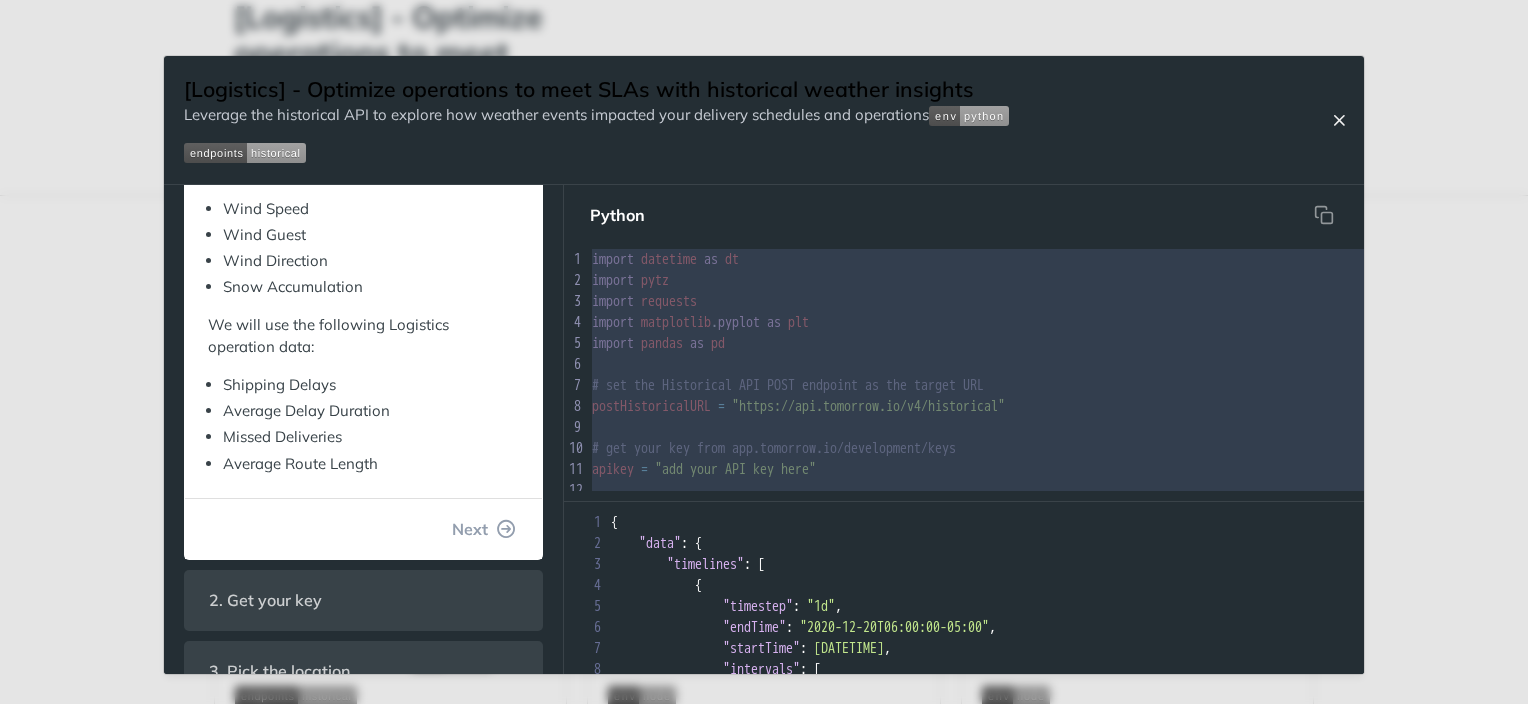 click at bounding box center [1339, 120] 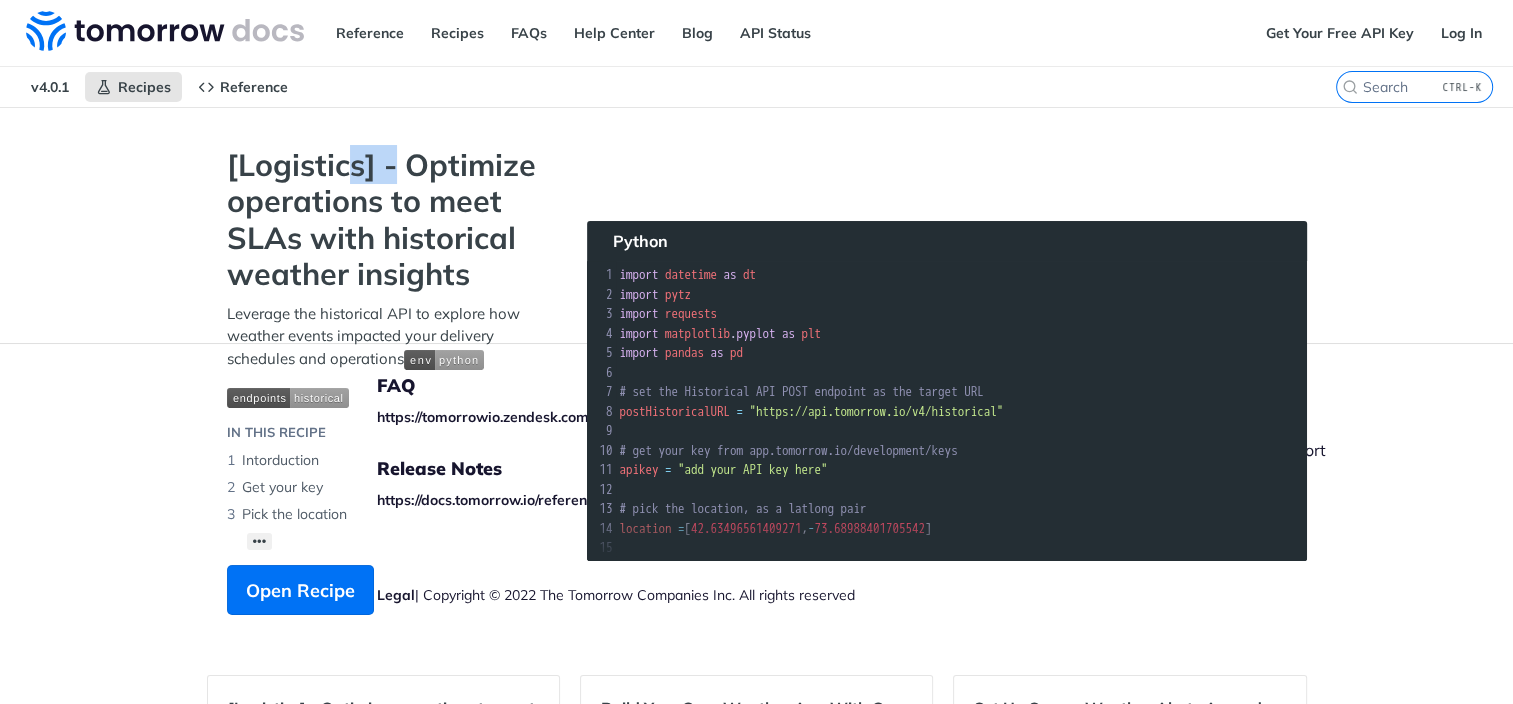 drag, startPoint x: 424, startPoint y: 173, endPoint x: 469, endPoint y: 188, distance: 47.434166 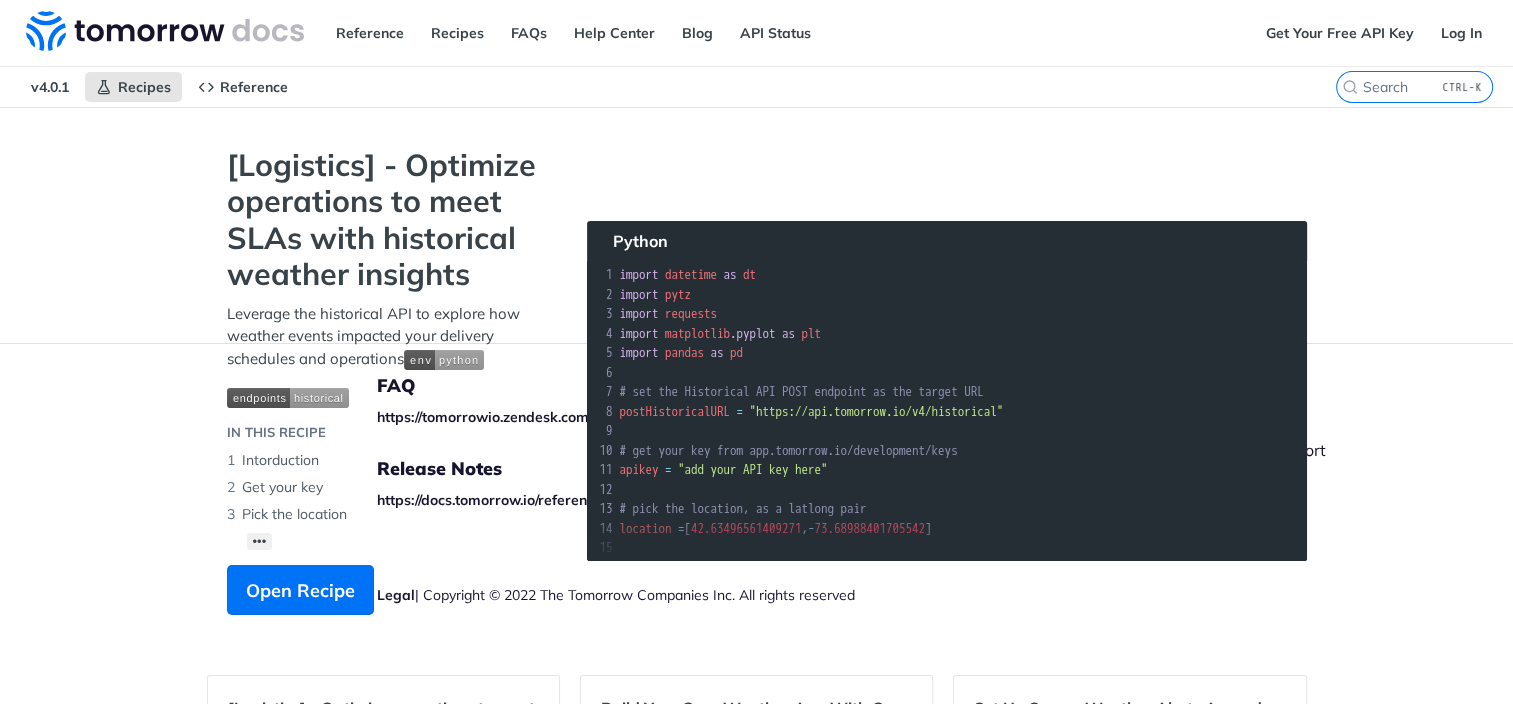 click on "[Logistics] - Optimize operations to meet SLAs with historical weather insights" at bounding box center [387, 220] 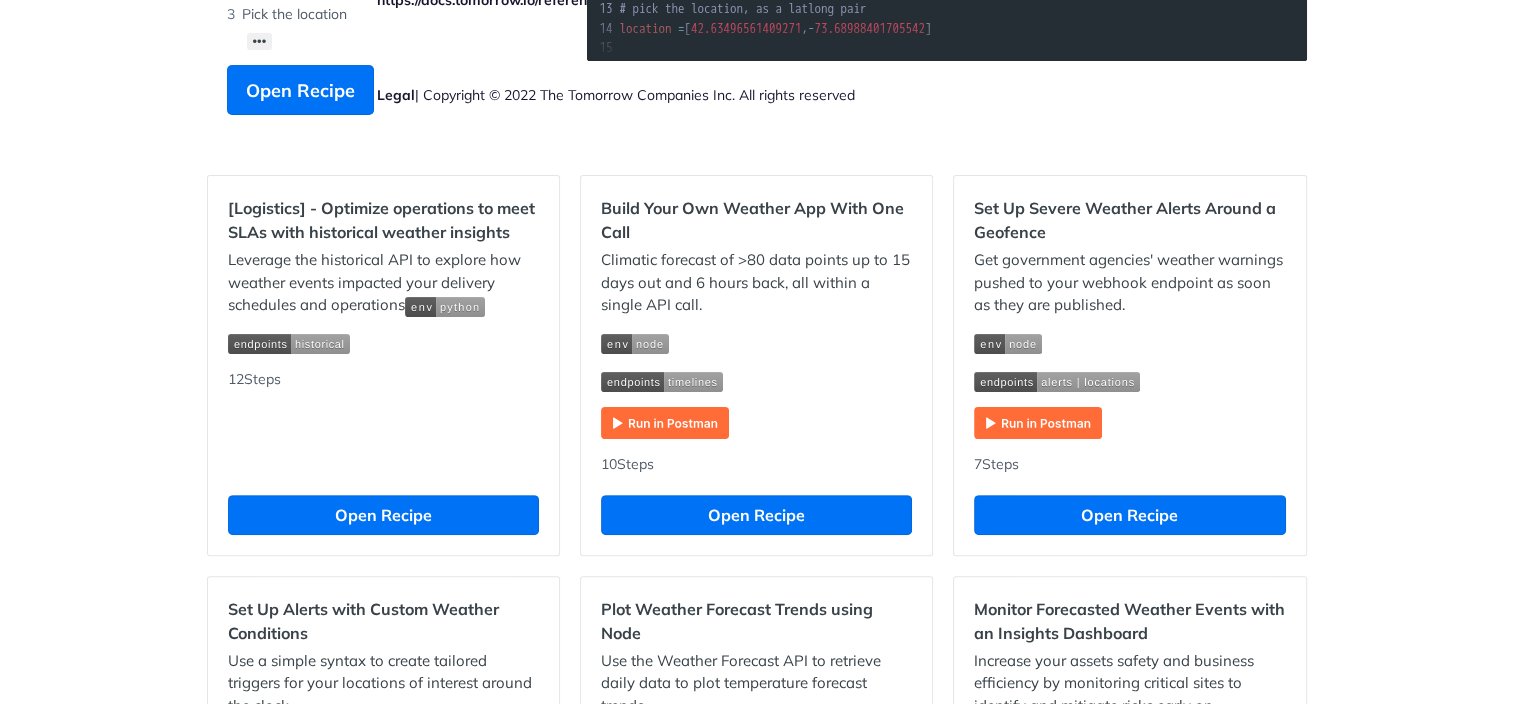 click on "[Logistics] - Optimize operations to meet SLAs with historical weather insights" at bounding box center [383, 220] 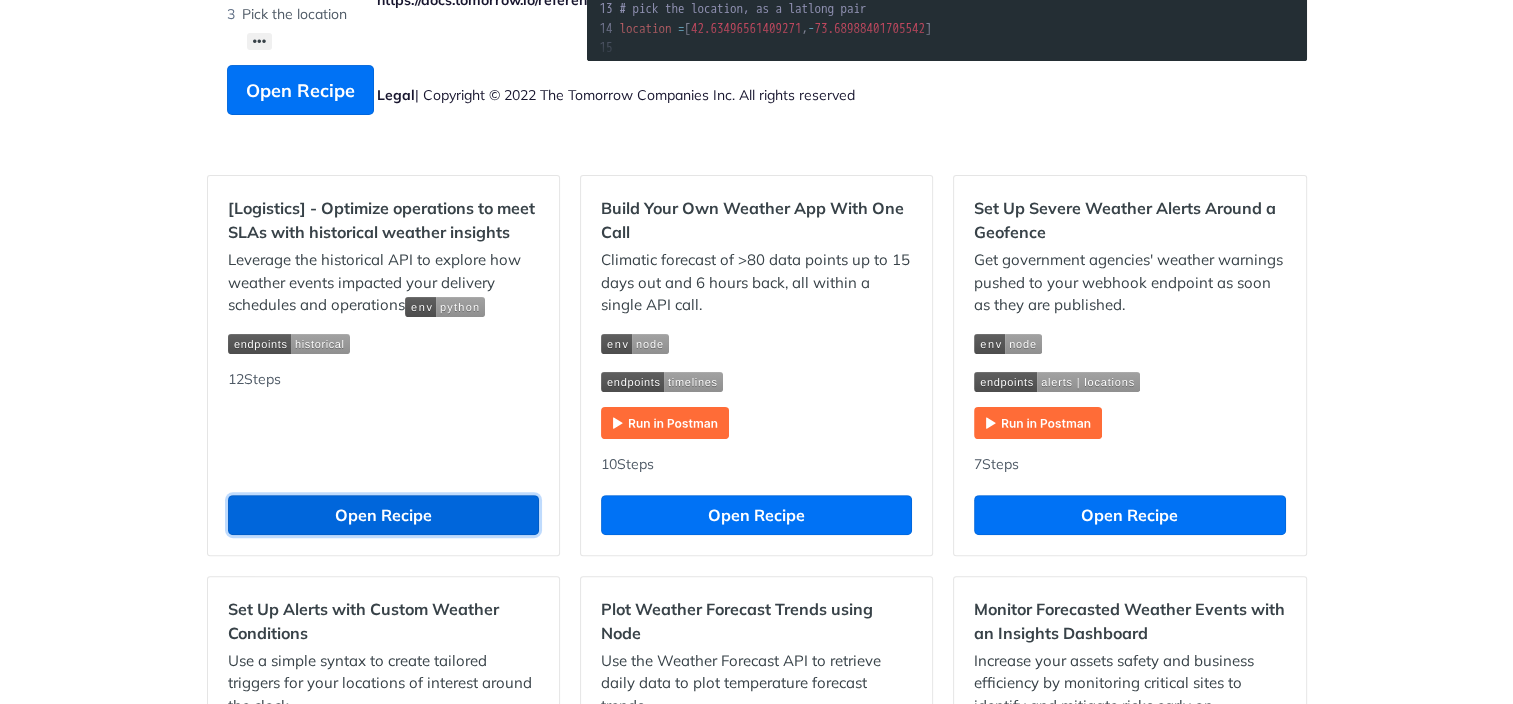 click on "Open Recipe" at bounding box center [383, 515] 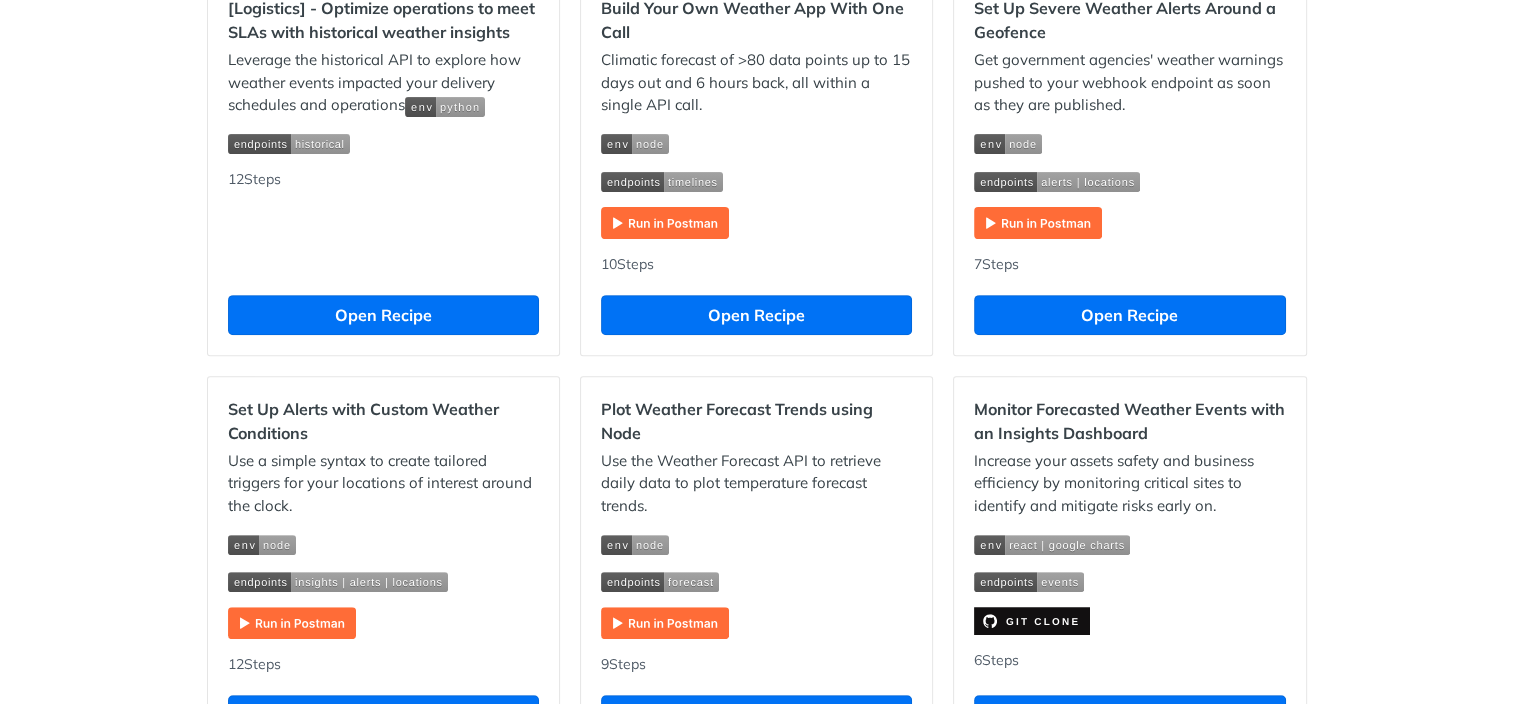 click on "Set Up Severe Weather Alerts Around a Geofence" at bounding box center [1129, 20] 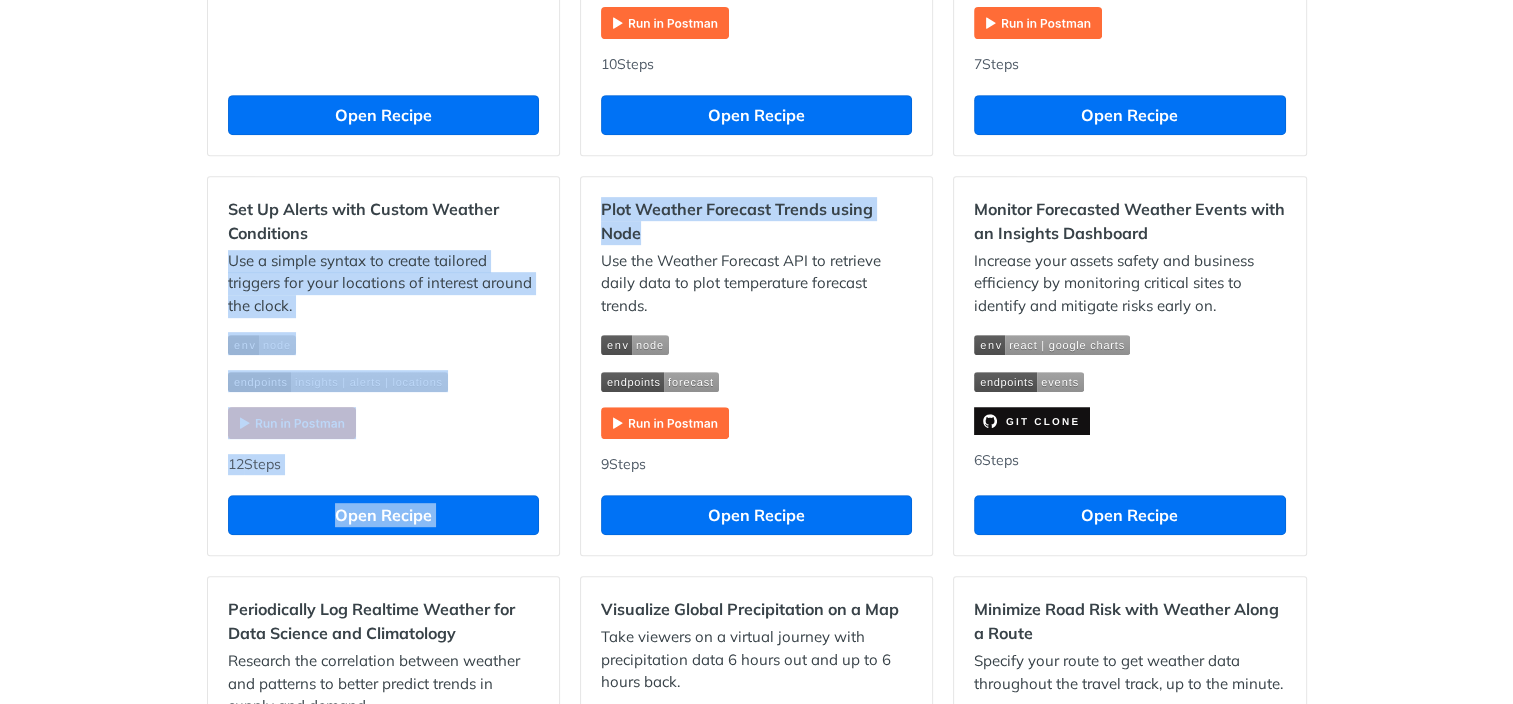 click on "[Logistics] - Optimize operations to meet SLAs with historical weather insights Leverage the historical API to explore how weather events impacted your delivery schedules and operations
12  Steps Open Recipe Build Your Own Weather App With One Call Climatic forecast of >80 data points up to 15 days out and 6 hours back, all within a single API call.
10  Steps Open Recipe Set Up Severe Weather Alerts Around a Geofence Get government agencies' weather warnings pushed to your webhook endpoint as soon as they are published.
7  Steps Open Recipe Set Up Alerts with Custom Weather Conditions Use a simple syntax to create tailored triggers for your locations of interest around the clock.
12  Steps Open Recipe Plot Weather Forecast Trends using Node Use the Weather Forecast API to retrieve daily data to plot temperature forecast trends.
9  Steps Open Recipe Monitor Forecasted Weather Events with an Insights Dashboard
6  Steps Open Recipe
8  Steps Open Recipe
6  Steps" at bounding box center (757, 732) 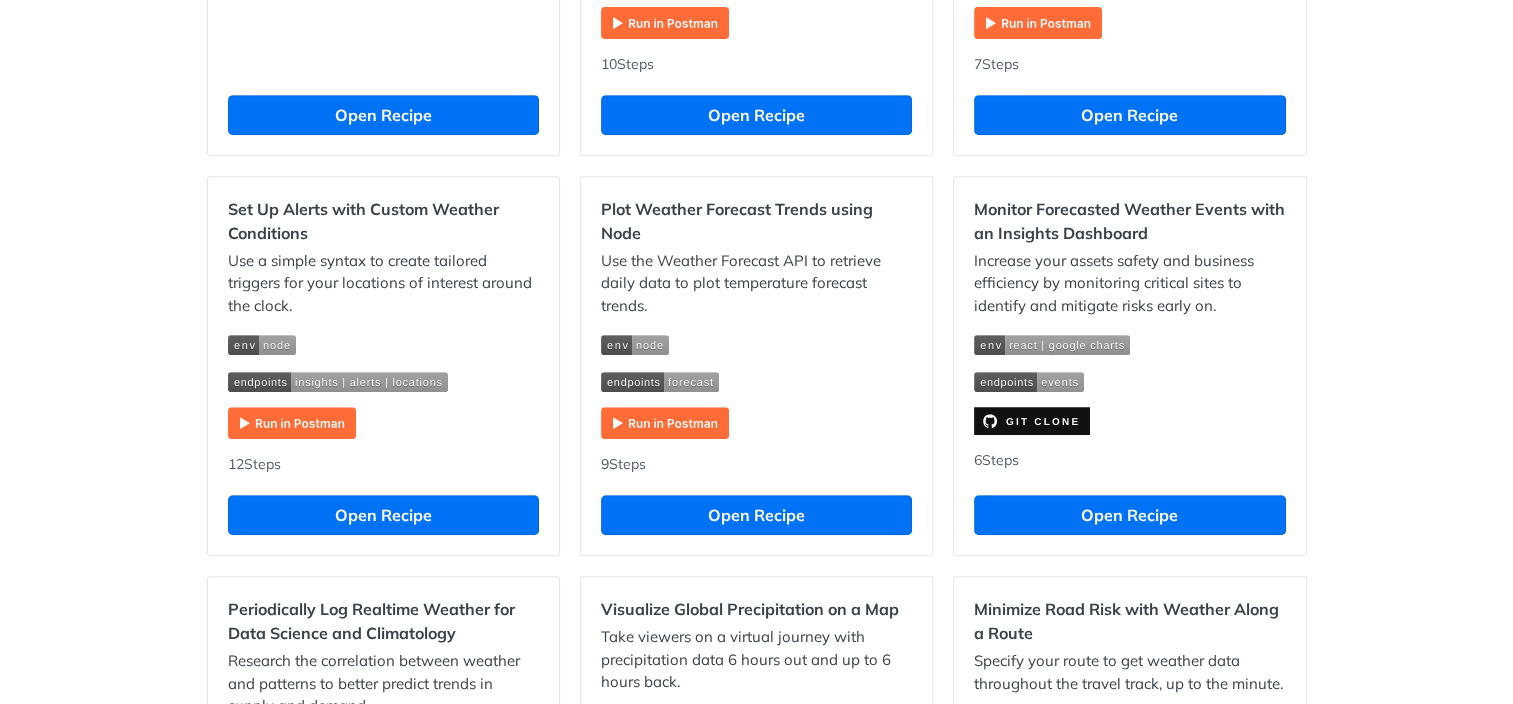 click on "Monitor Forecasted Weather Events with an Insights Dashboard Increase your assets safety and business efficiency by monitoring critical sites to identify and mitigate risks early on.
6  Steps Open Recipe" at bounding box center [1129, 366] 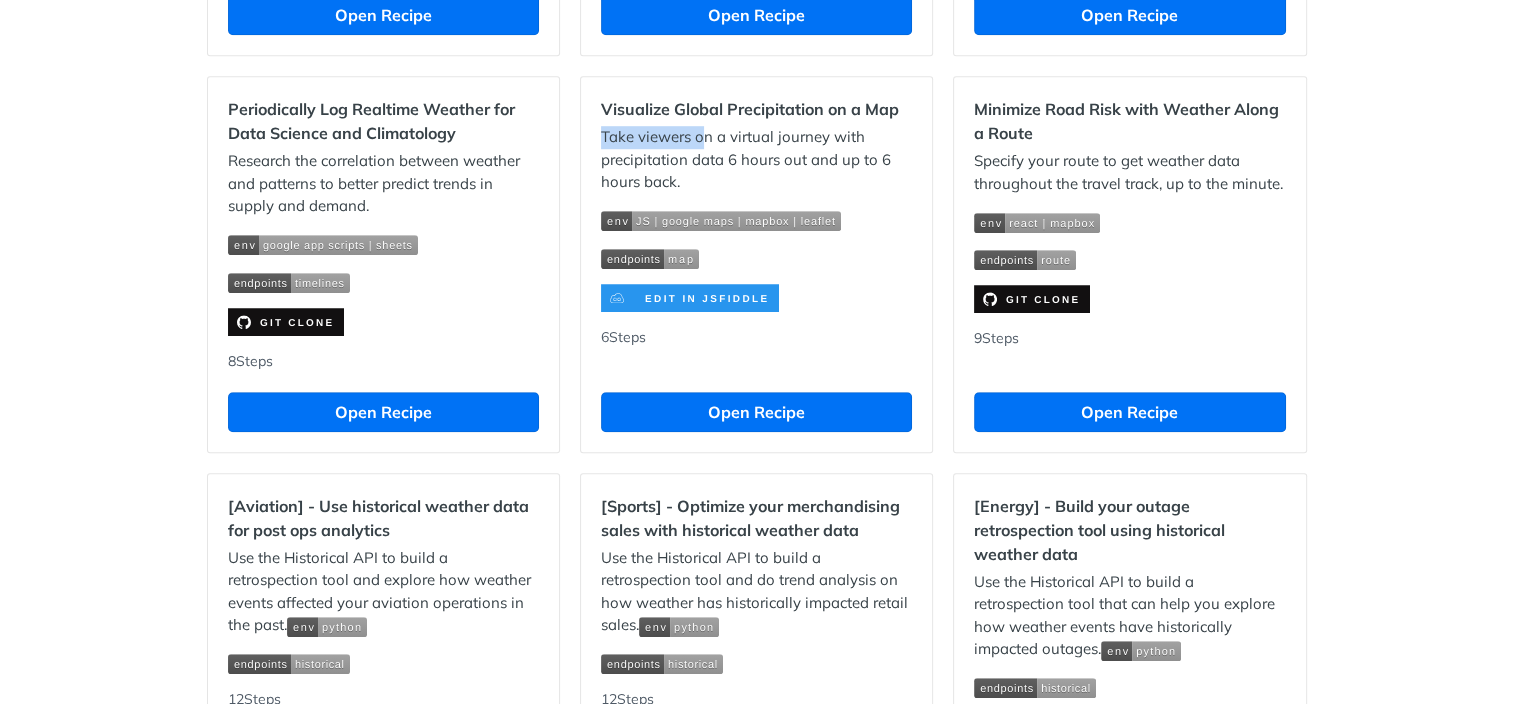 click on "[Logistics] - Optimize operations to meet SLAs with historical weather insights Leverage the historical API to explore how weather events impacted your delivery schedules and operations
12  Steps Open Recipe Build Your Own Weather App With One Call Climatic forecast of >80 data points up to 15 days out and 6 hours back, all within a single API call.
10  Steps Open Recipe Set Up Severe Weather Alerts Around a Geofence Get government agencies' weather warnings pushed to your webhook endpoint as soon as they are published.
7  Steps Open Recipe Set Up Alerts with Custom Weather Conditions Use a simple syntax to create tailored triggers for your locations of interest around the clock.
12  Steps Open Recipe Plot Weather Forecast Trends using Node Use the Weather Forecast API to retrieve daily data to plot temperature forecast trends.
9  Steps Open Recipe Monitor Forecasted Weather Events with an Insights Dashboard
6  Steps Open Recipe
8  Steps Open Recipe
6  Steps" at bounding box center [757, 232] 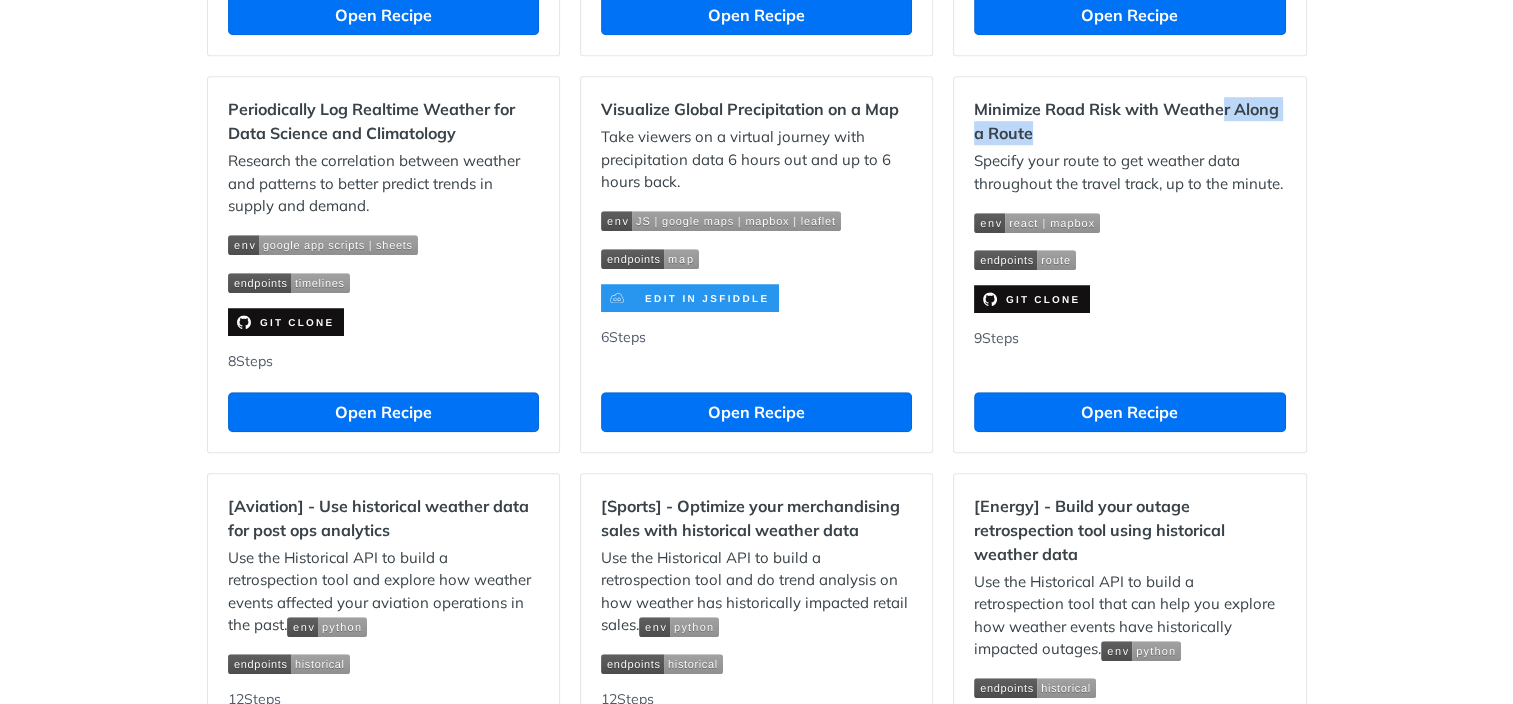 drag, startPoint x: 1066, startPoint y: 110, endPoint x: 1368, endPoint y: 138, distance: 303.29523 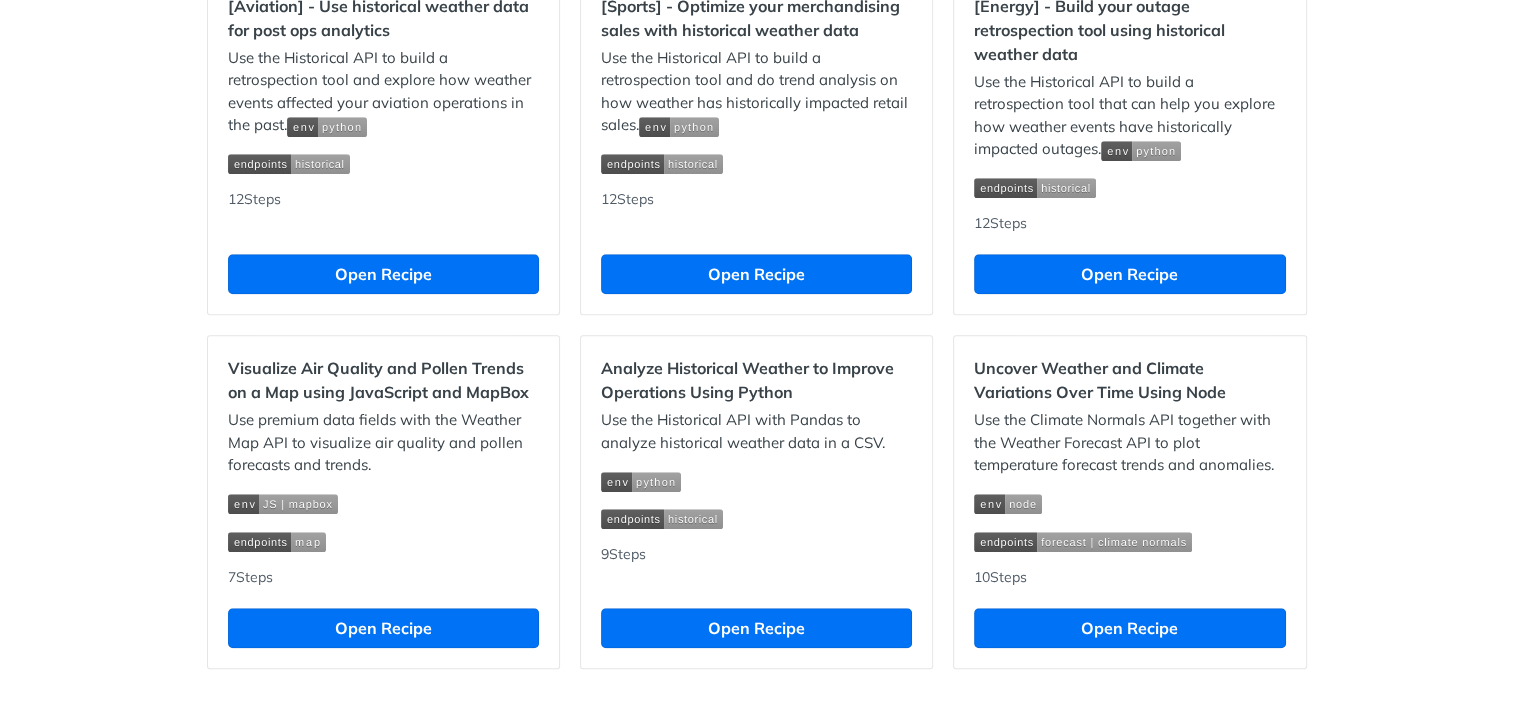 drag, startPoint x: 414, startPoint y: 187, endPoint x: 746, endPoint y: 205, distance: 332.48758 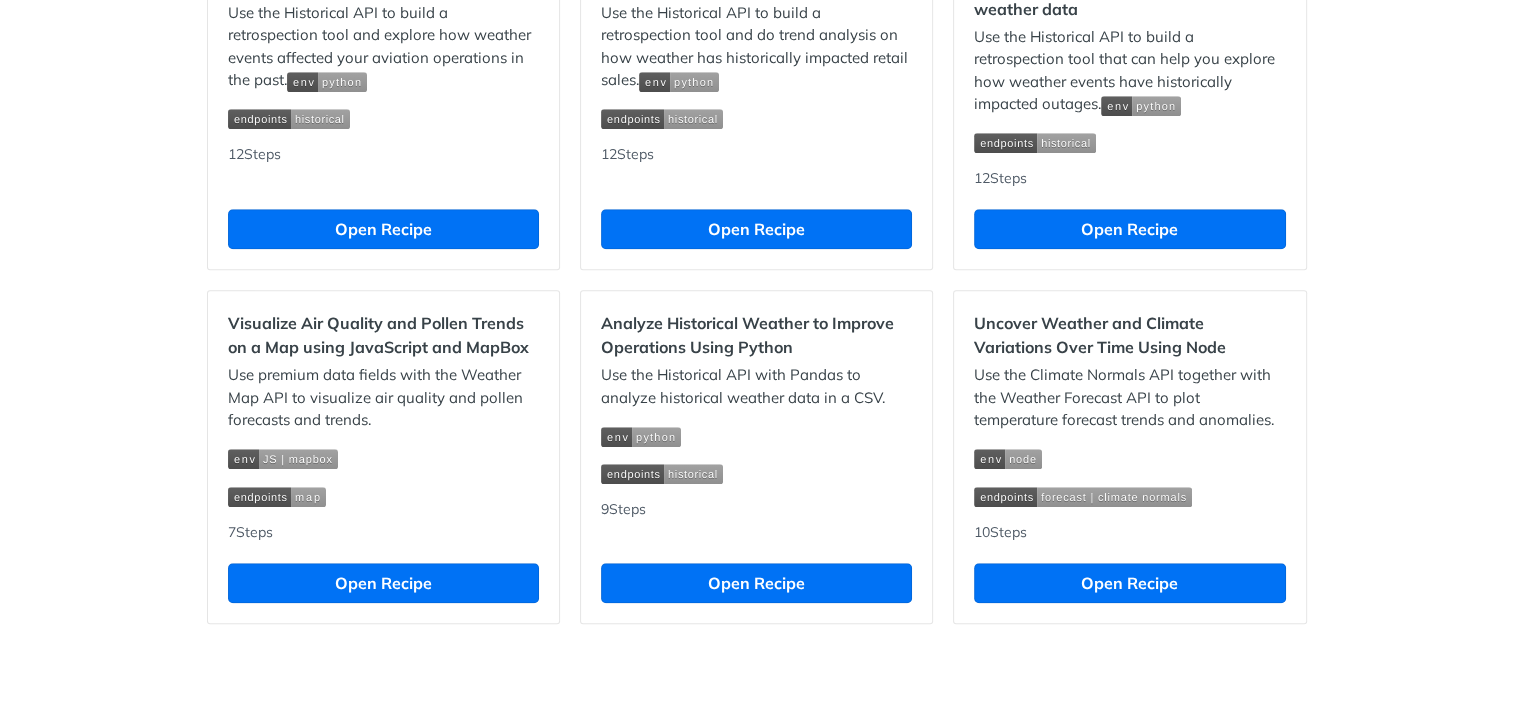 click on "Visualize Air Quality and Pollen Trends on a Map using JavaScript and MapBox" at bounding box center [383, 335] 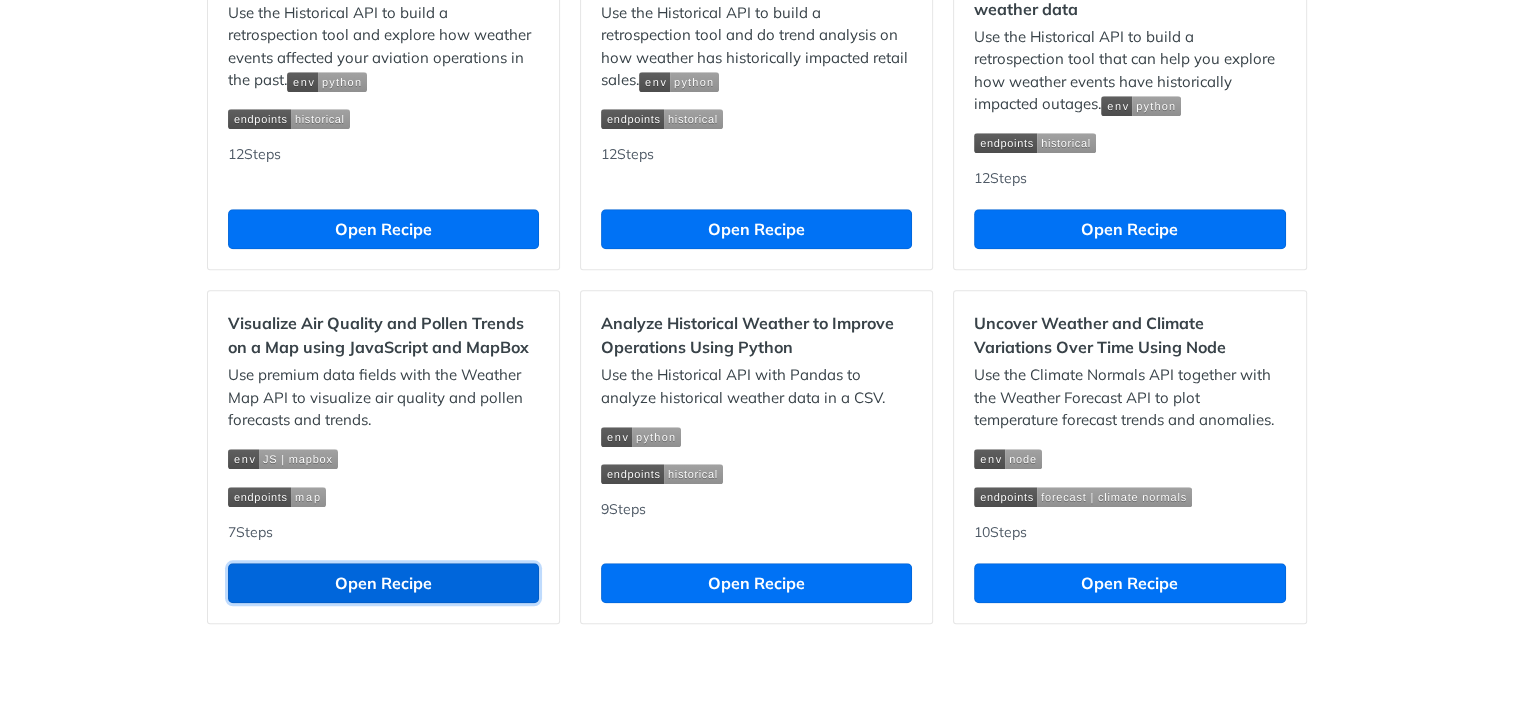 click on "Open Recipe" at bounding box center [383, 583] 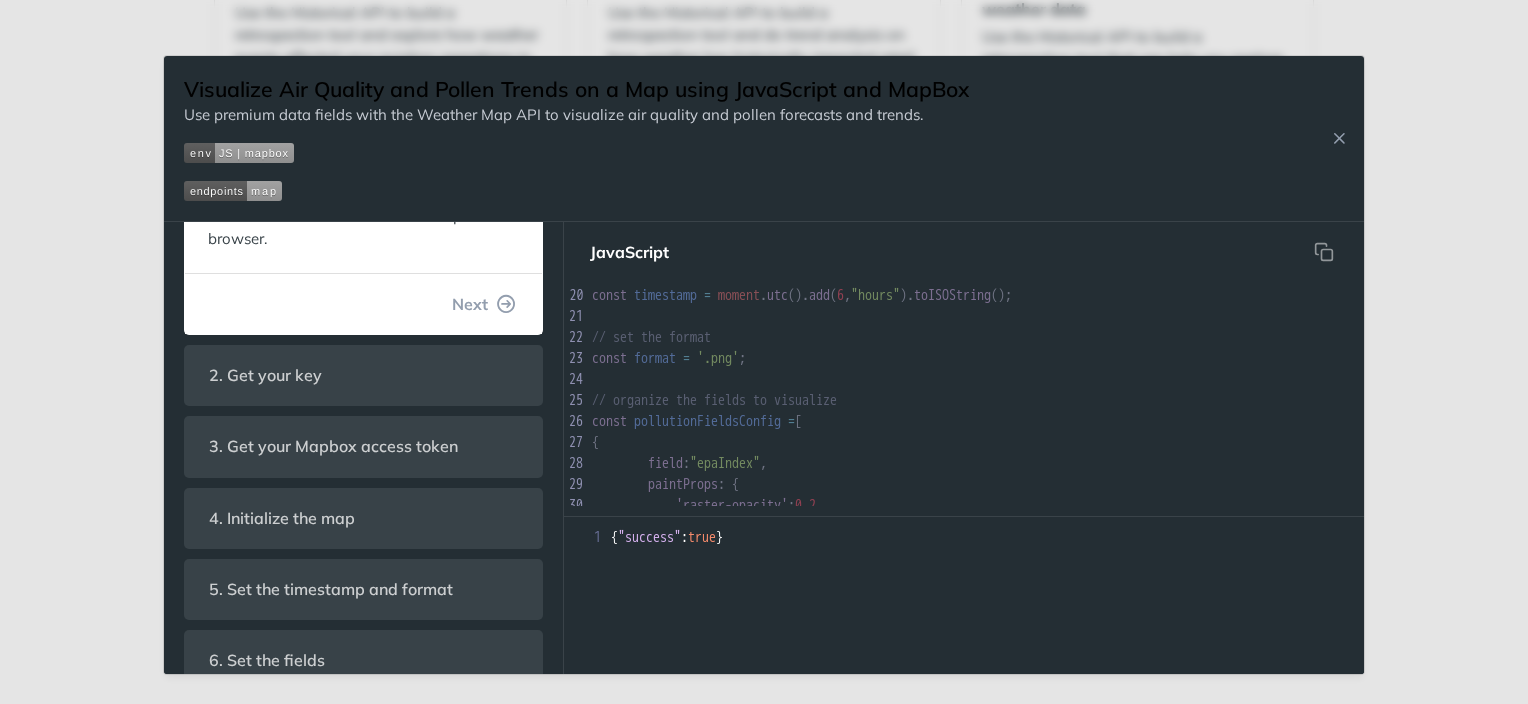 type 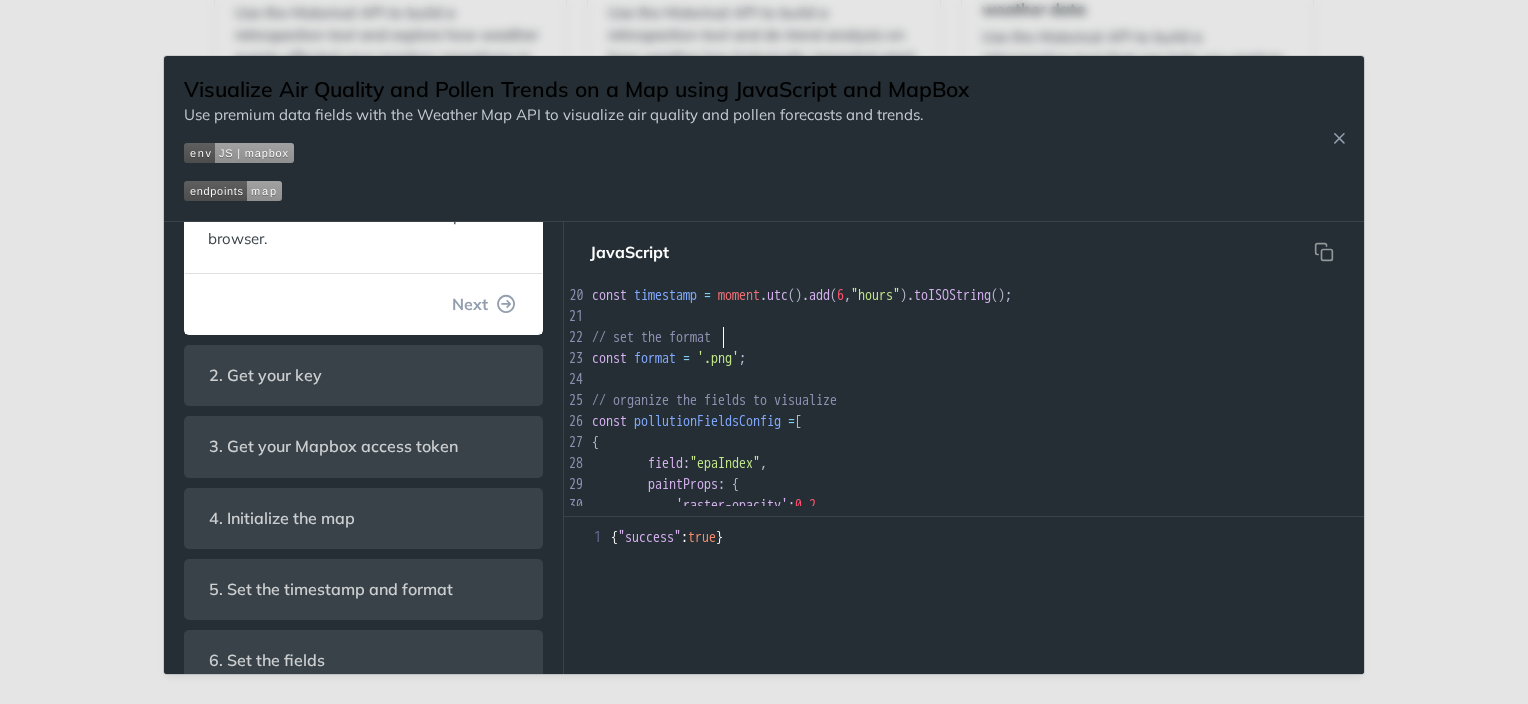 click on "// set the format" at bounding box center [1038, 337] 